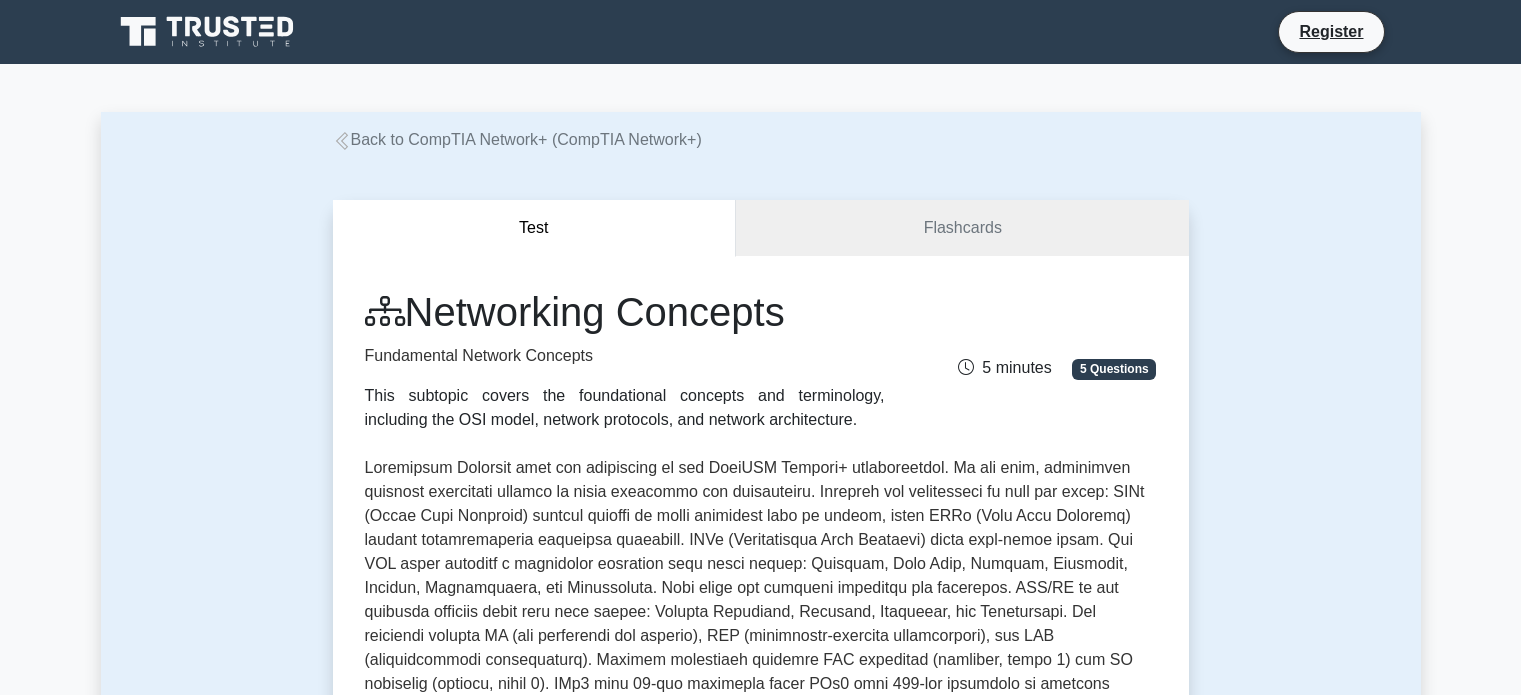scroll, scrollTop: 200, scrollLeft: 0, axis: vertical 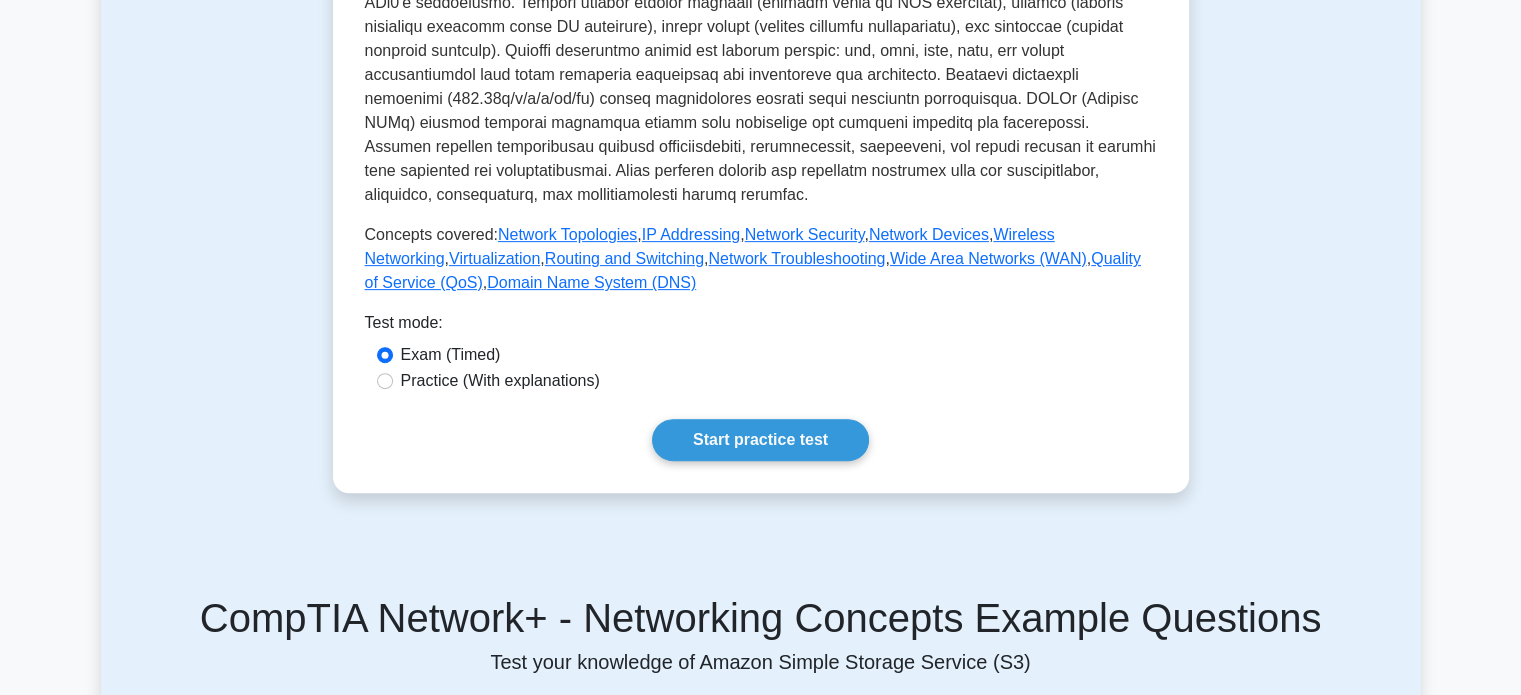 click on "Practice (With explanations)" at bounding box center (500, 381) 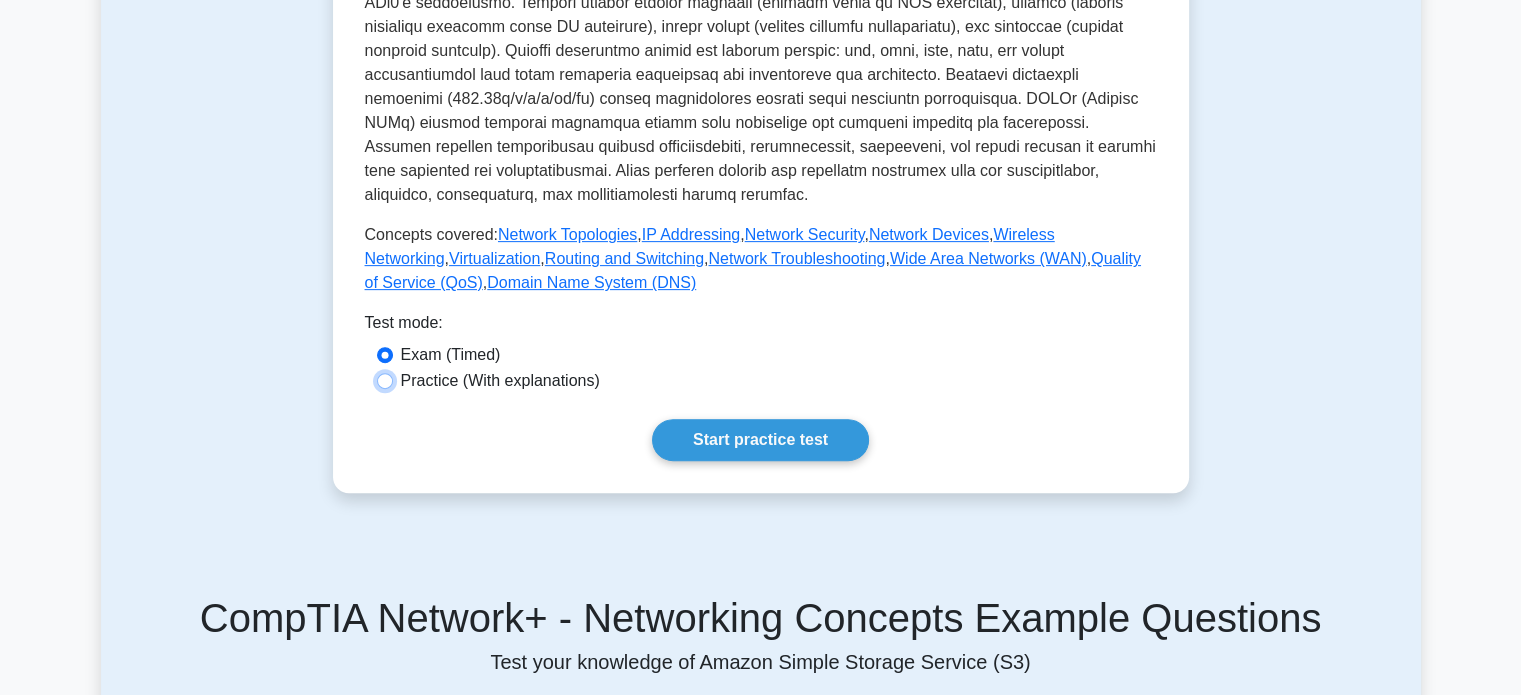 click on "Practice (With explanations)" at bounding box center (385, 381) 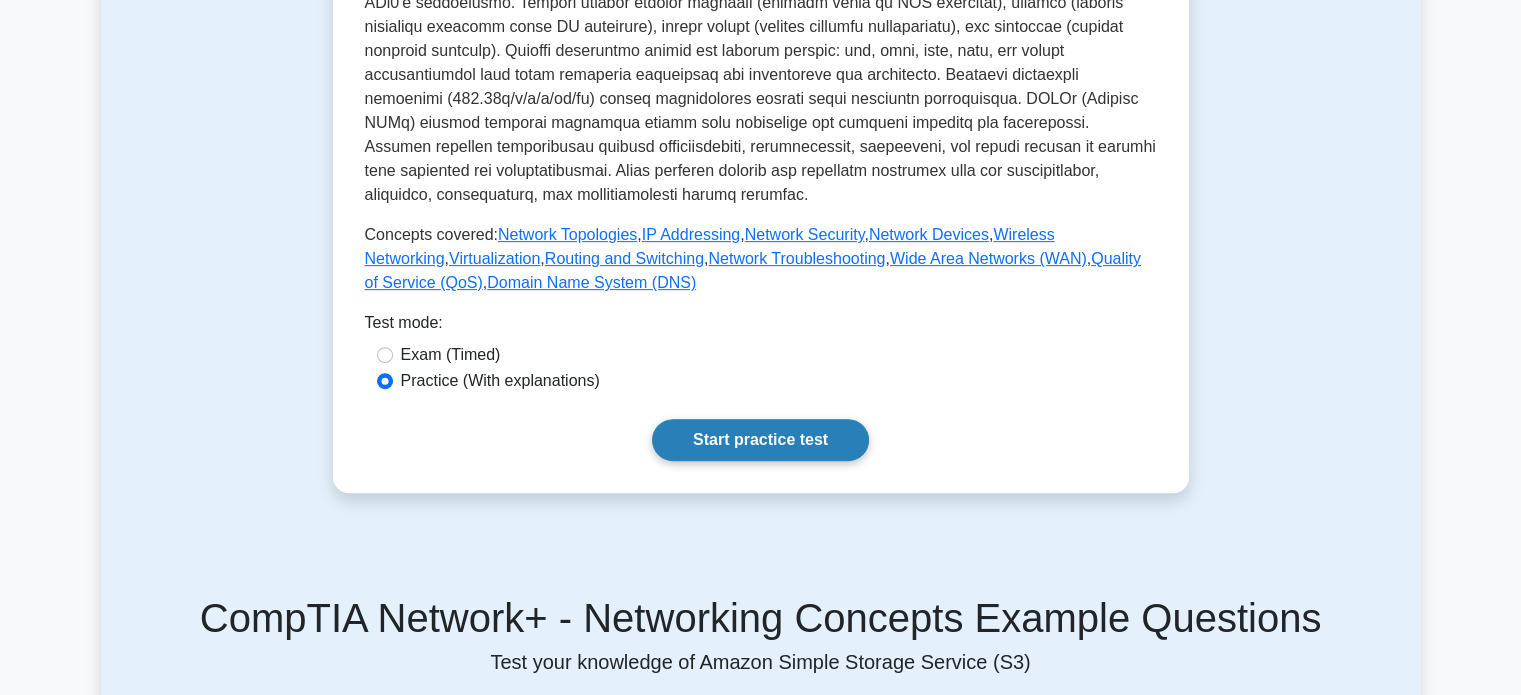 click on "Start practice test" at bounding box center [760, 440] 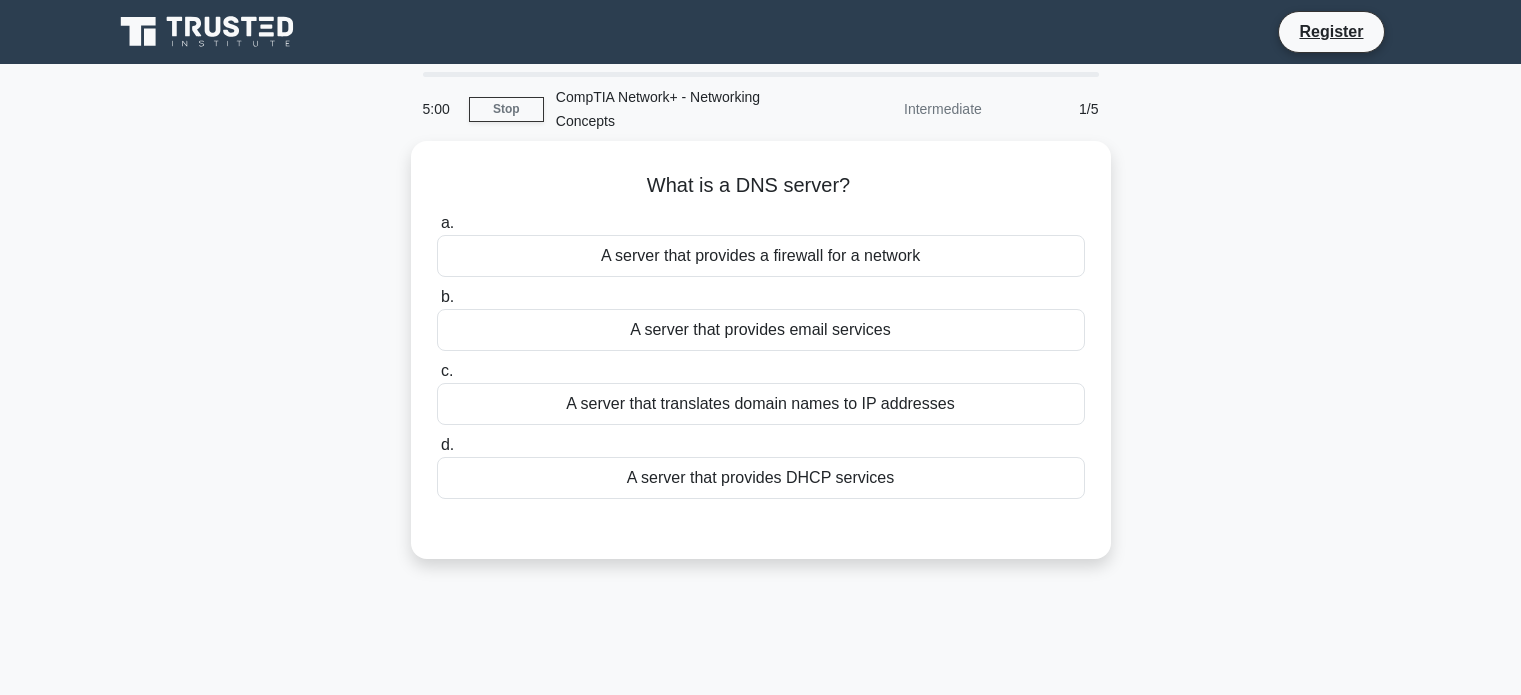 scroll, scrollTop: 0, scrollLeft: 0, axis: both 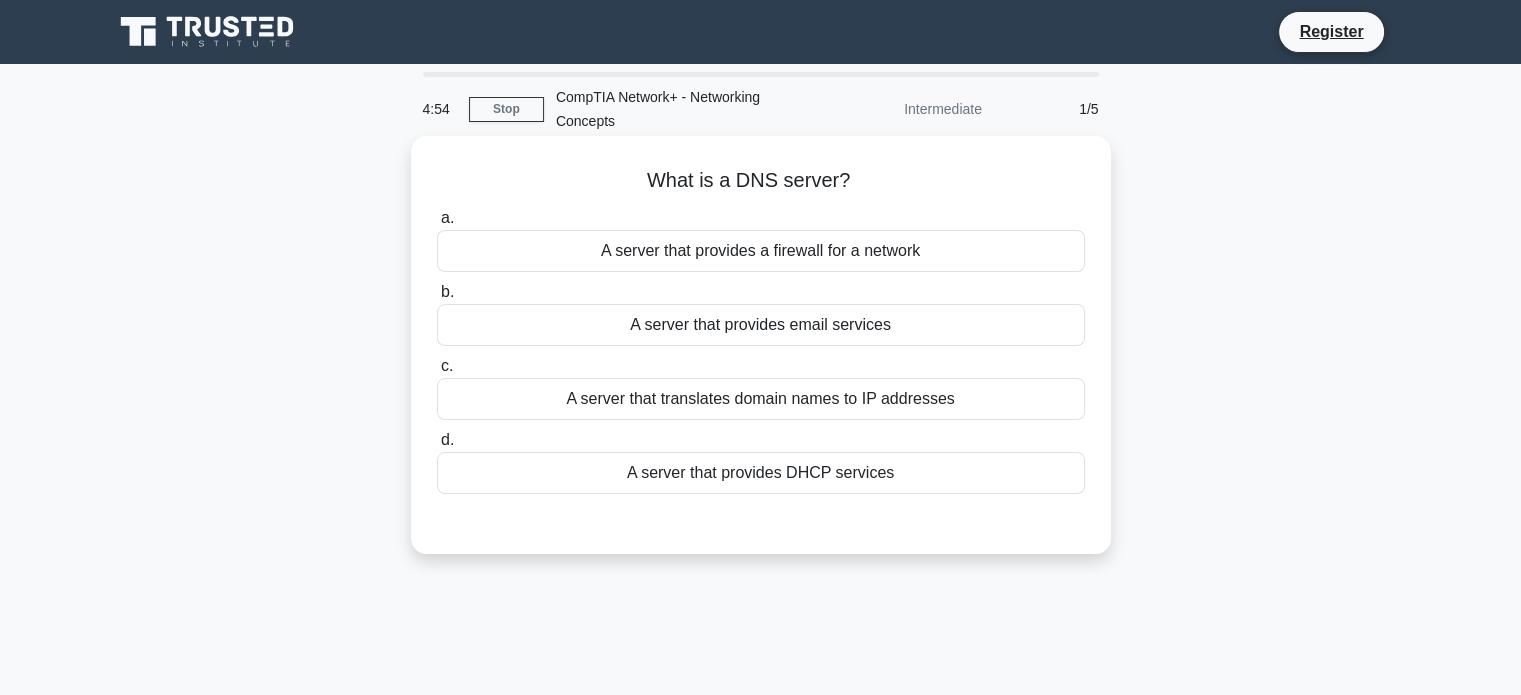 click on "A server that translates domain names to IP addresses" at bounding box center [761, 399] 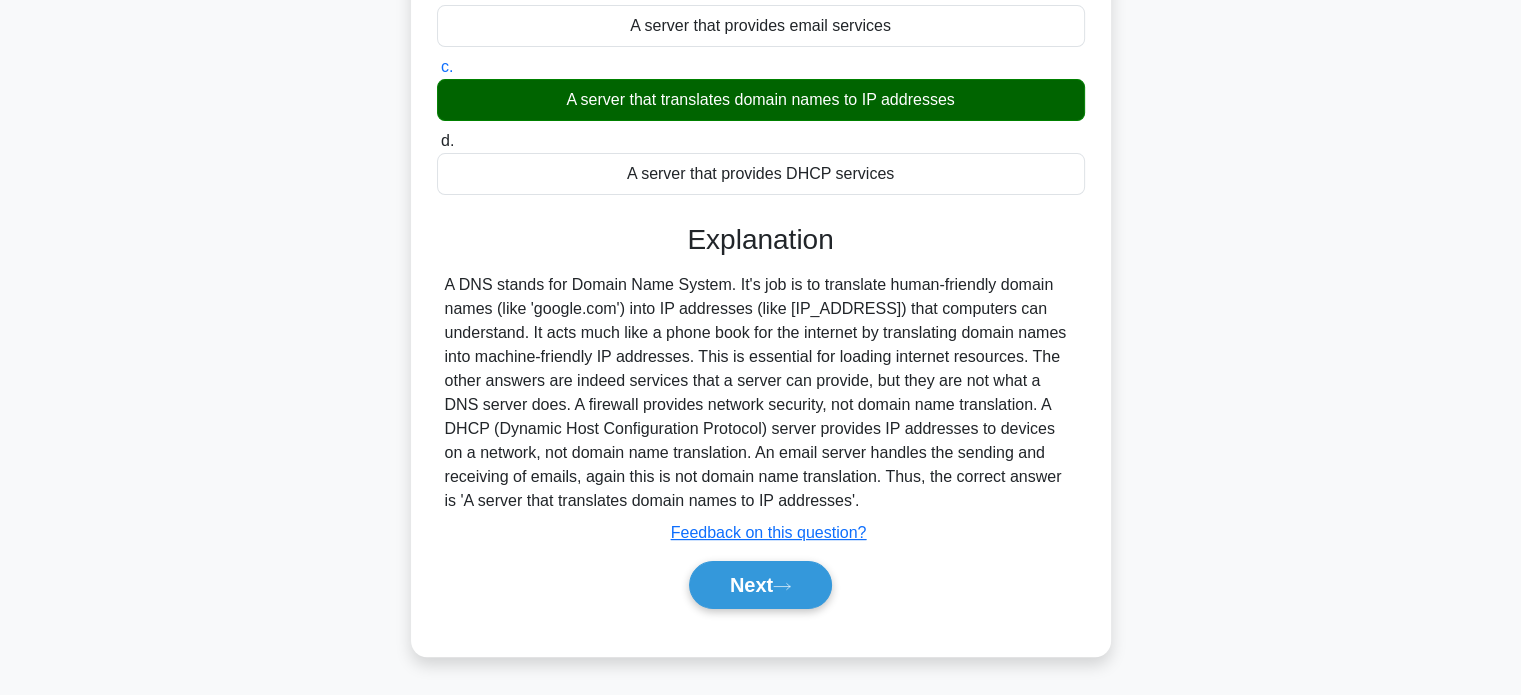 scroll, scrollTop: 300, scrollLeft: 0, axis: vertical 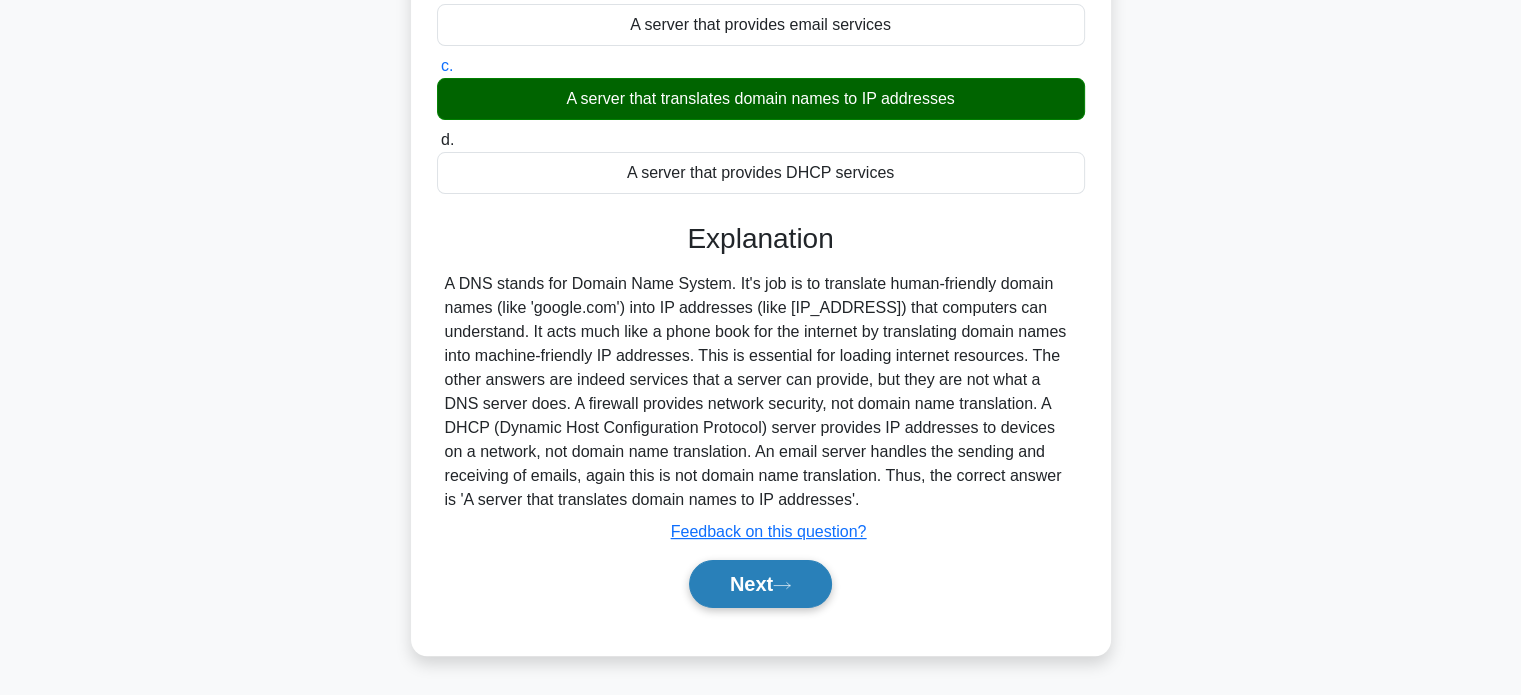 click on "Next" at bounding box center [760, 584] 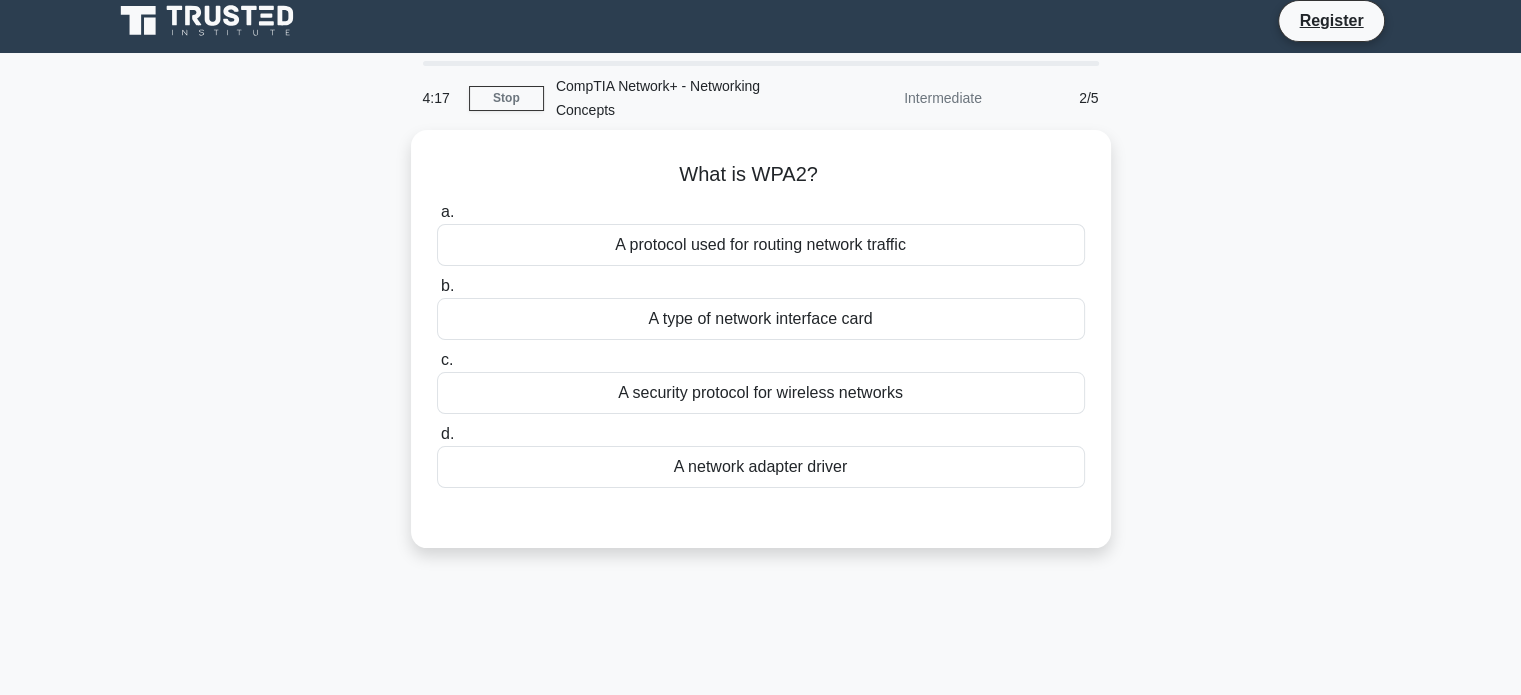 scroll, scrollTop: 0, scrollLeft: 0, axis: both 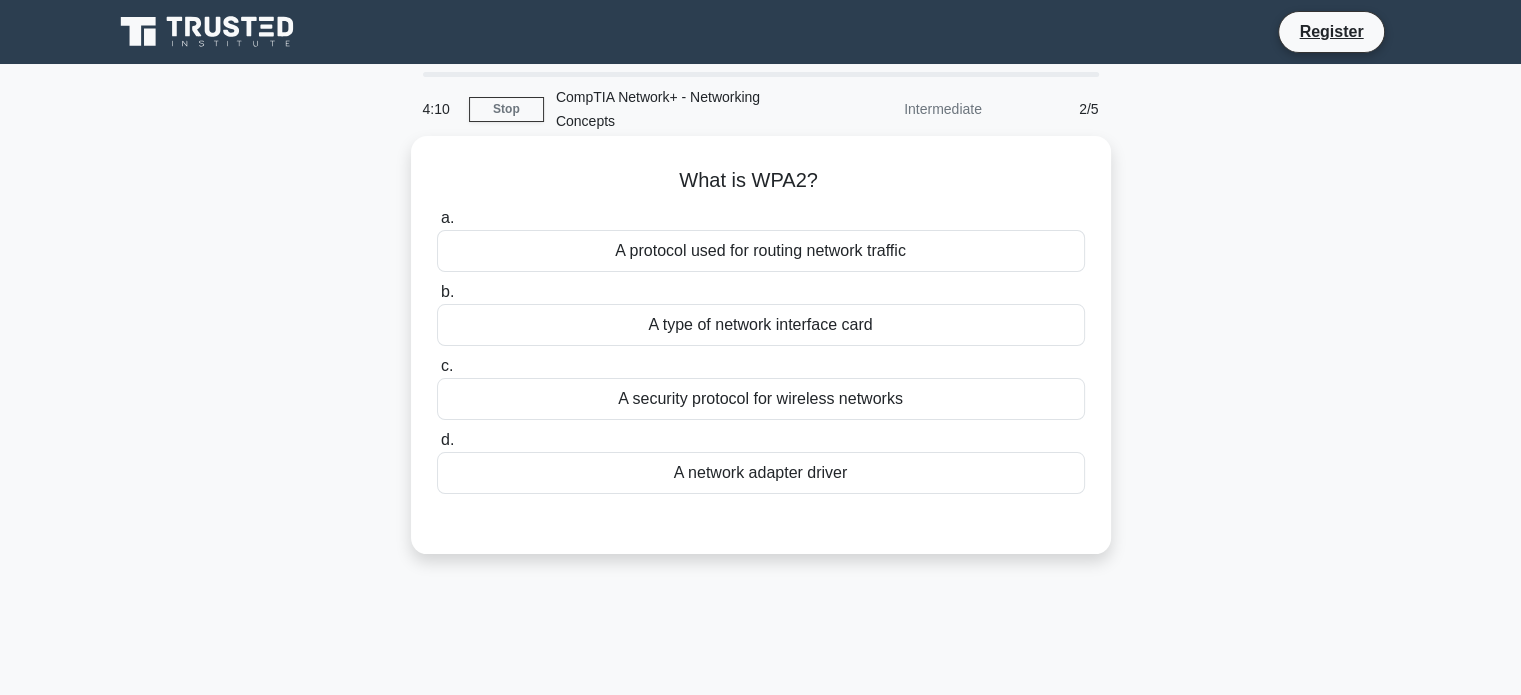 click on "A security protocol for wireless networks" at bounding box center [761, 399] 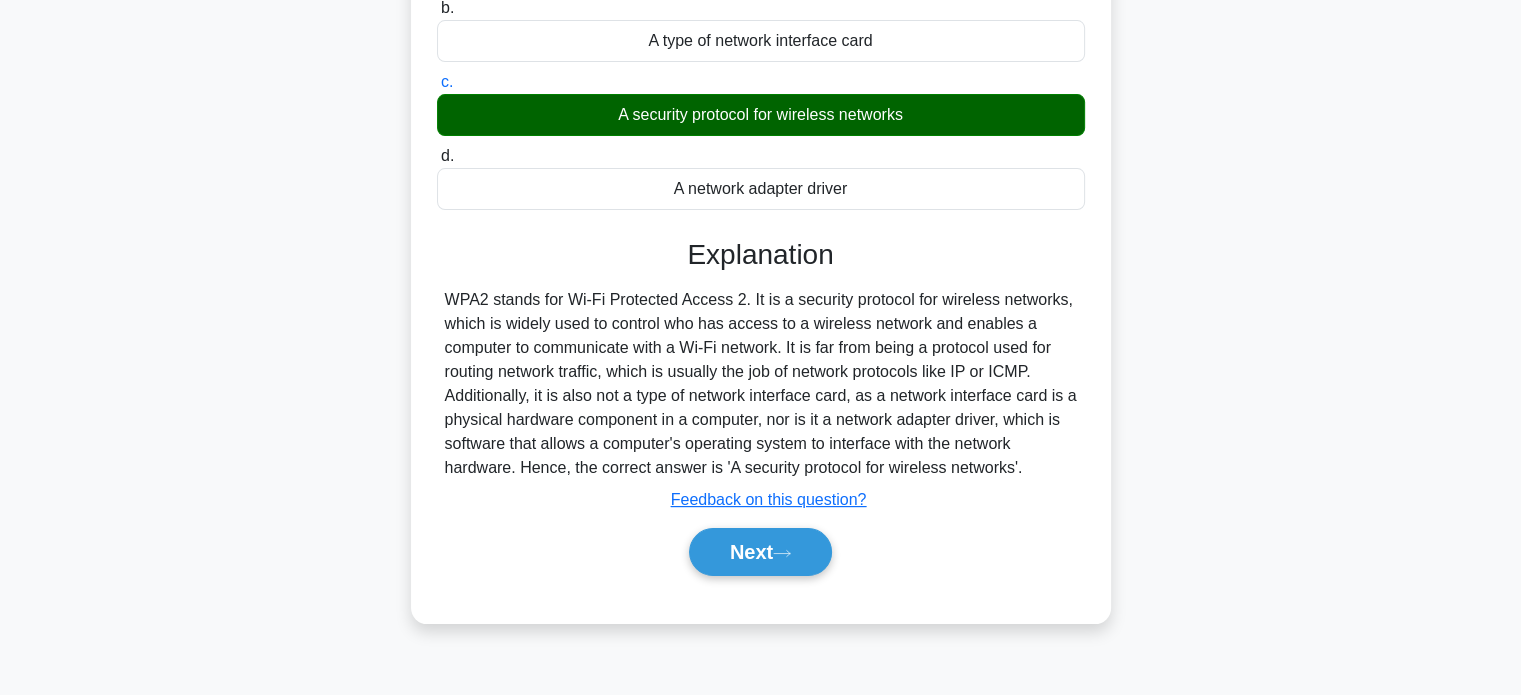scroll, scrollTop: 300, scrollLeft: 0, axis: vertical 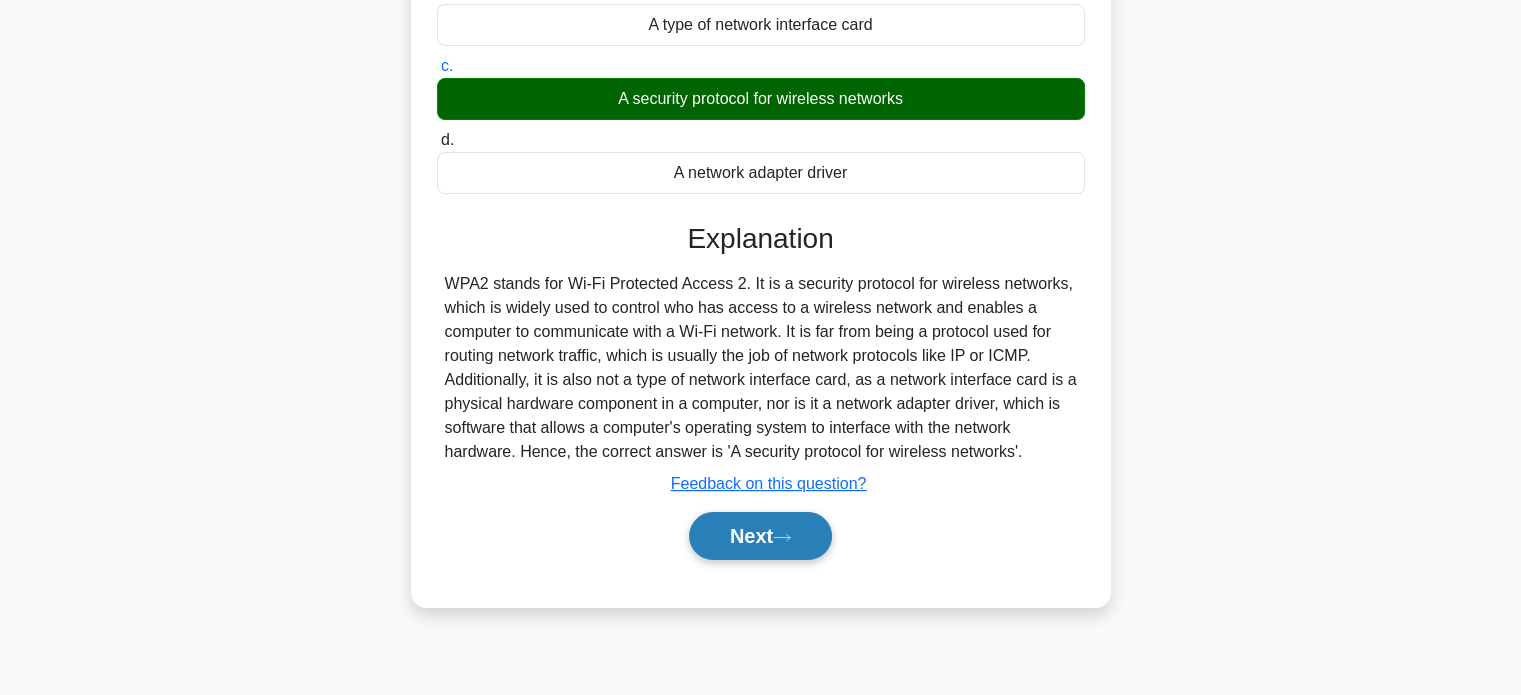 click on "Next" at bounding box center [760, 536] 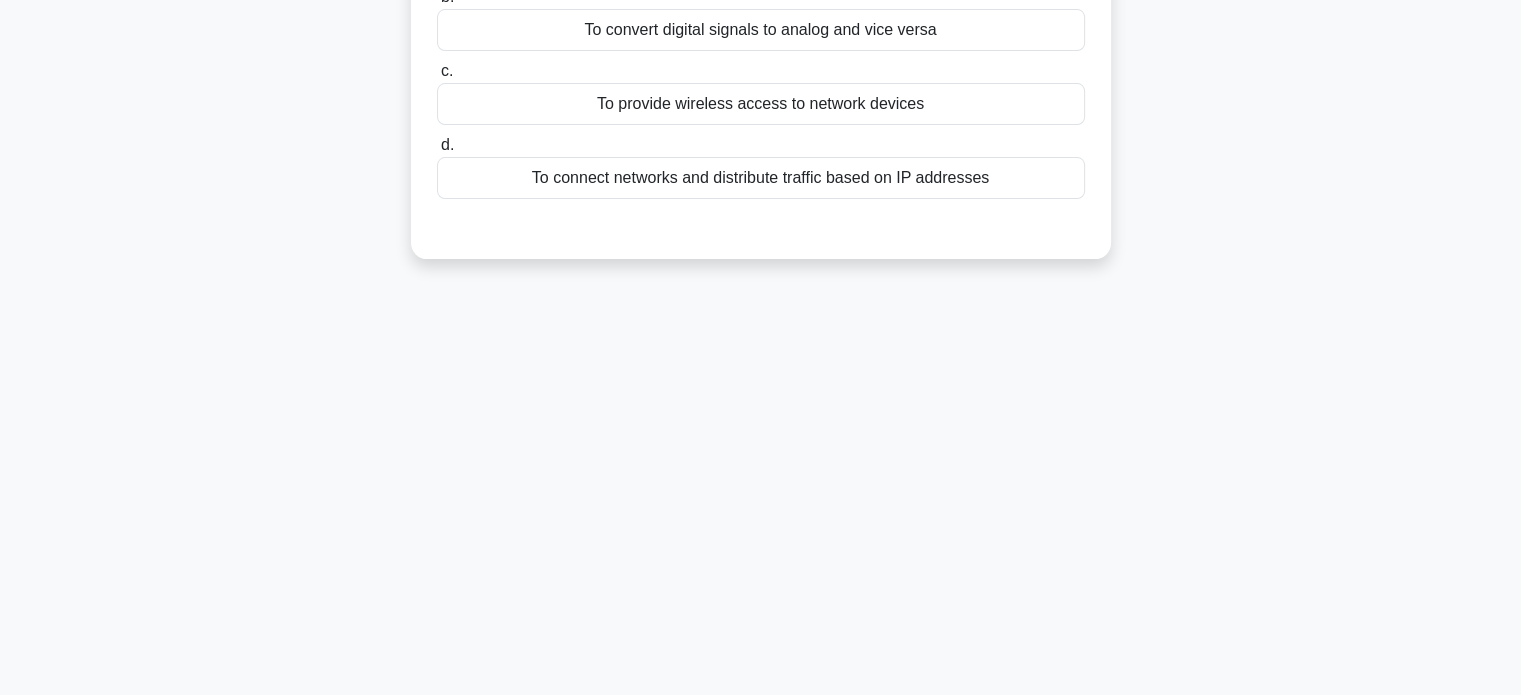 scroll, scrollTop: 0, scrollLeft: 0, axis: both 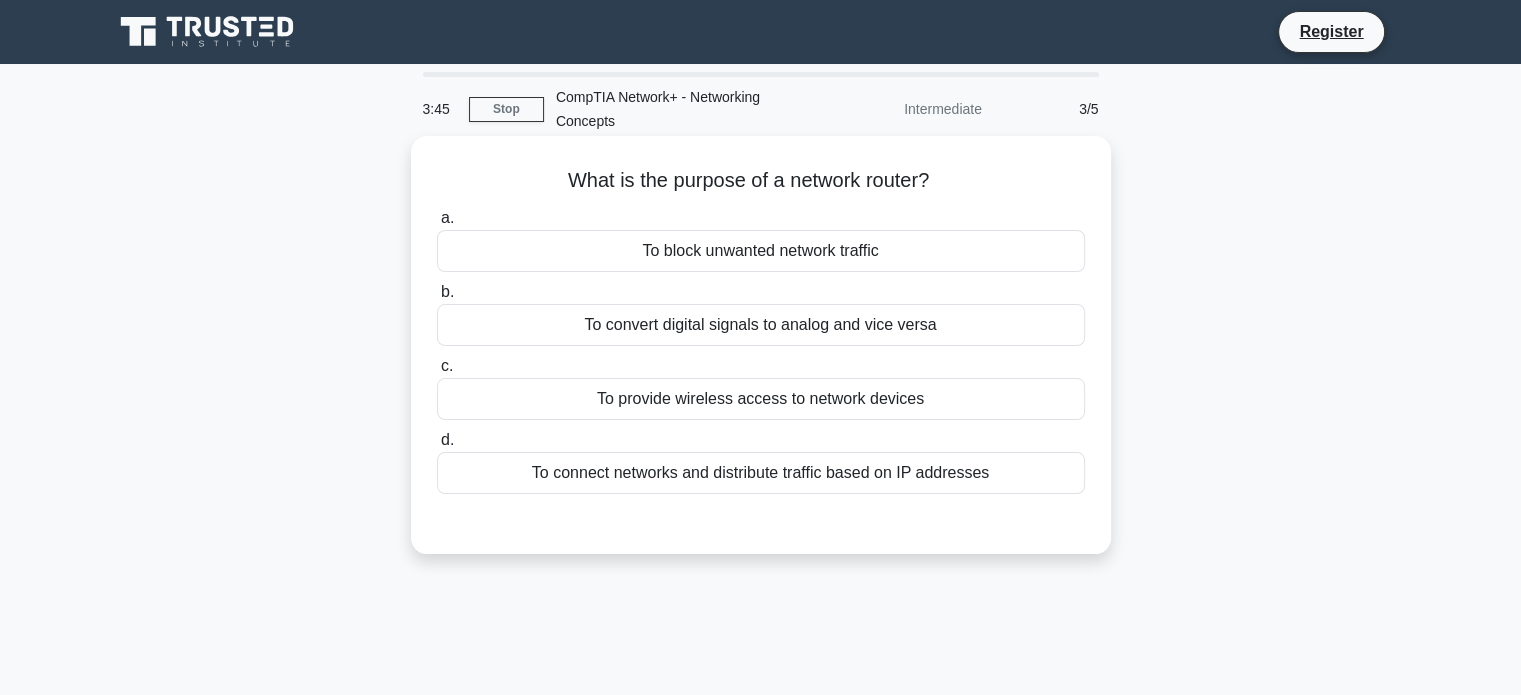 click on "To connect networks and distribute traffic based on IP addresses" at bounding box center (761, 473) 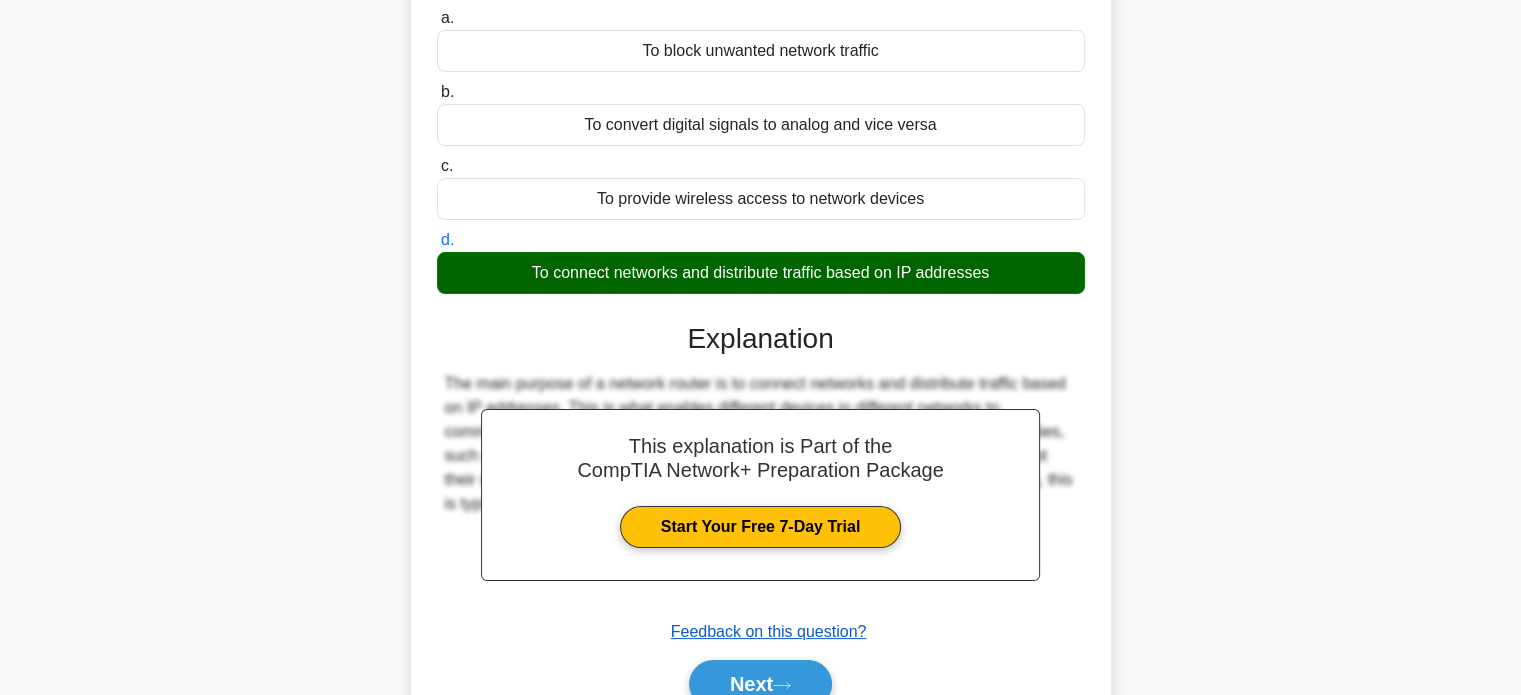scroll, scrollTop: 385, scrollLeft: 0, axis: vertical 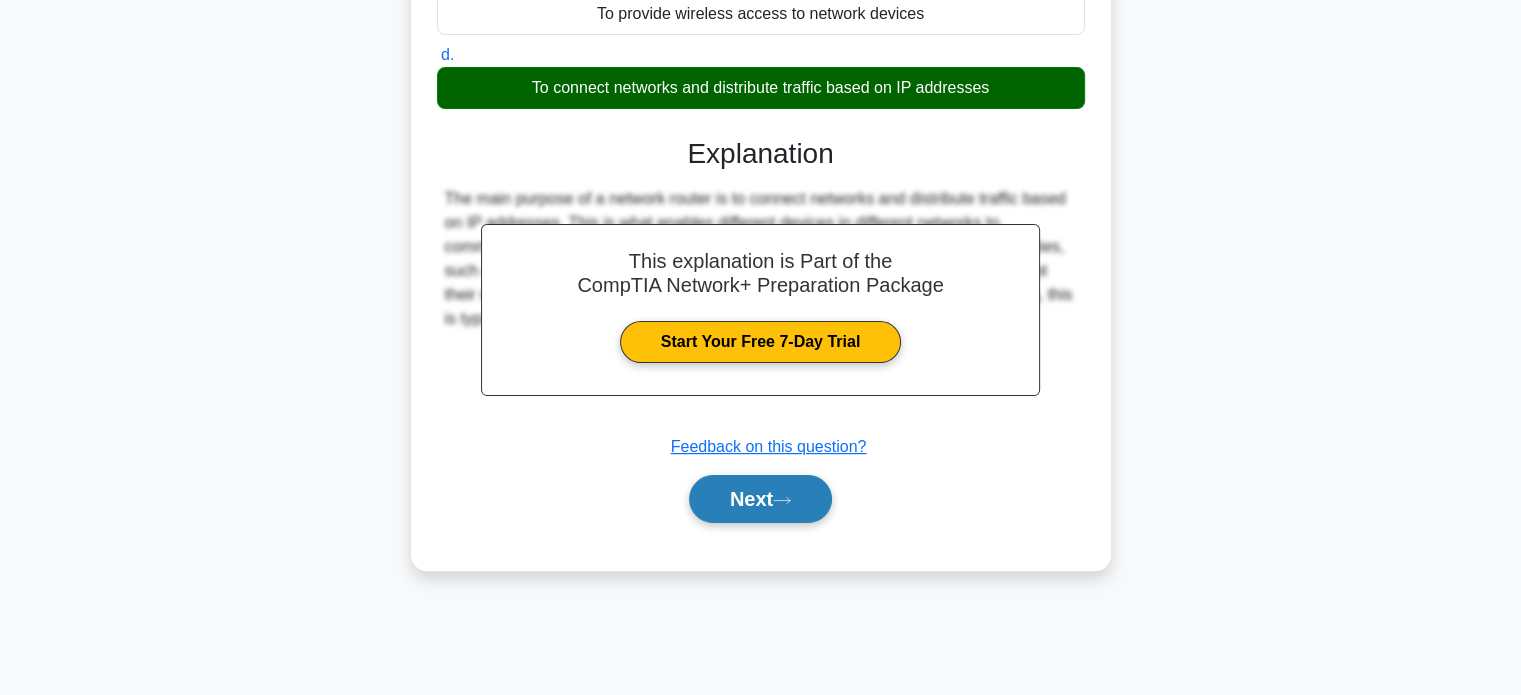 click on "Next" at bounding box center [760, 499] 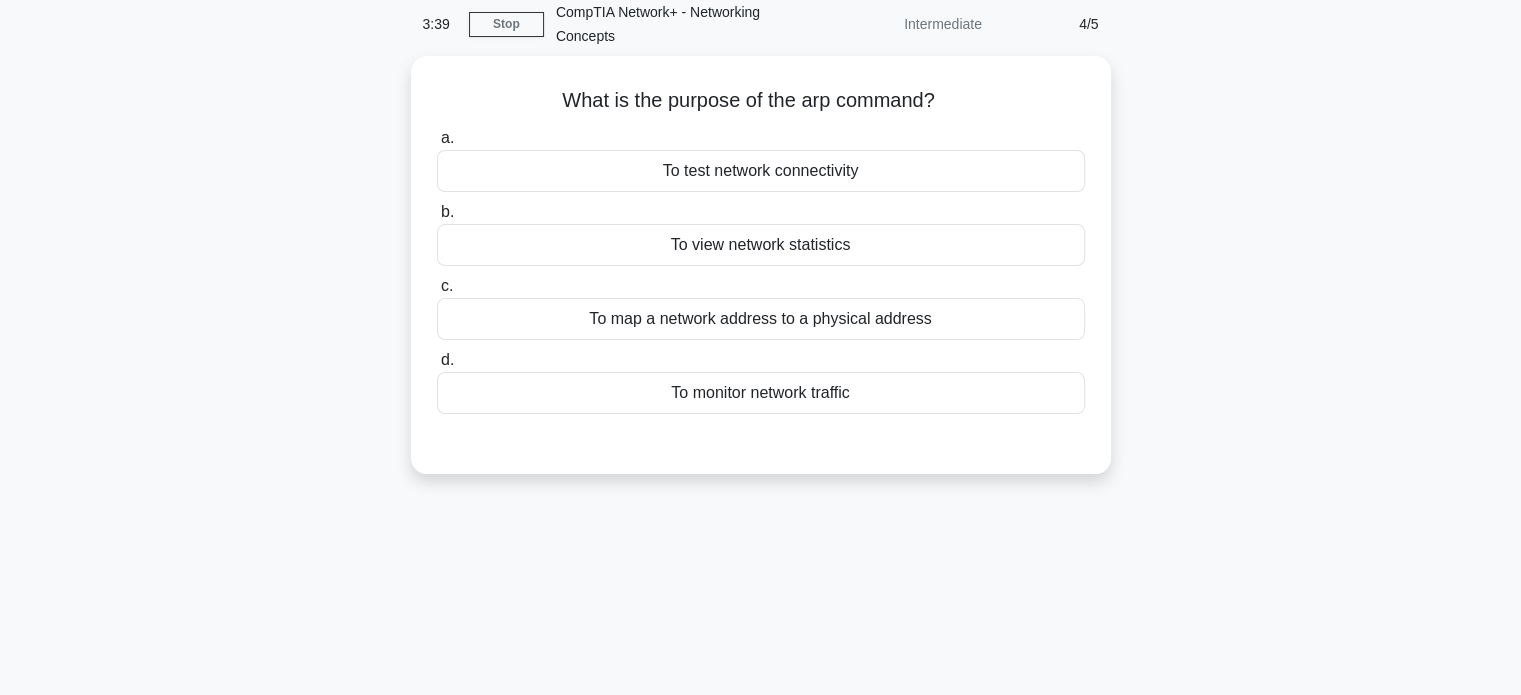scroll, scrollTop: 0, scrollLeft: 0, axis: both 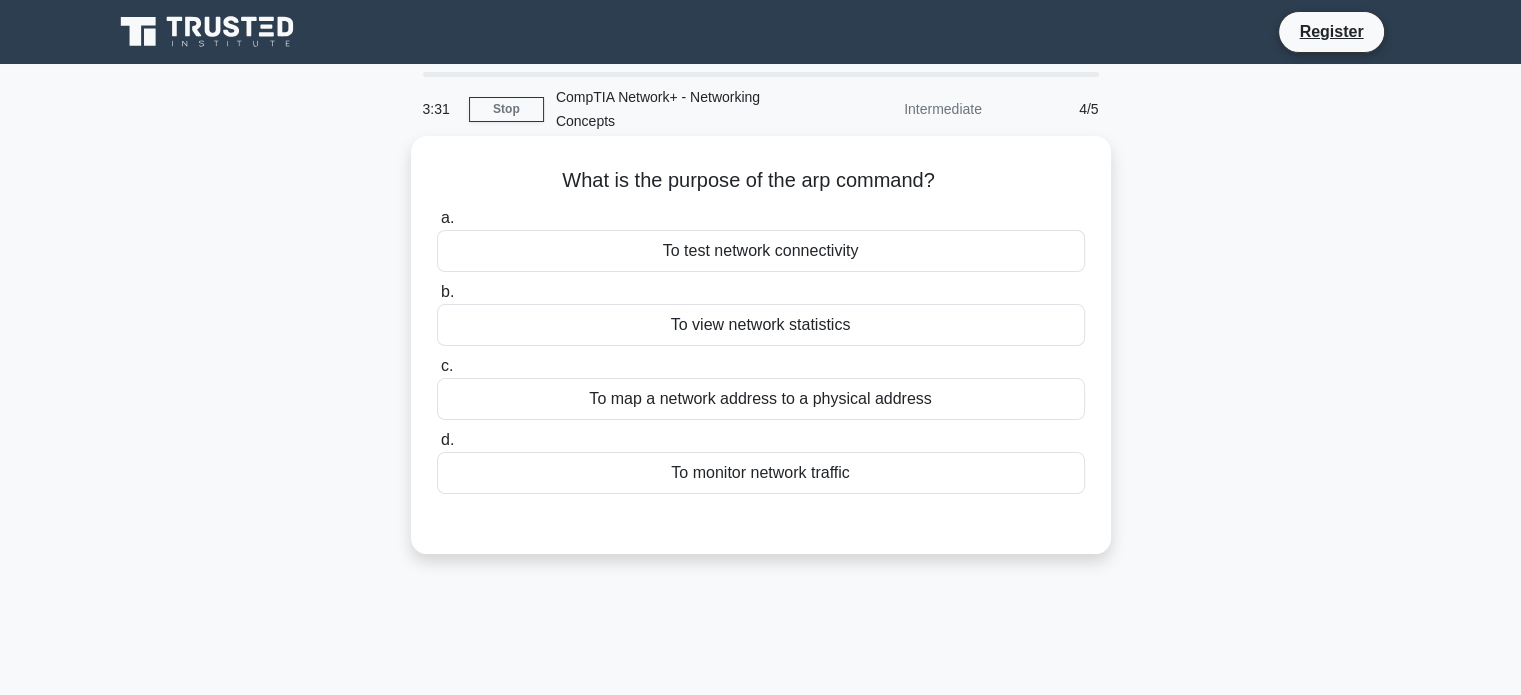 click on "To map a network address to a physical address" at bounding box center (761, 399) 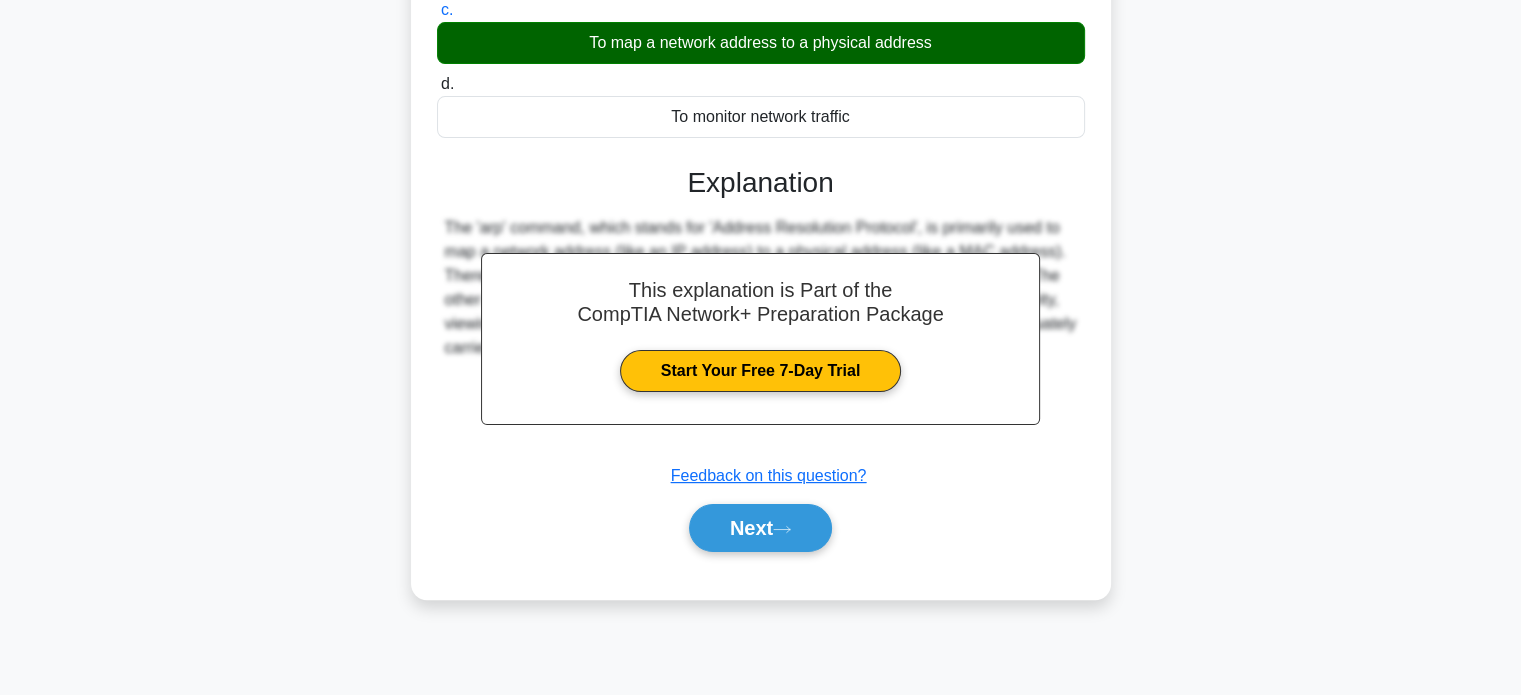 scroll, scrollTop: 385, scrollLeft: 0, axis: vertical 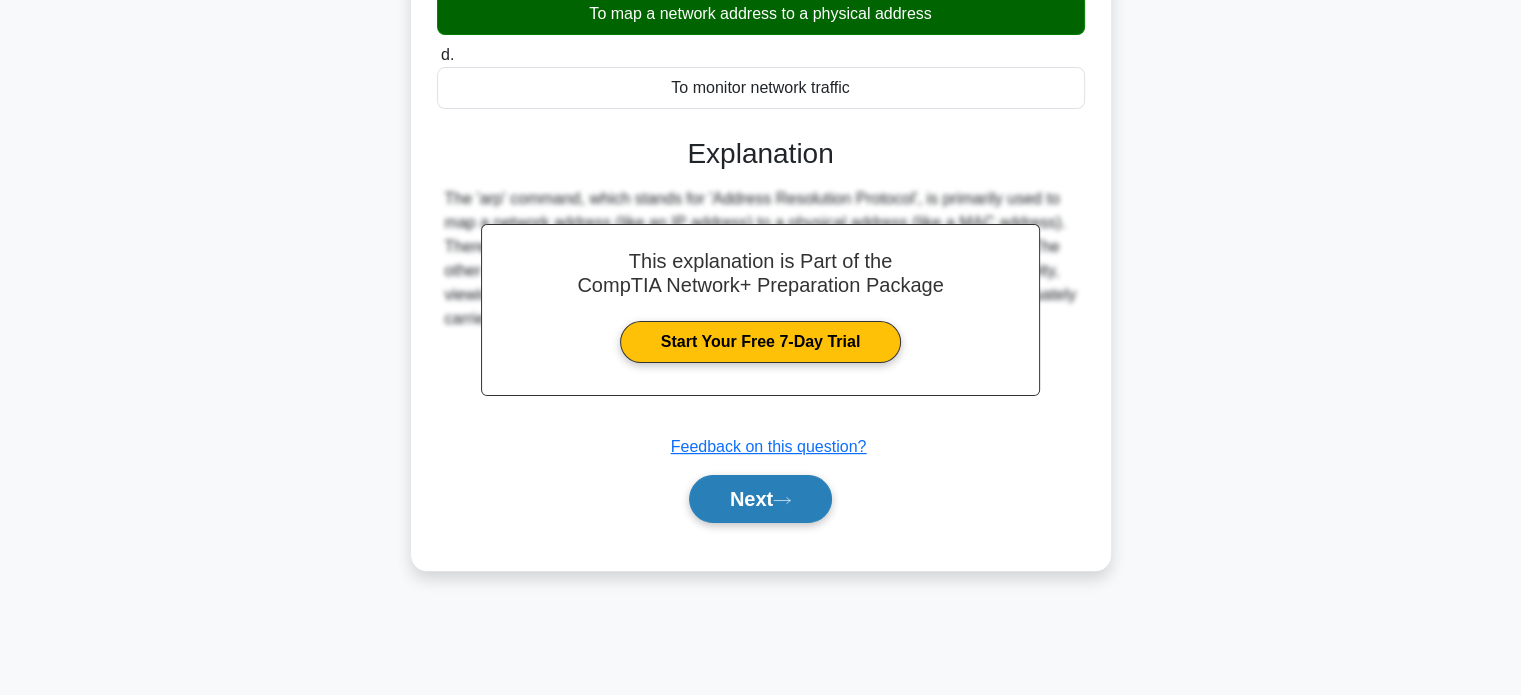 click on "Next" at bounding box center [760, 499] 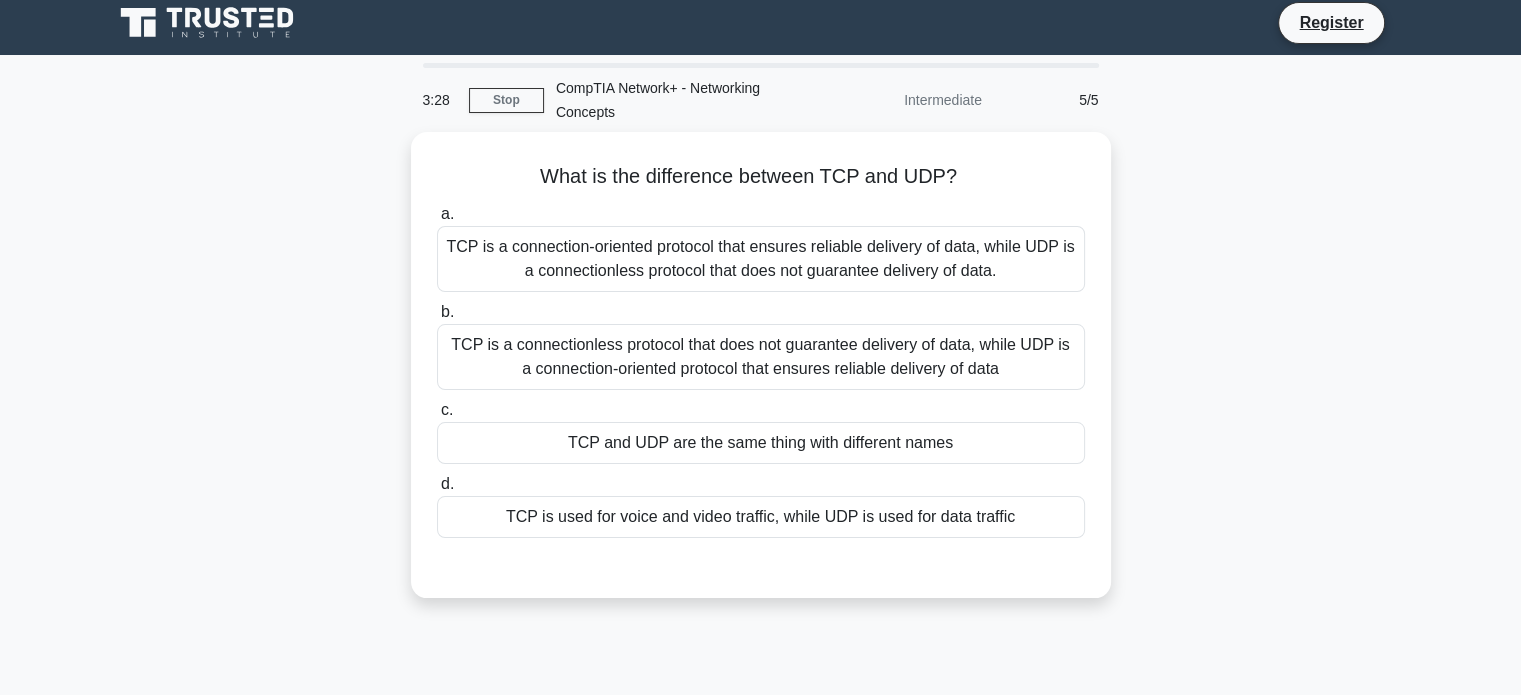 scroll, scrollTop: 0, scrollLeft: 0, axis: both 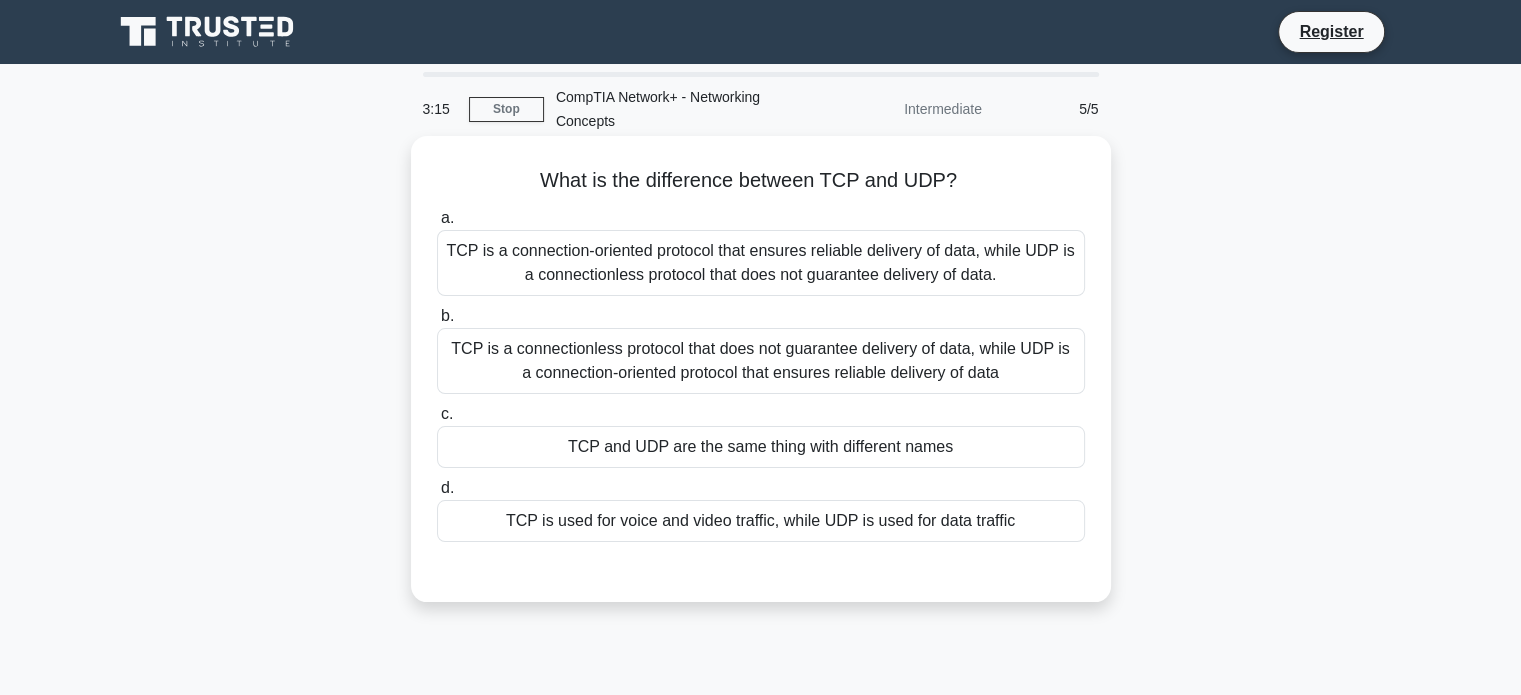 click on "TCP is a connection-oriented protocol that ensures reliable delivery of data, while UDP is a connectionless protocol that does not guarantee delivery of data." at bounding box center (761, 263) 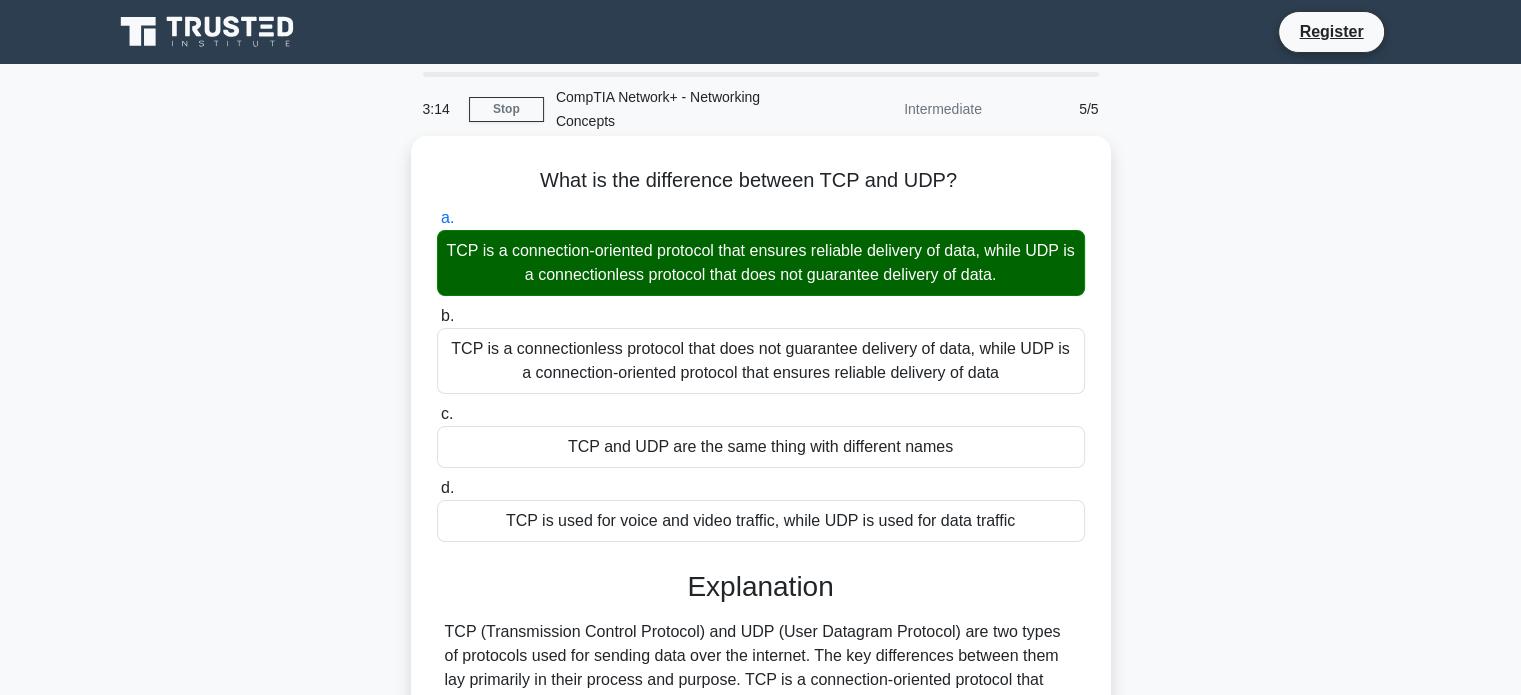 scroll, scrollTop: 300, scrollLeft: 0, axis: vertical 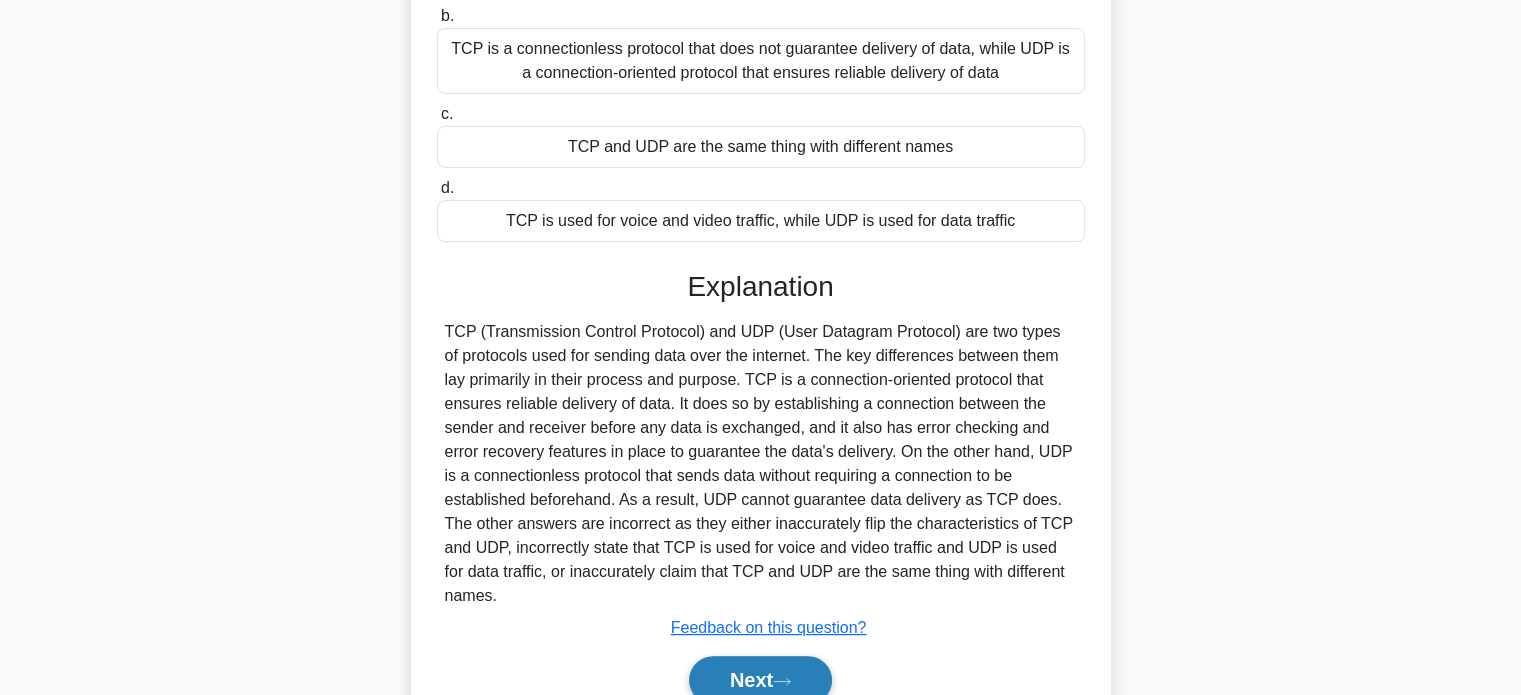 click on "Next" at bounding box center (760, 680) 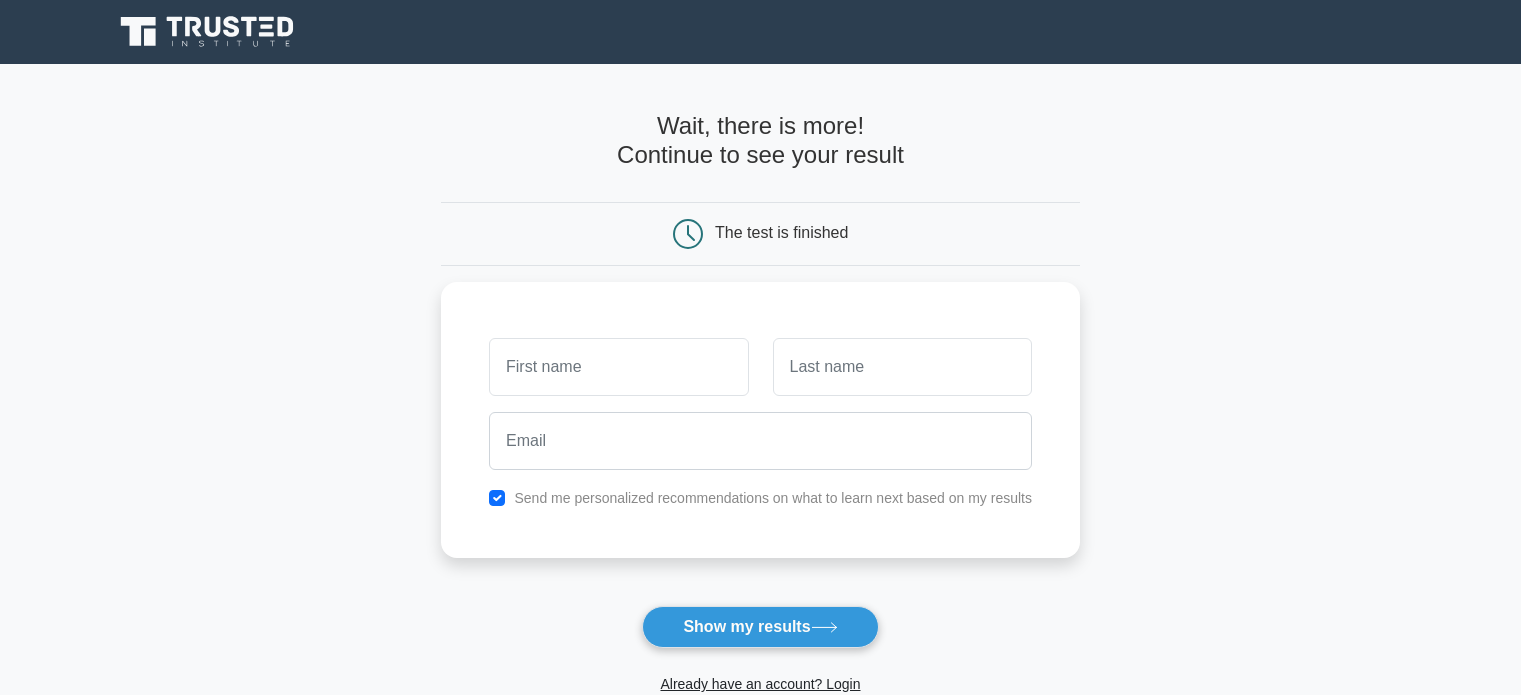 scroll, scrollTop: 0, scrollLeft: 0, axis: both 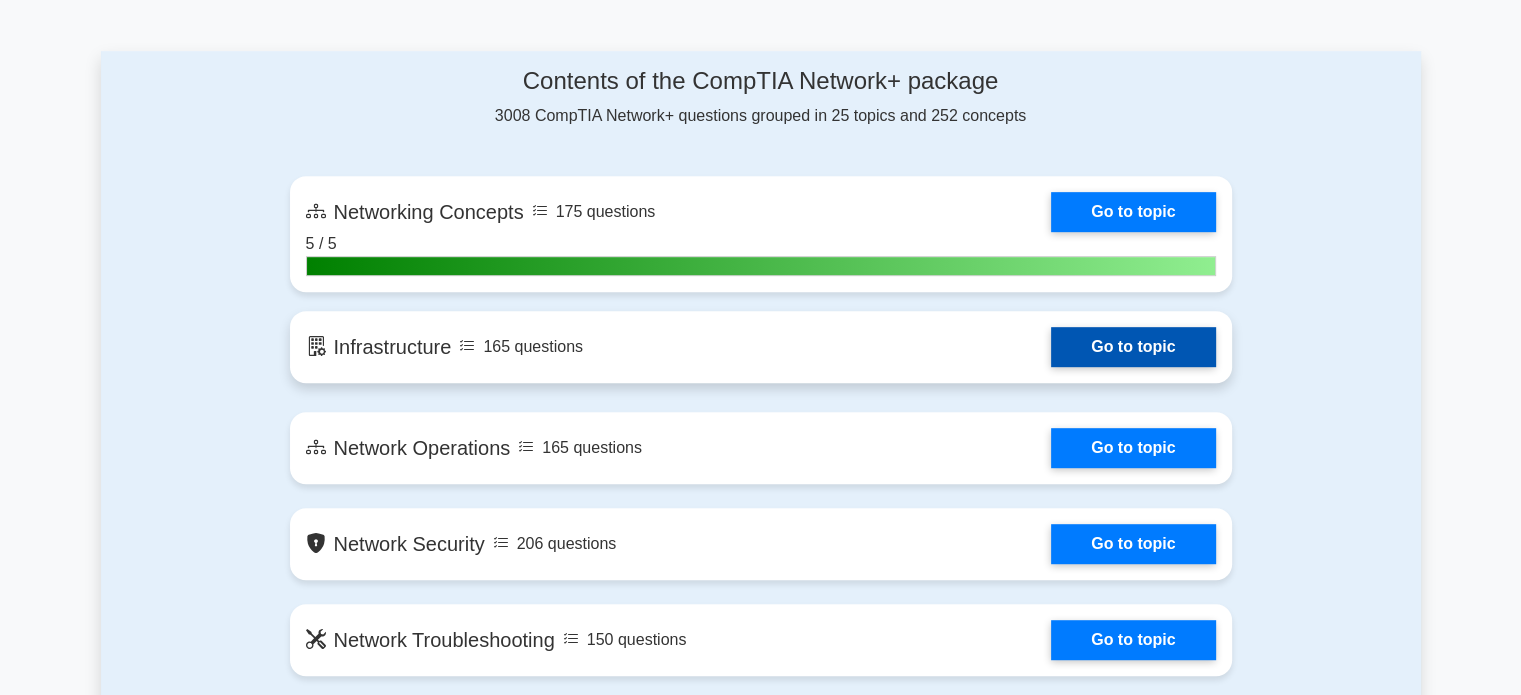 click on "Go to topic" at bounding box center [1133, 347] 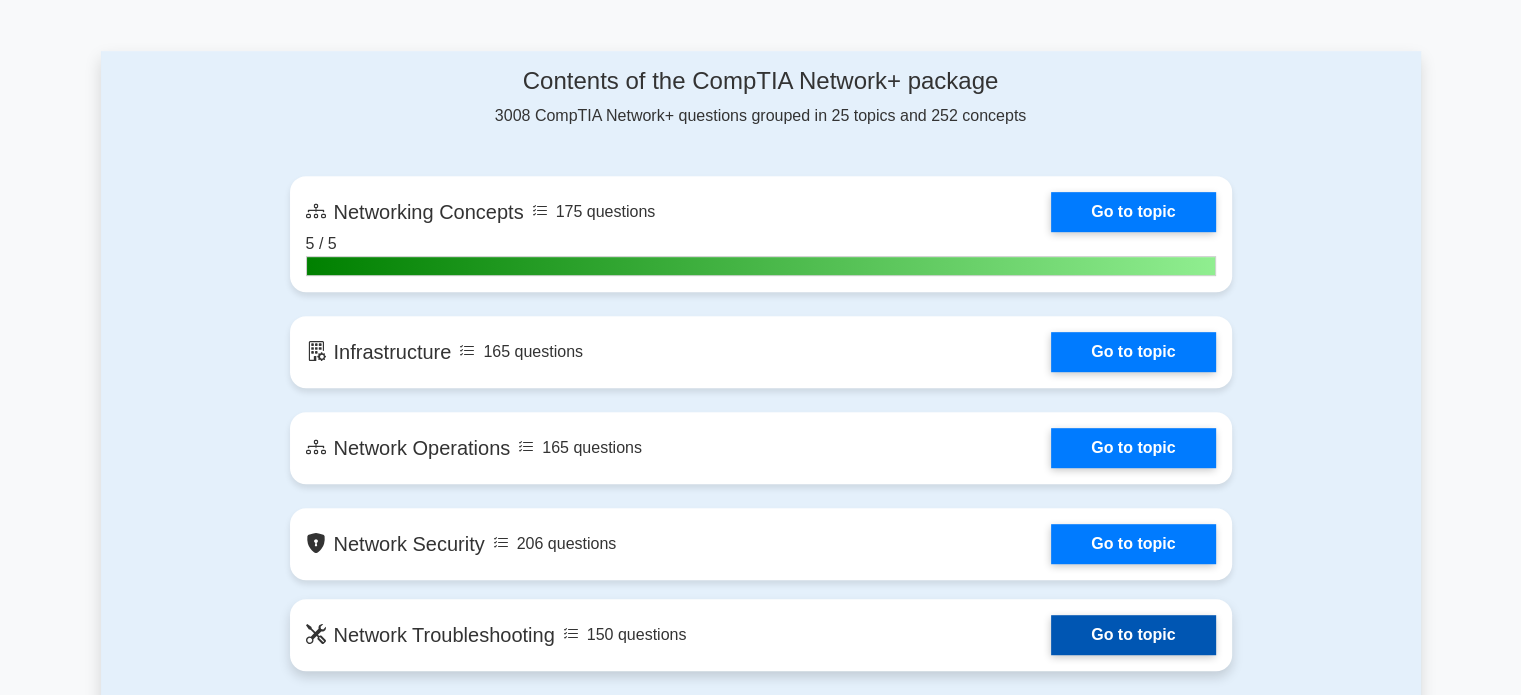 scroll, scrollTop: 1020, scrollLeft: 0, axis: vertical 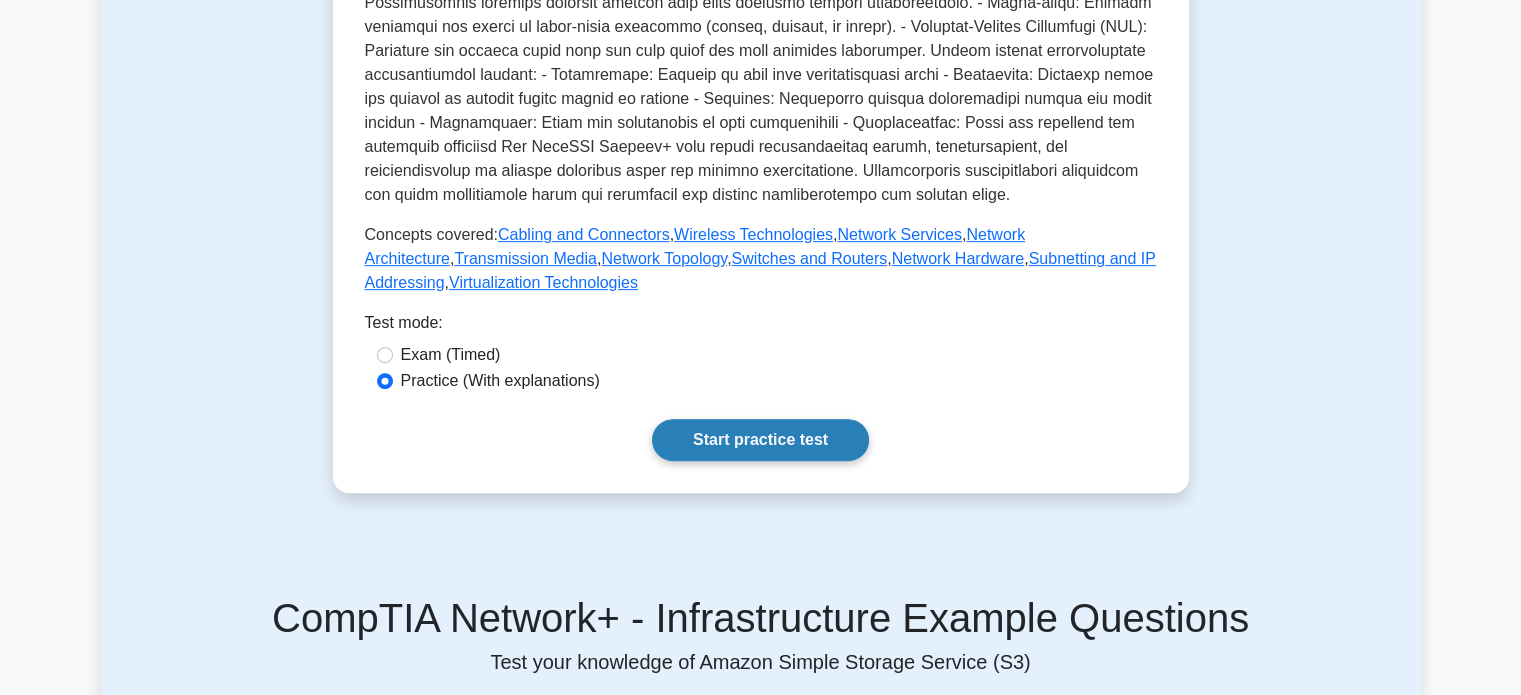 click on "Start practice test" at bounding box center (760, 440) 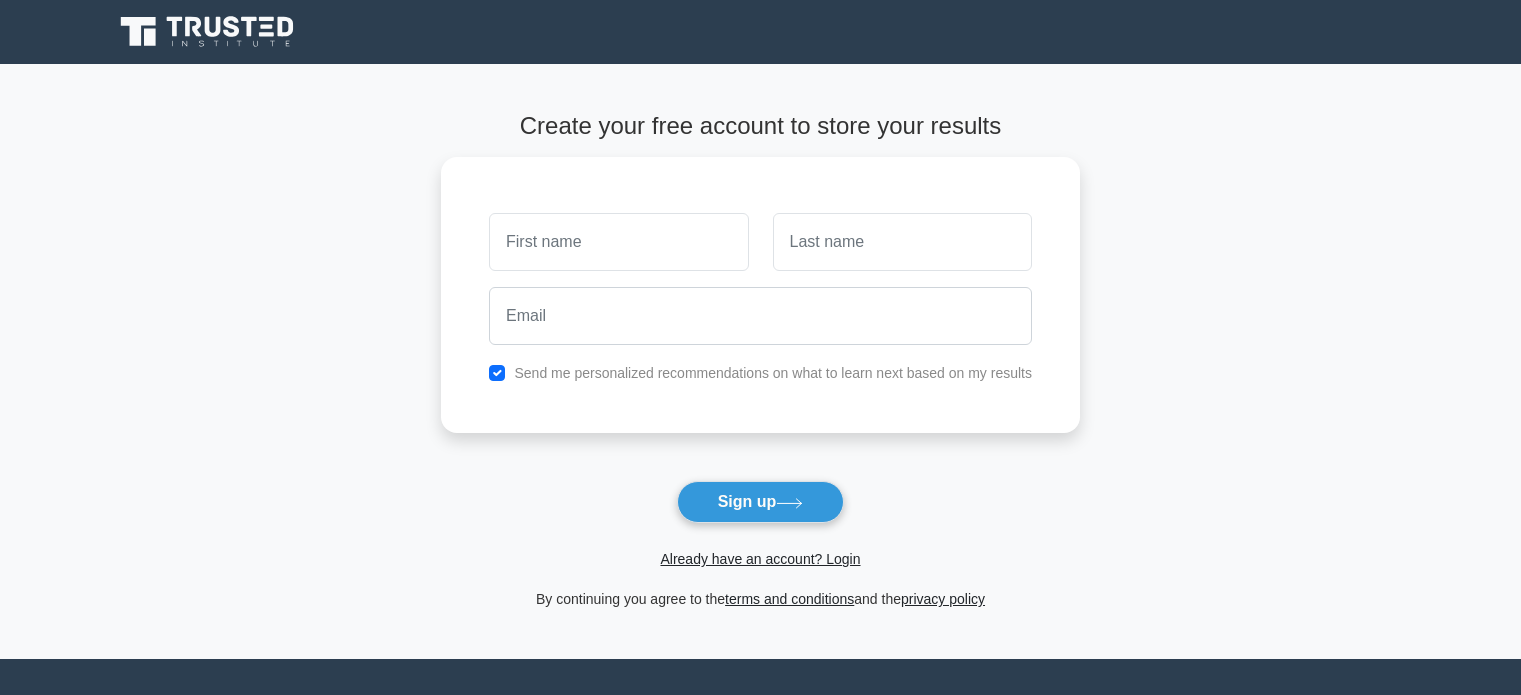 scroll, scrollTop: 0, scrollLeft: 0, axis: both 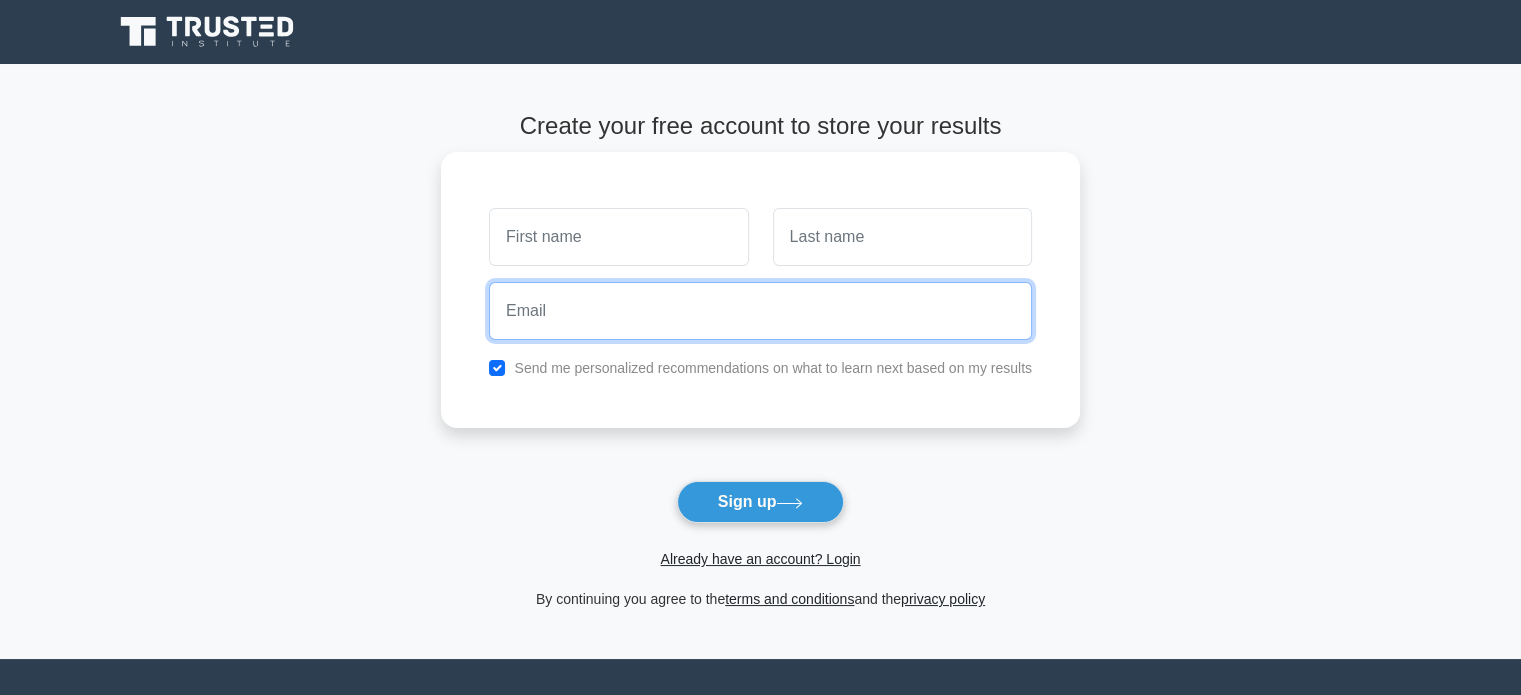 click at bounding box center [760, 311] 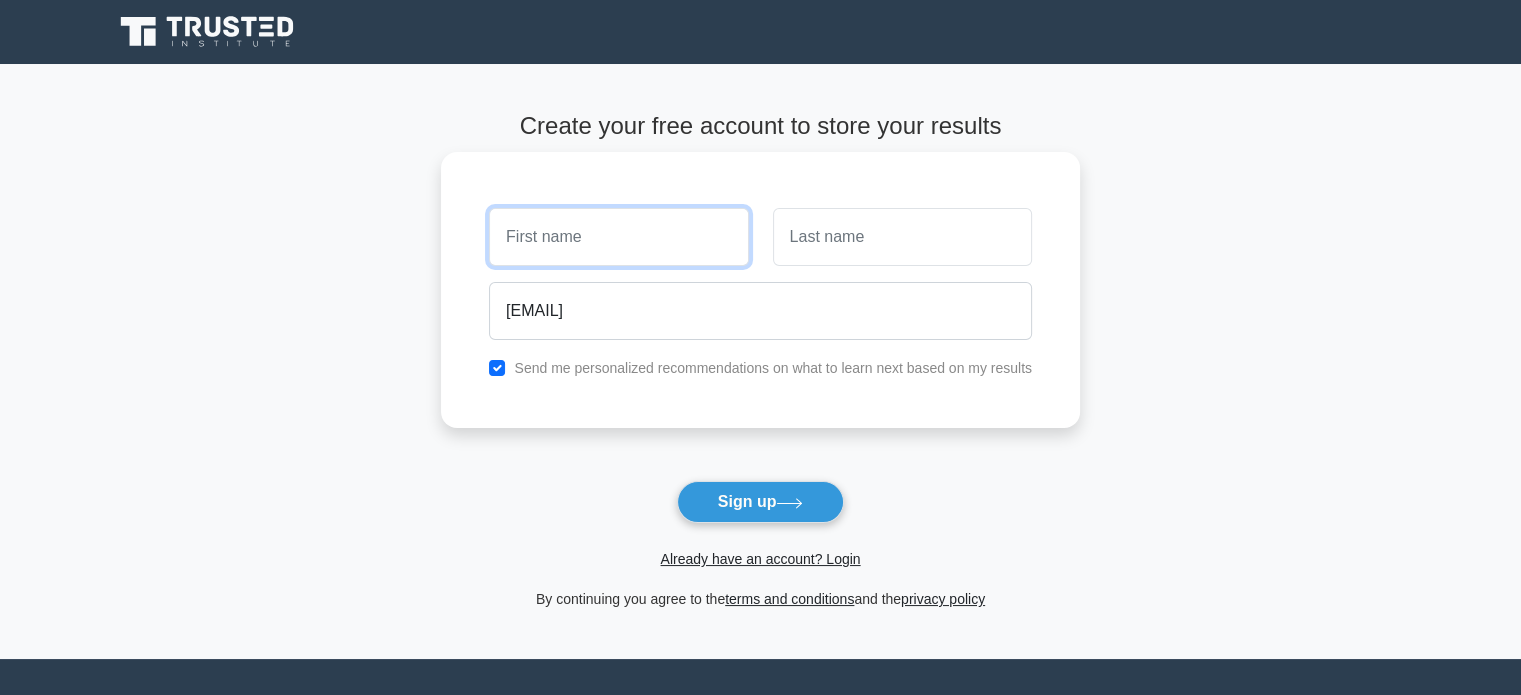 click at bounding box center [618, 237] 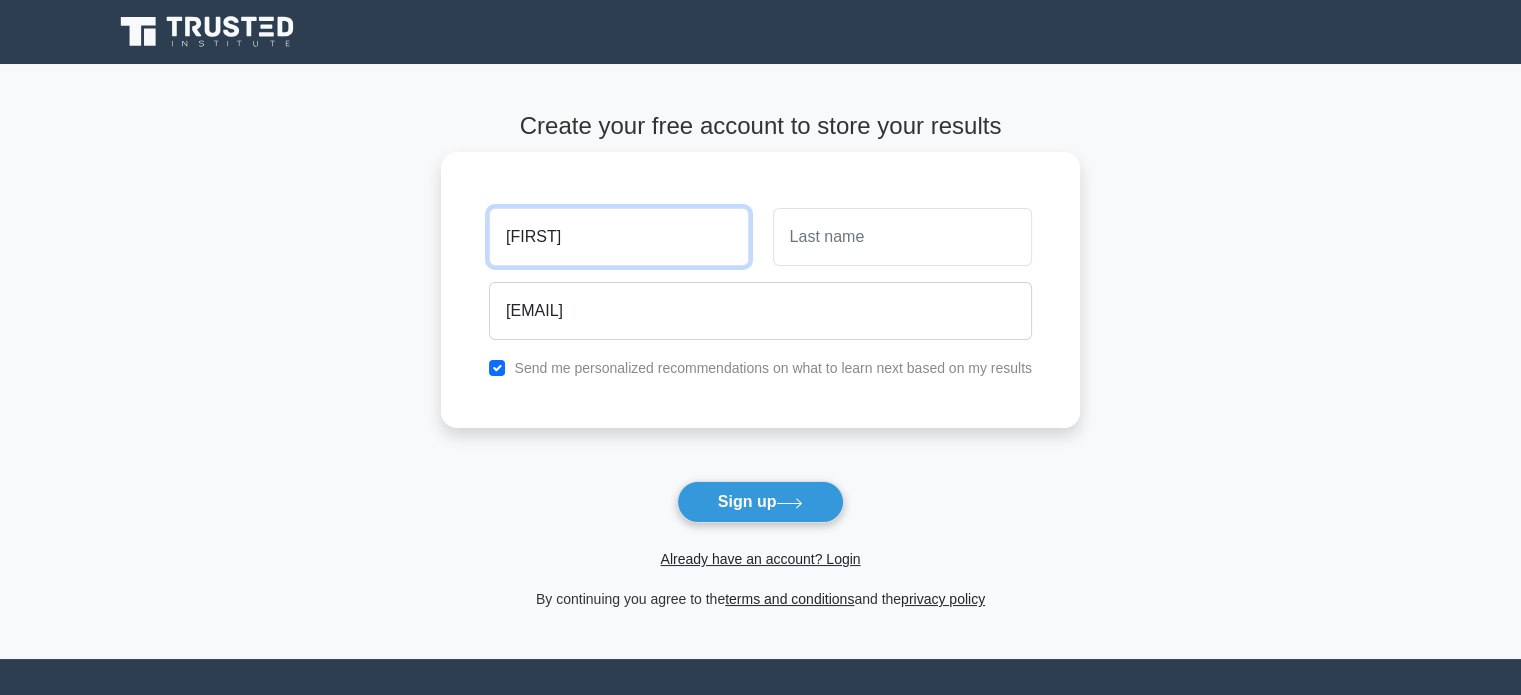 type on "[NAME]" 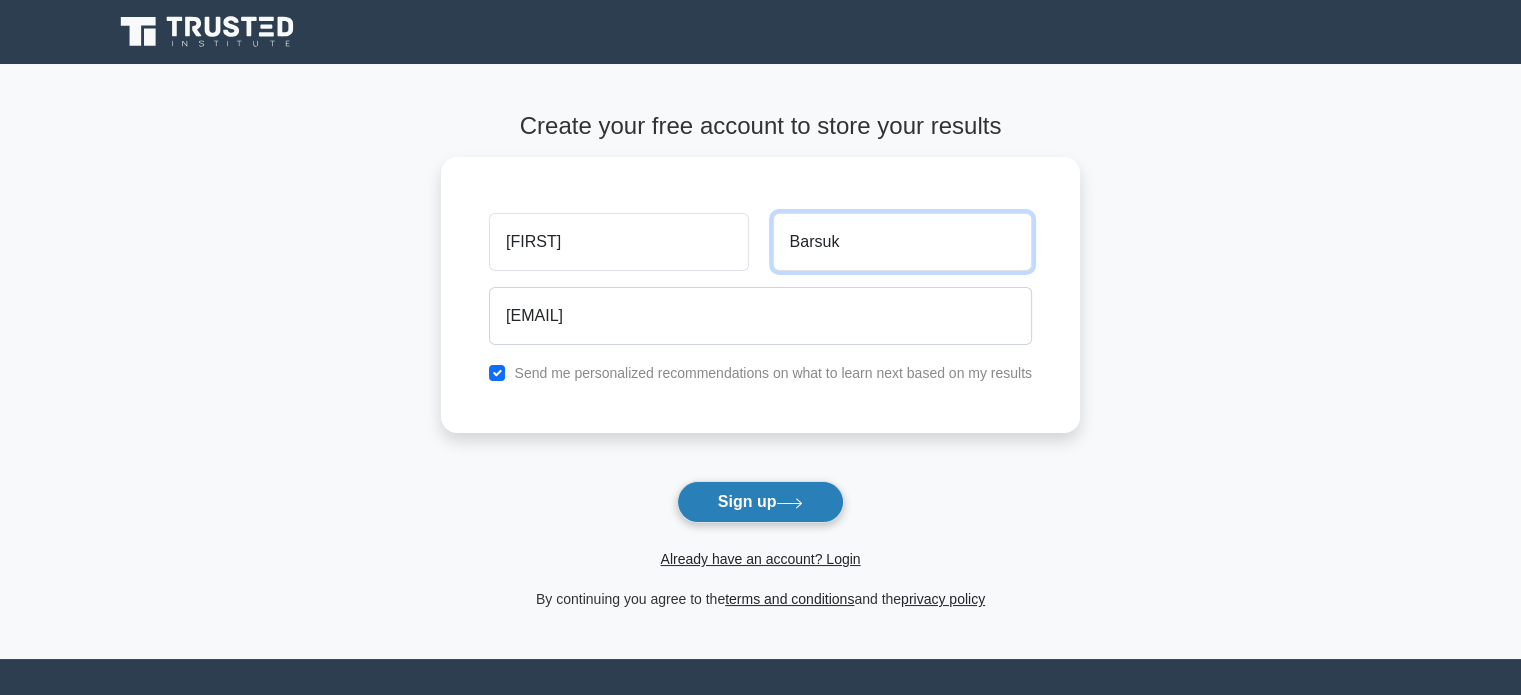 type on "Barsuk" 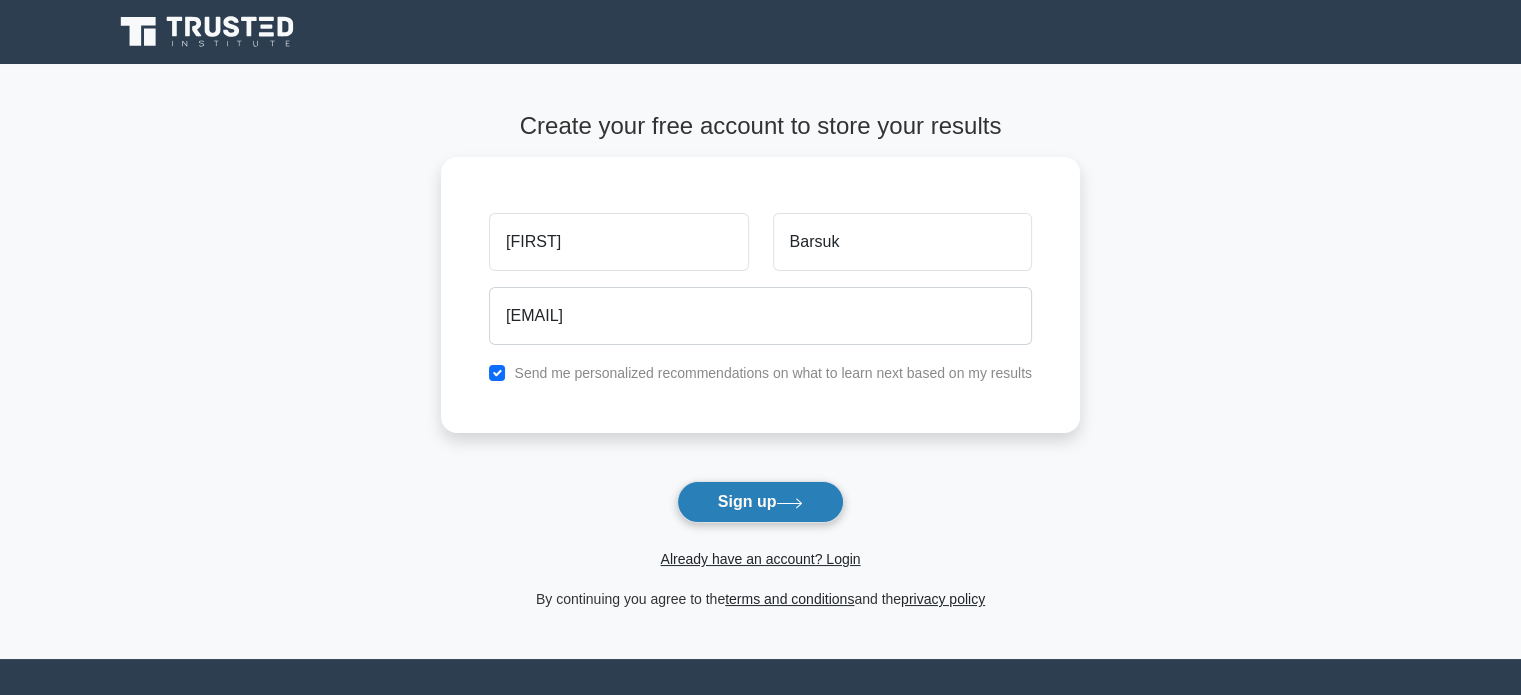 click on "Sign up" at bounding box center (761, 502) 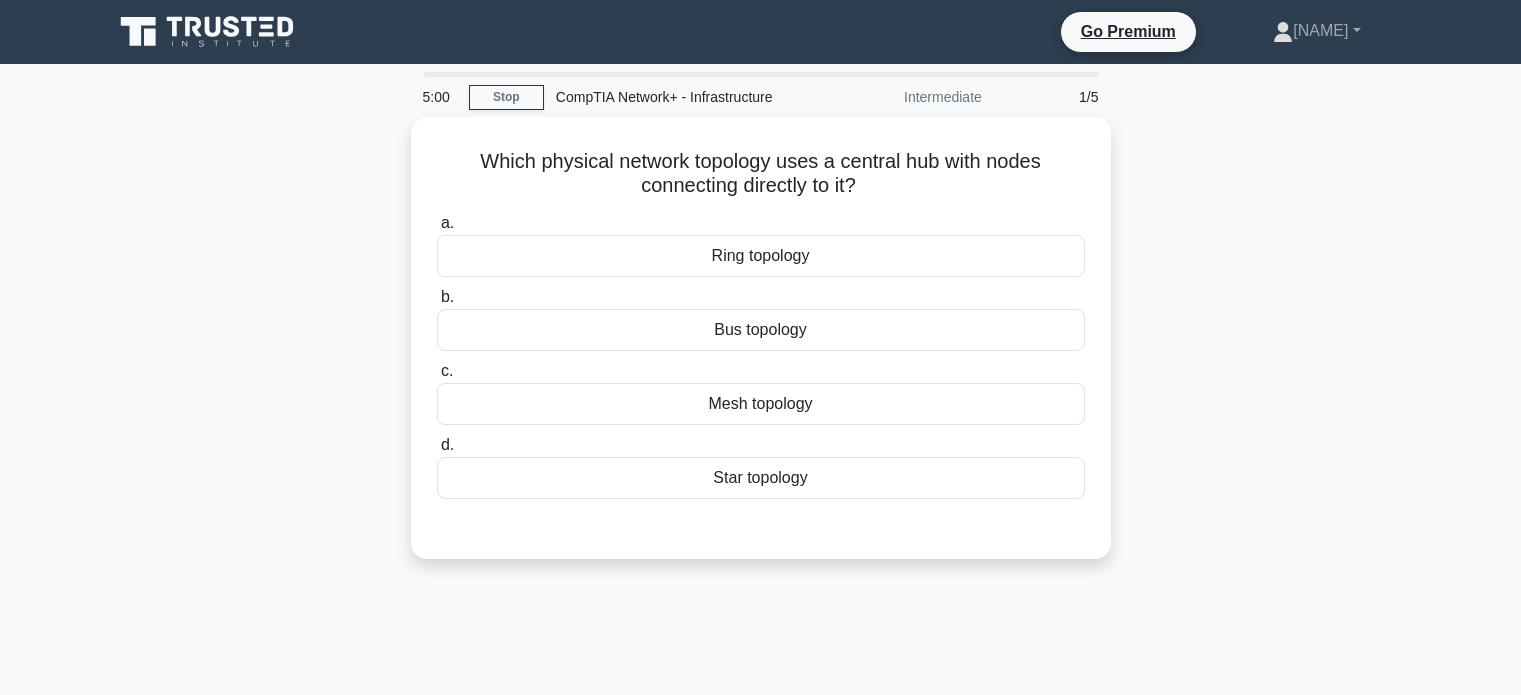 scroll, scrollTop: 0, scrollLeft: 0, axis: both 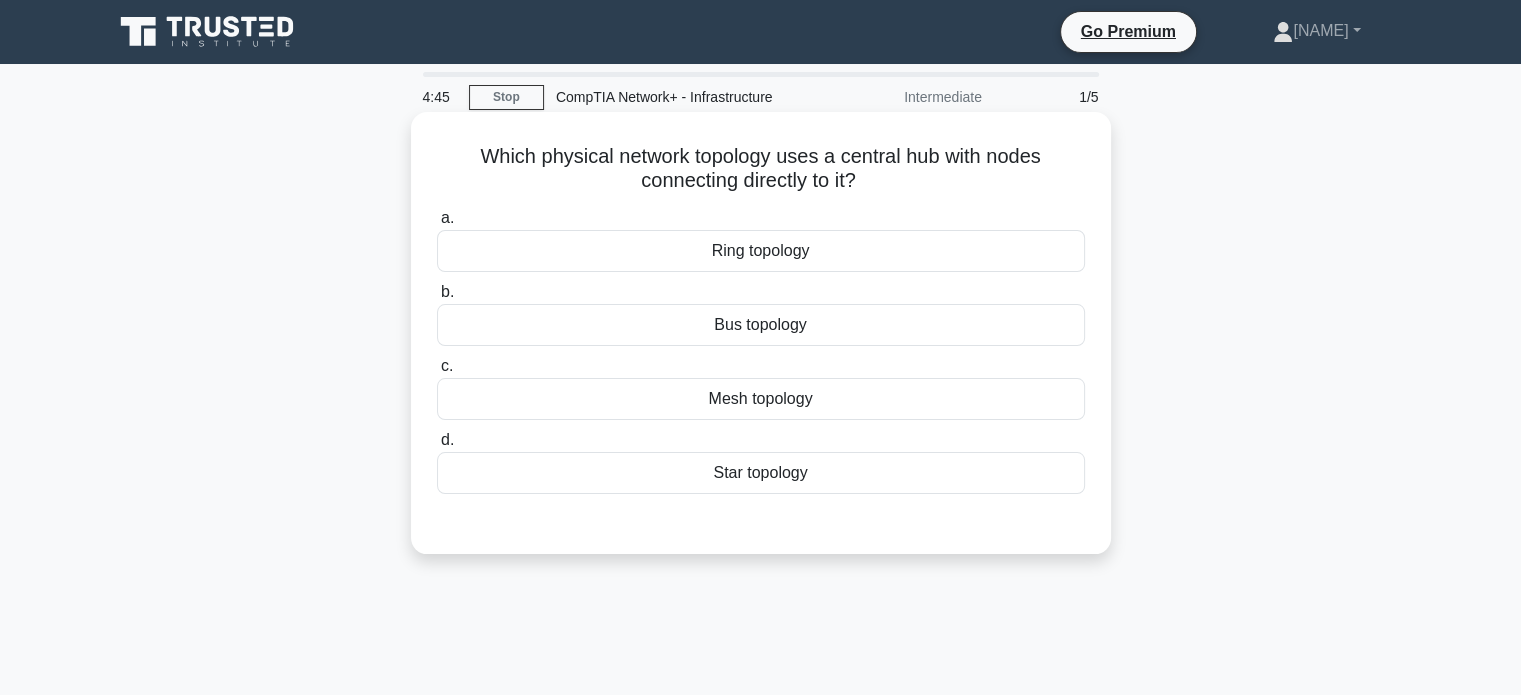click on "Star topology" at bounding box center [761, 473] 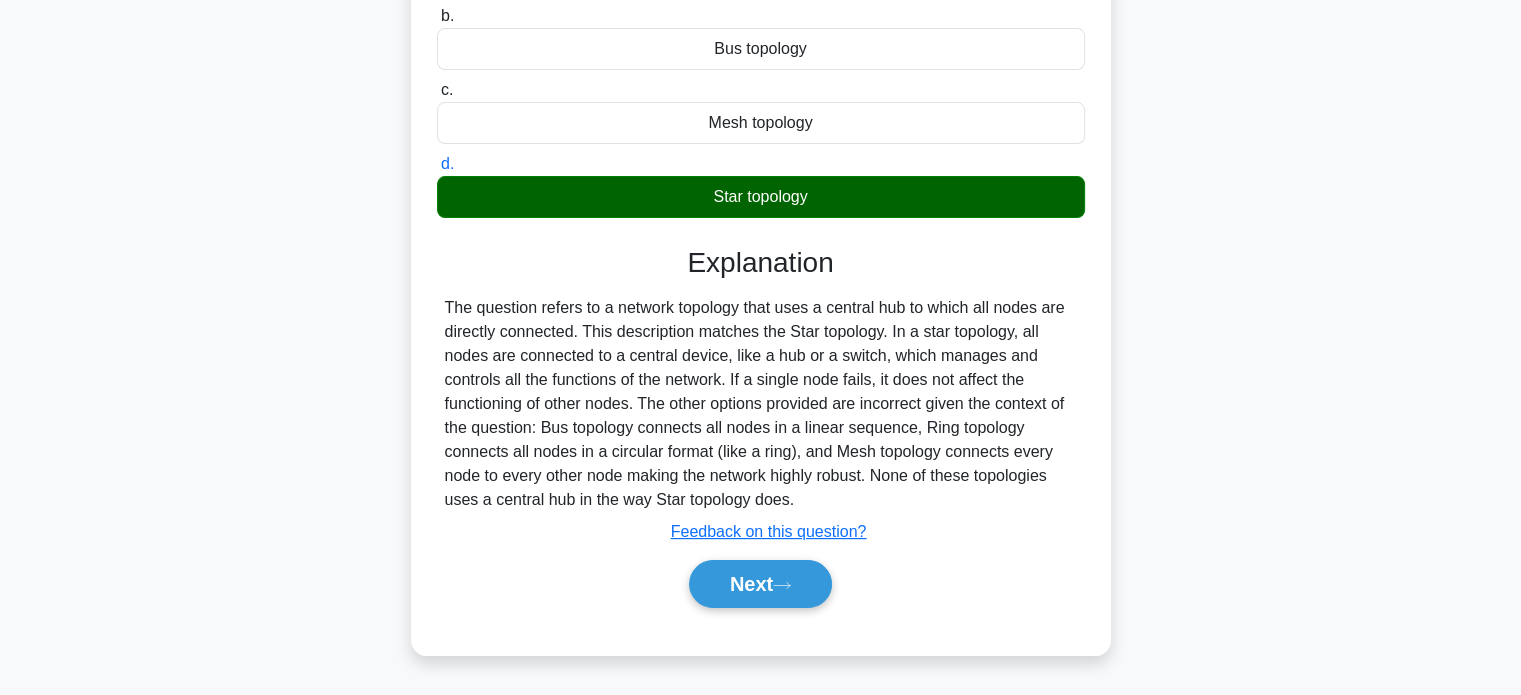 scroll, scrollTop: 385, scrollLeft: 0, axis: vertical 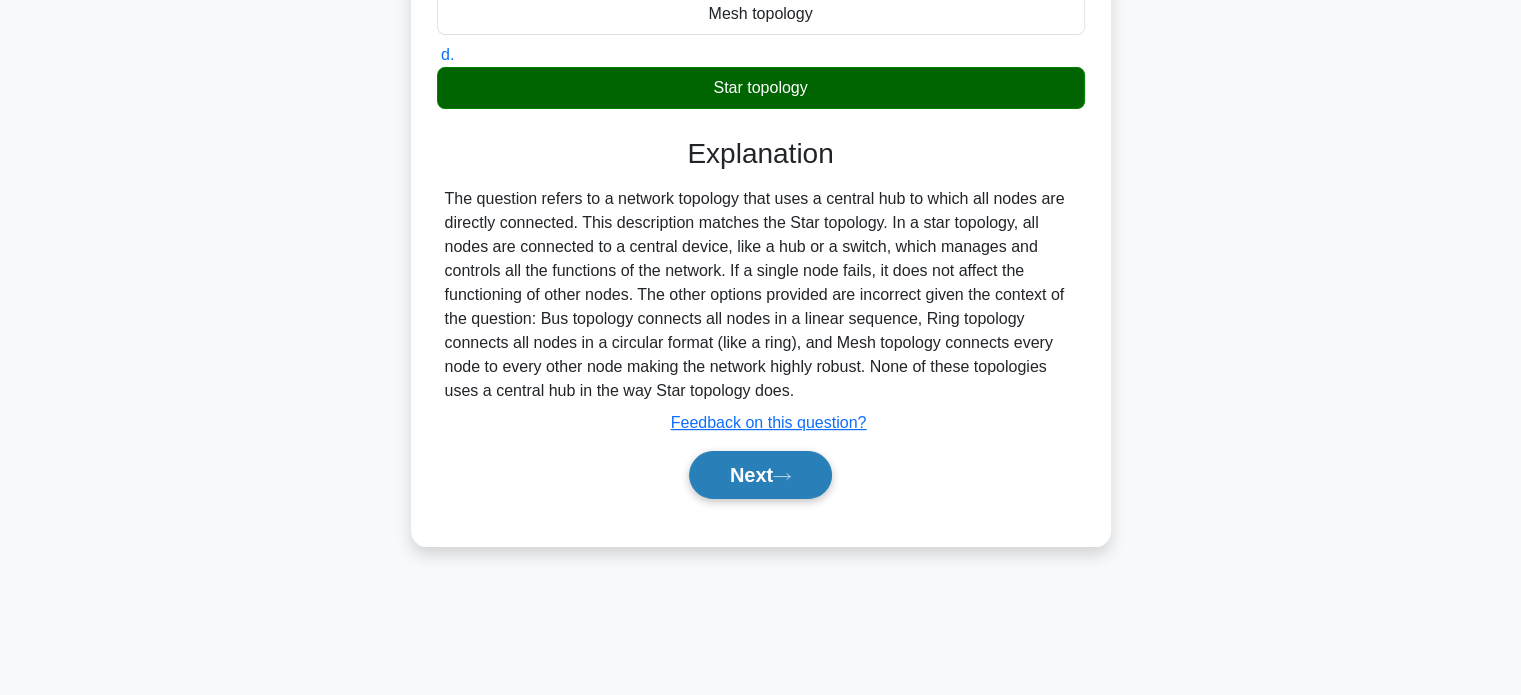 click on "Next" at bounding box center (760, 475) 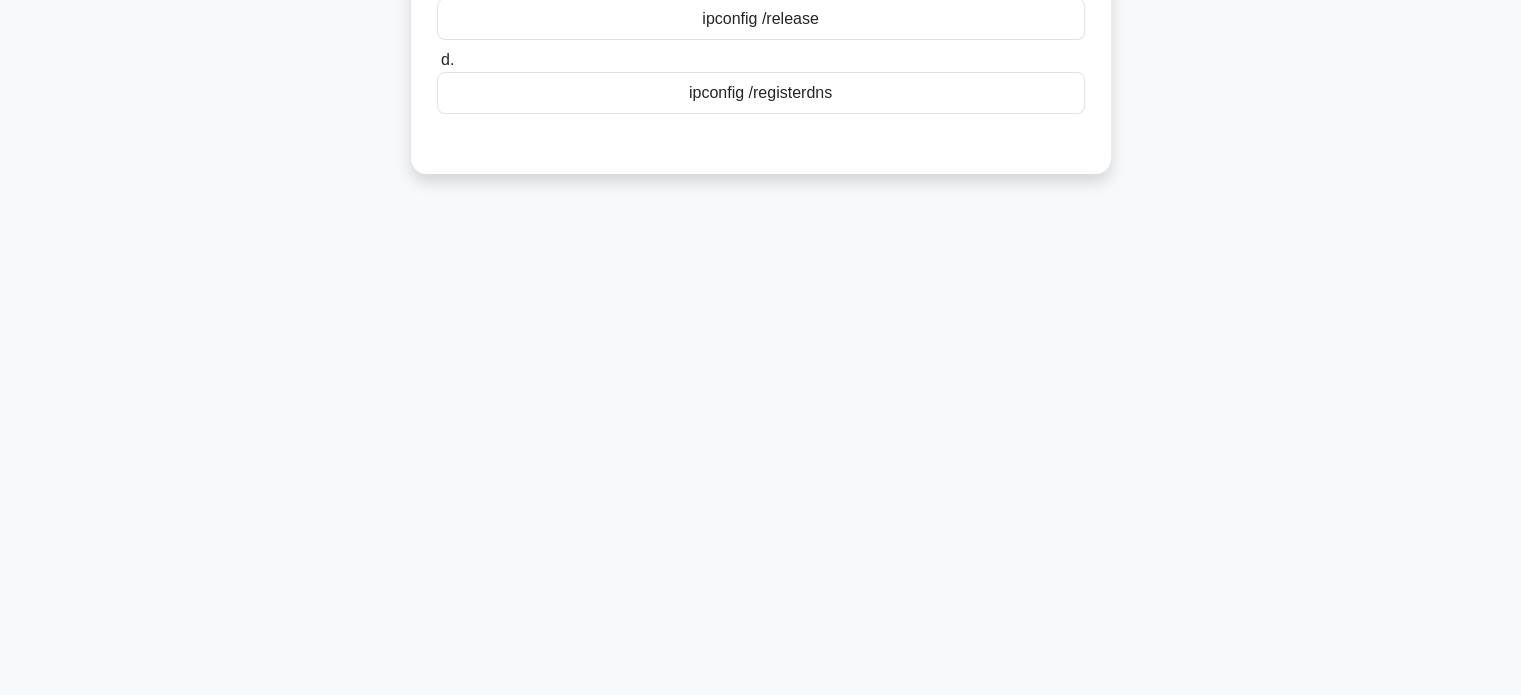 scroll, scrollTop: 0, scrollLeft: 0, axis: both 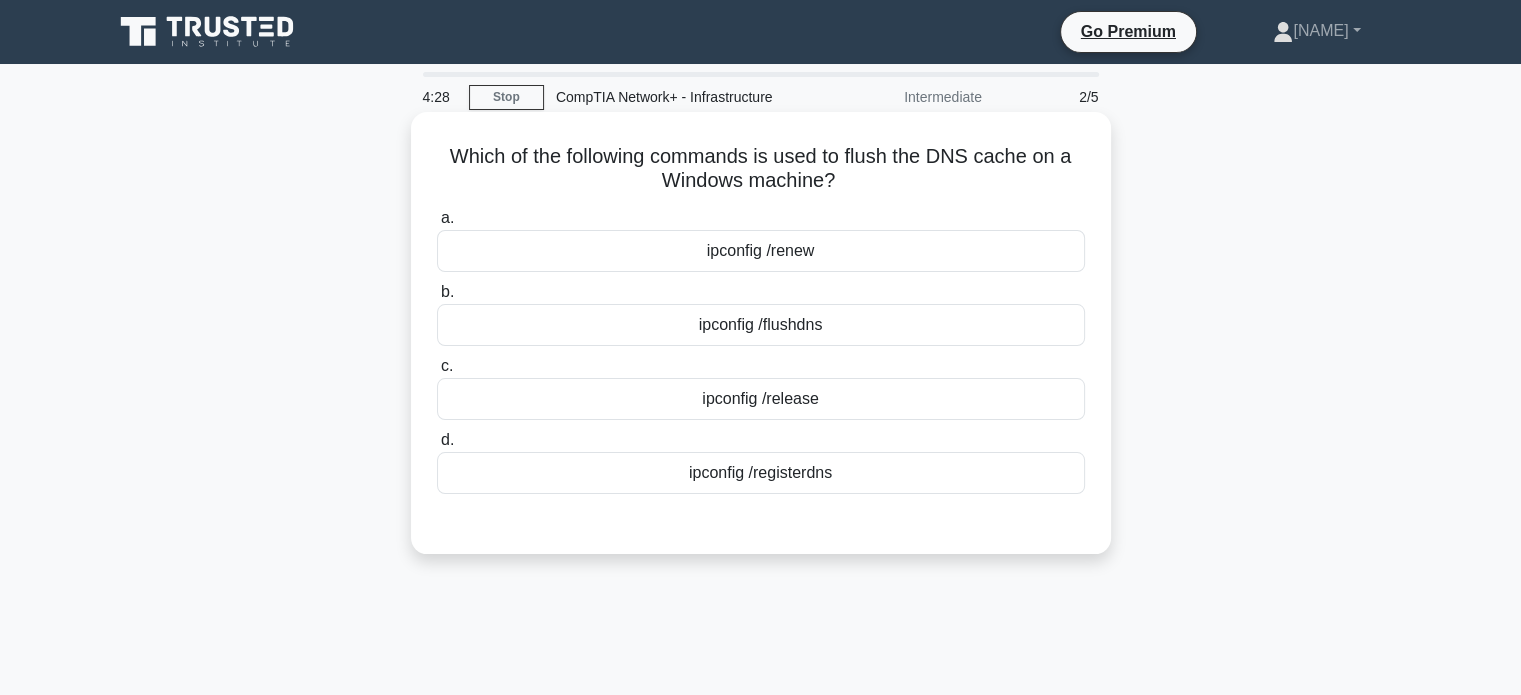 click on "ipconfig /renew" at bounding box center (761, 251) 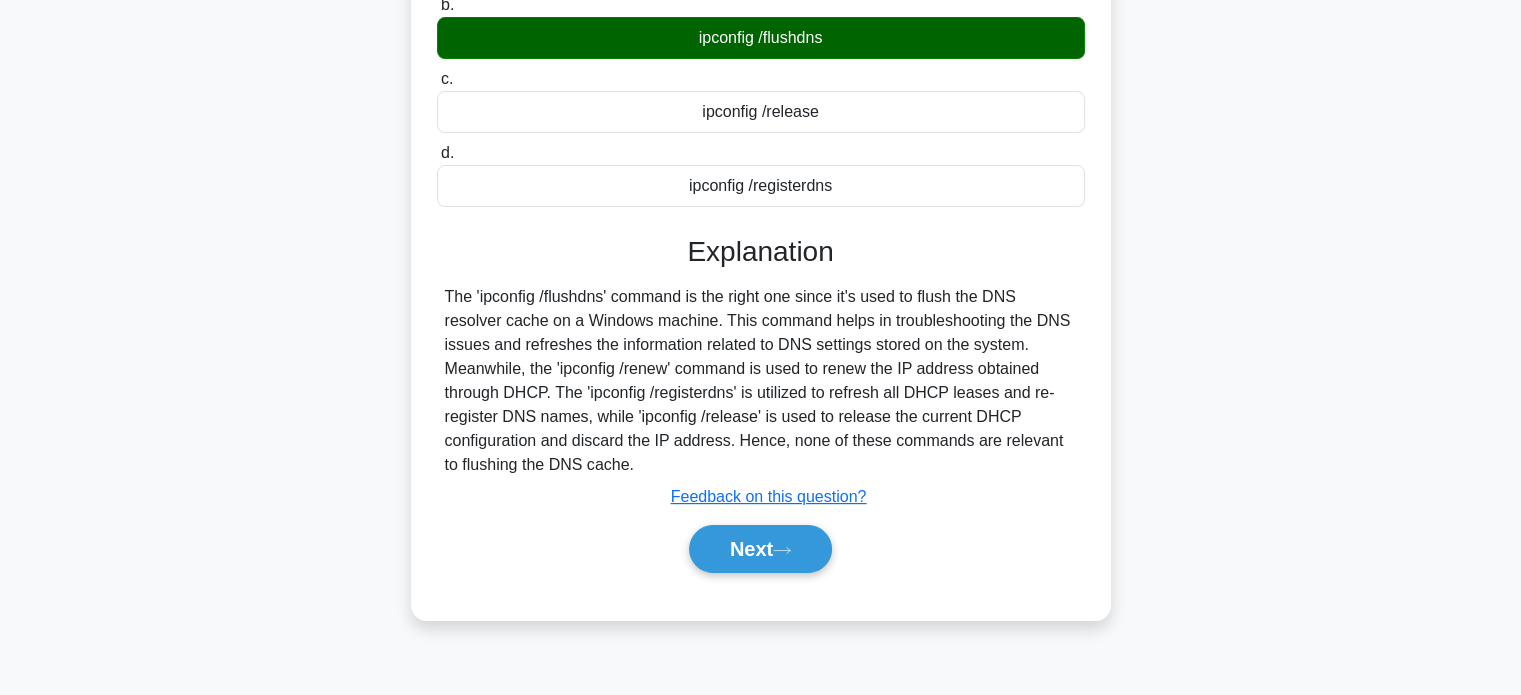 scroll, scrollTop: 185, scrollLeft: 0, axis: vertical 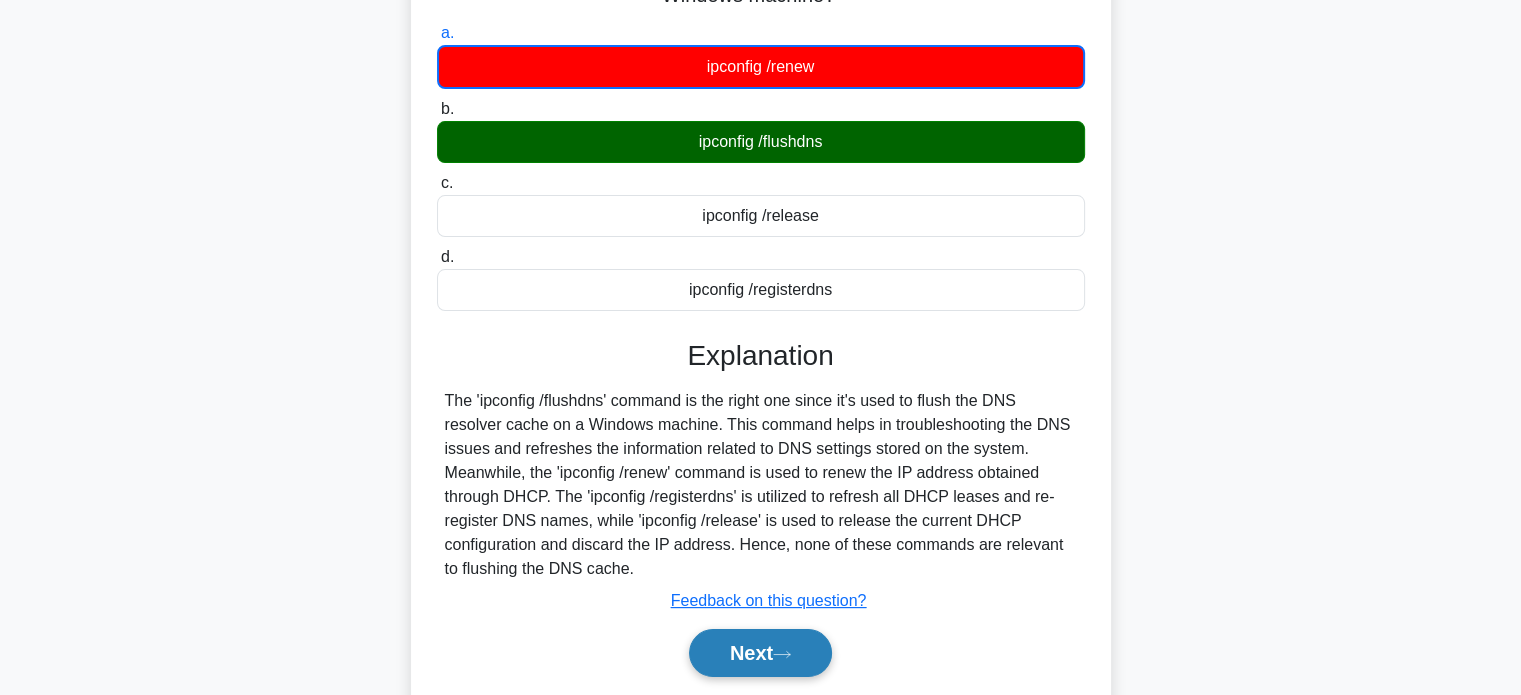 click on "Next" at bounding box center (760, 653) 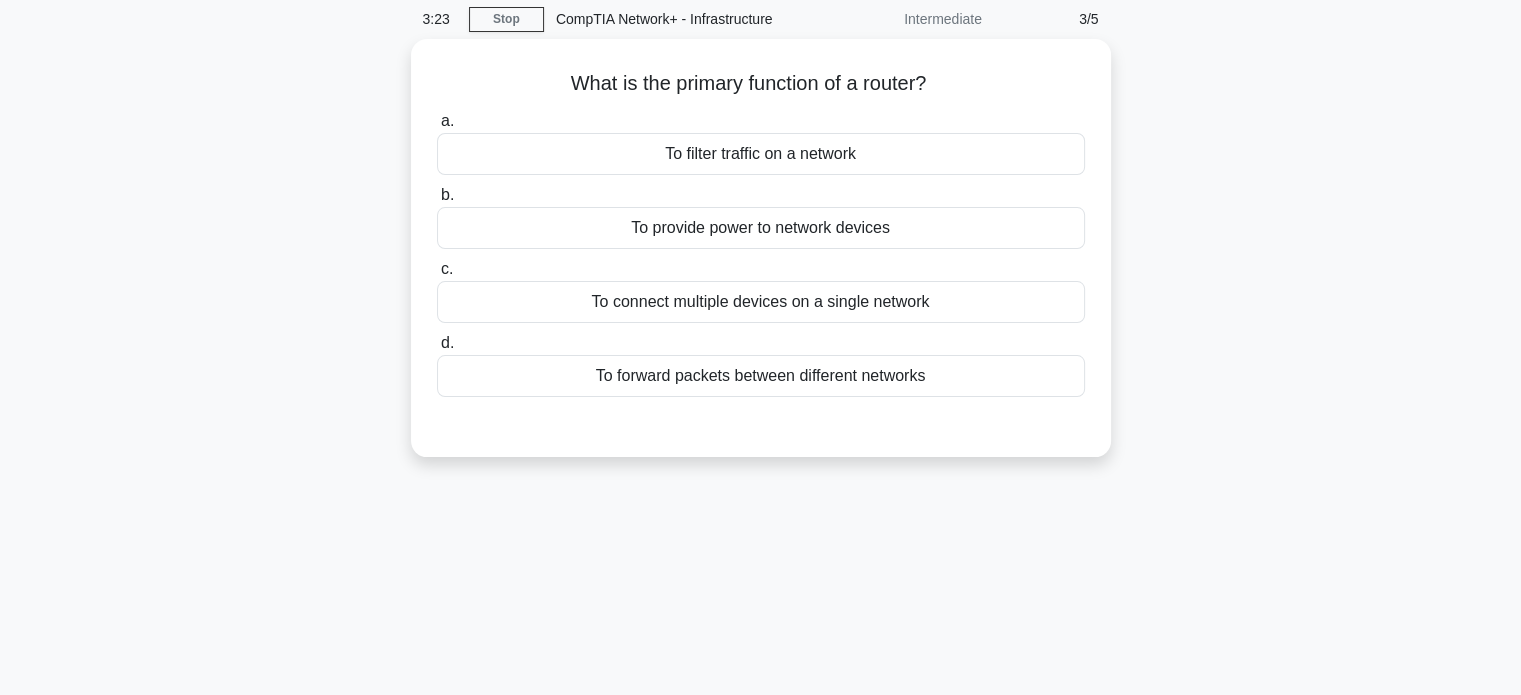 scroll, scrollTop: 0, scrollLeft: 0, axis: both 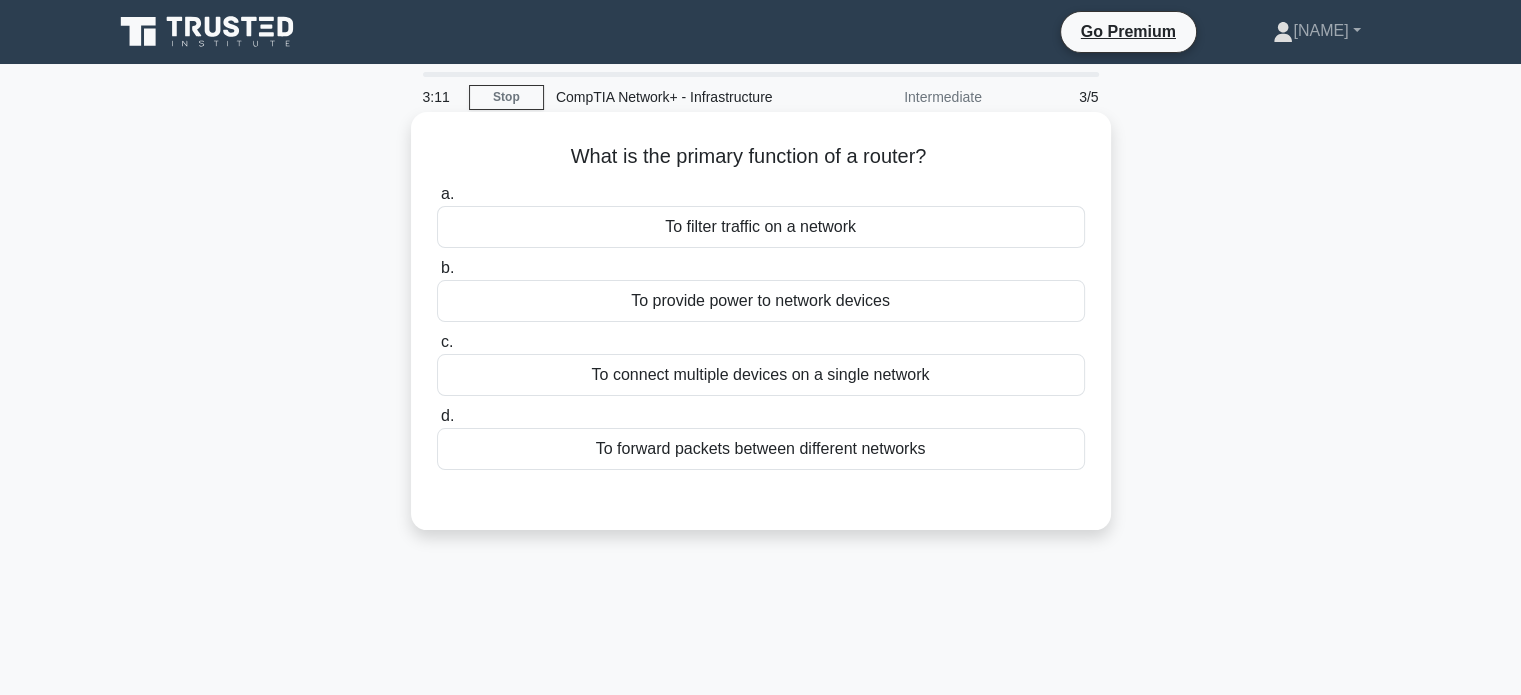 click on "To forward packets between different networks" at bounding box center (761, 449) 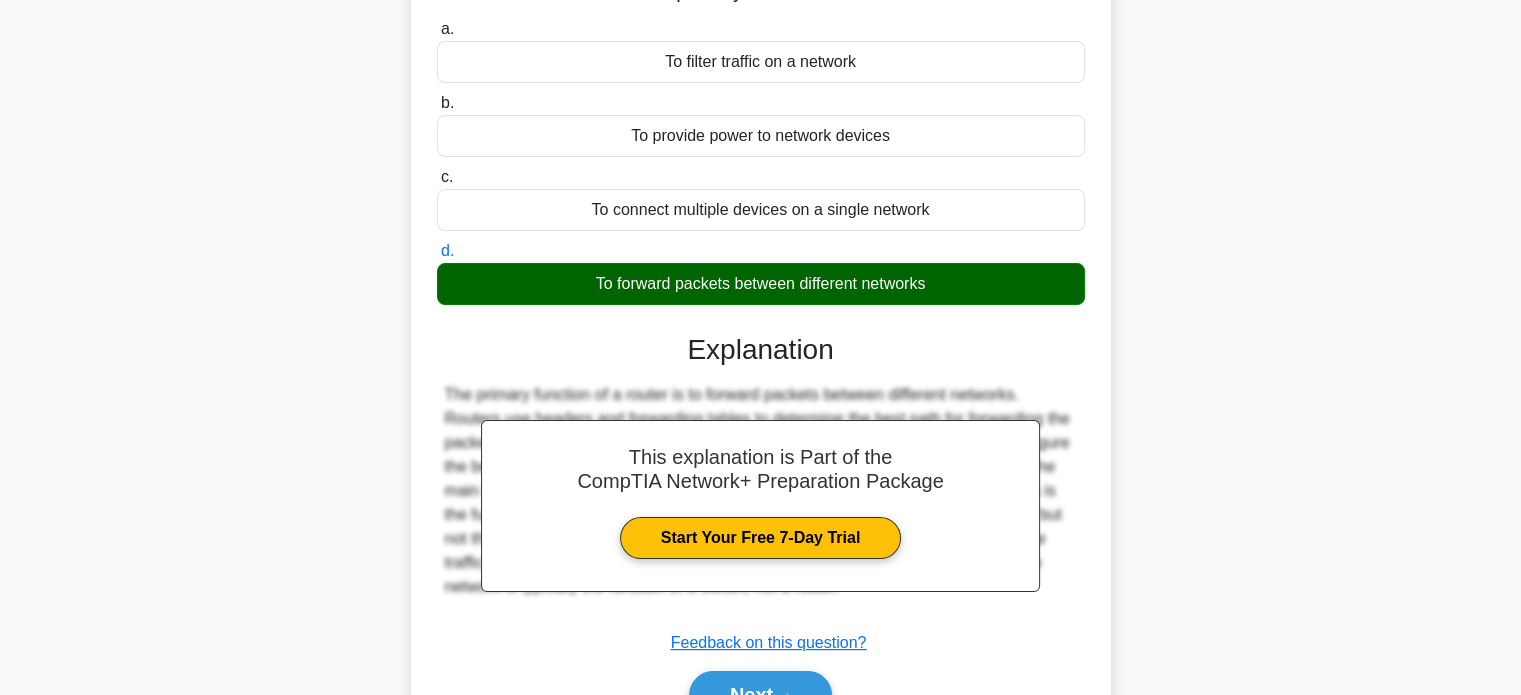 scroll, scrollTop: 385, scrollLeft: 0, axis: vertical 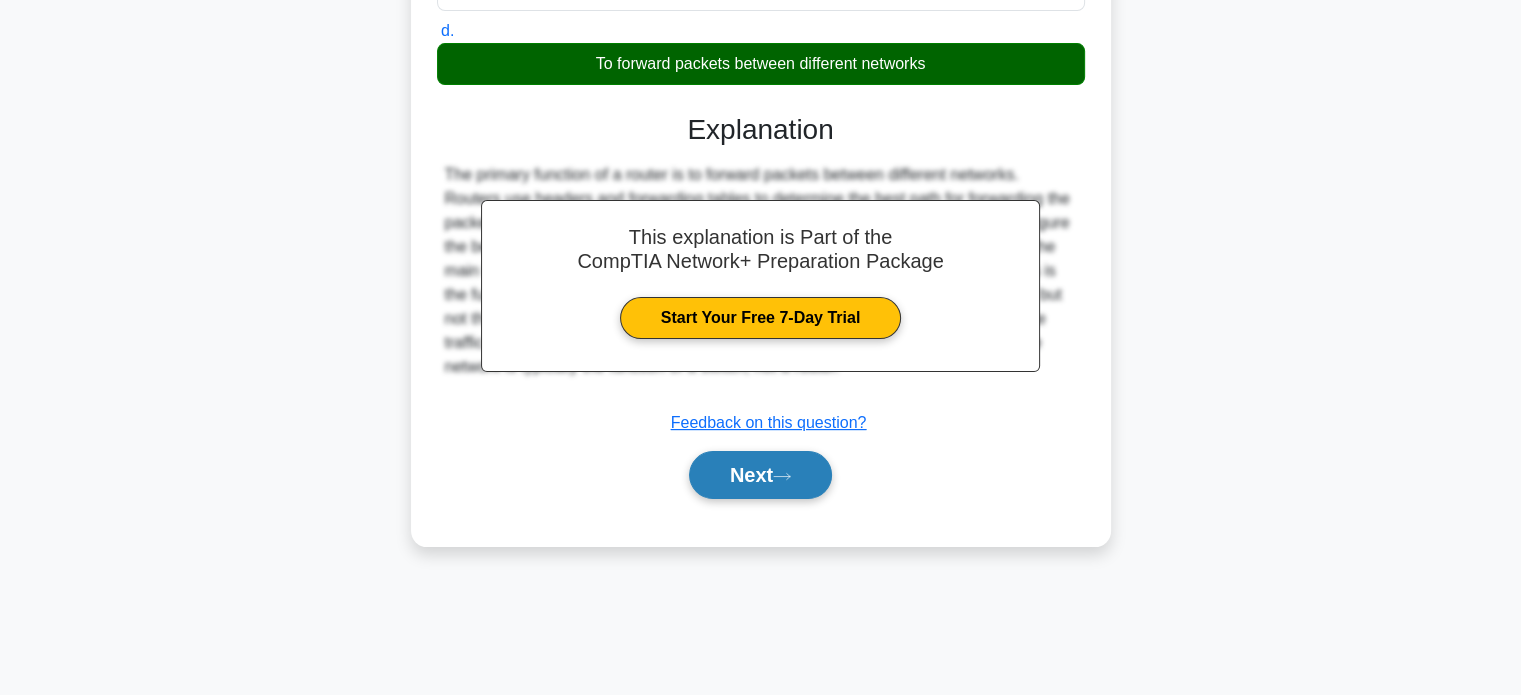click on "Next" at bounding box center [760, 475] 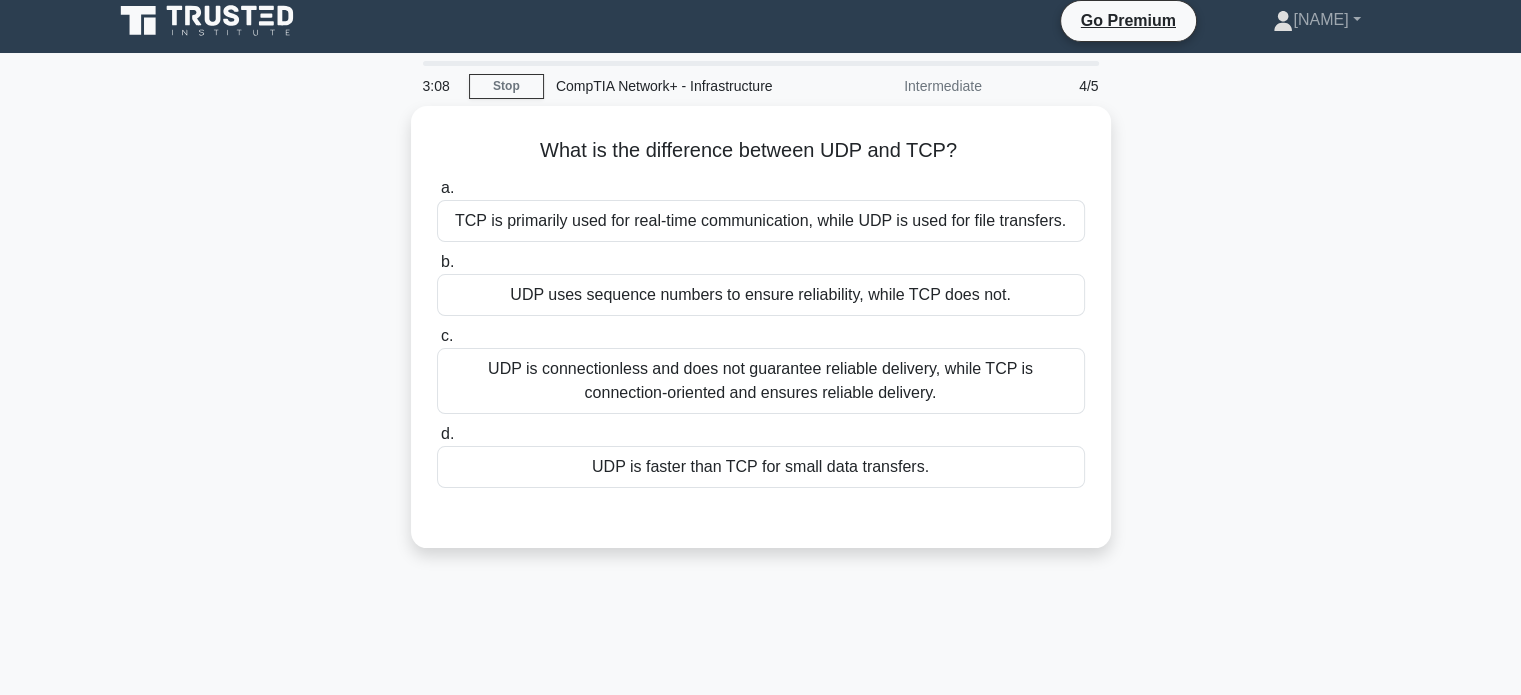 scroll, scrollTop: 0, scrollLeft: 0, axis: both 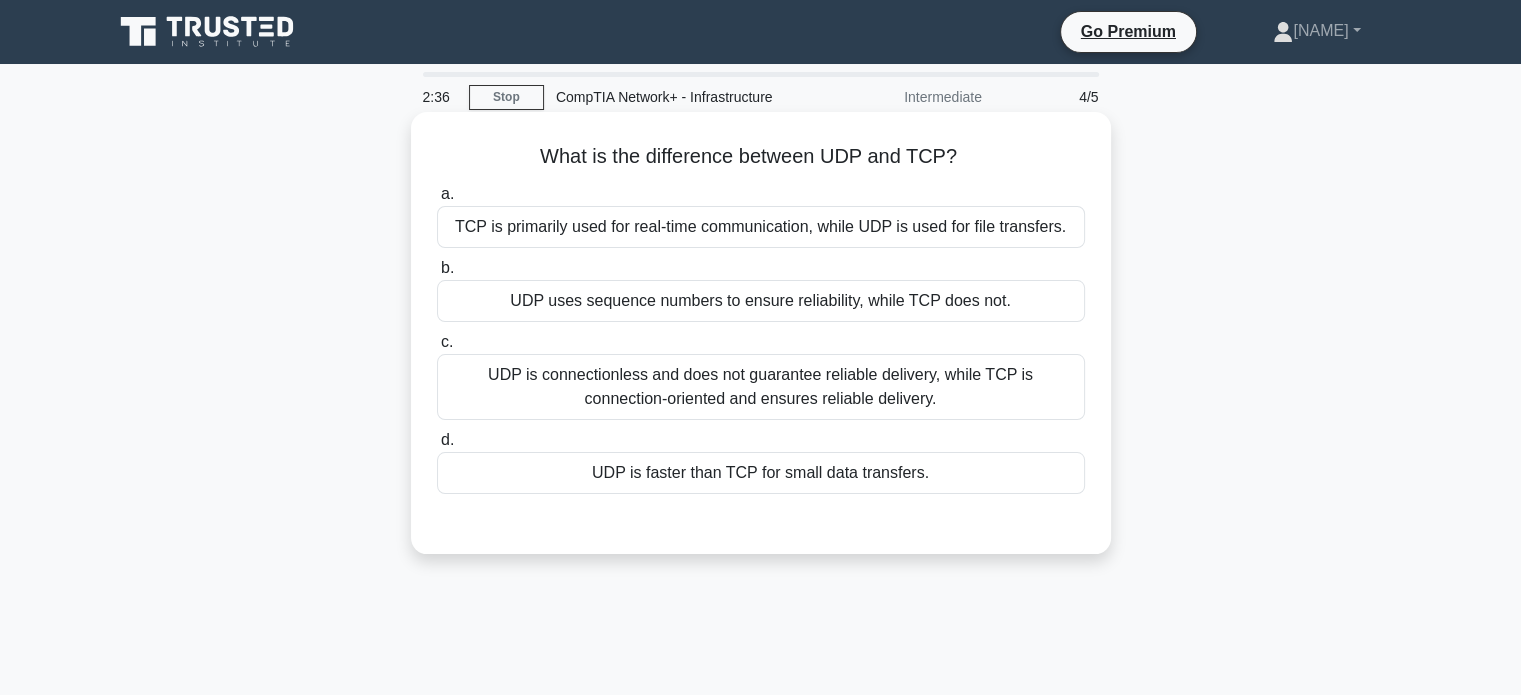 click on "UDP is connectionless and does not guarantee reliable delivery, while TCP is connection-oriented and ensures reliable delivery." at bounding box center (761, 387) 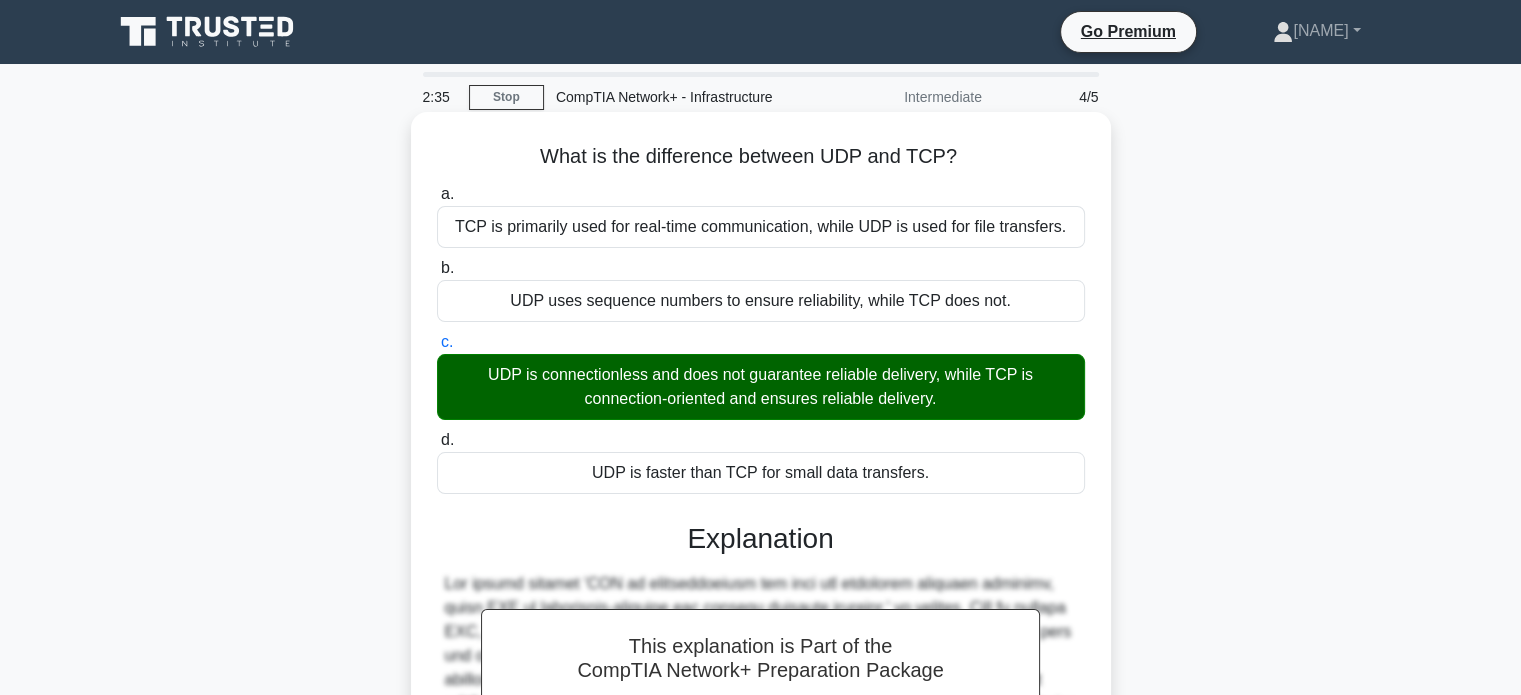 scroll, scrollTop: 385, scrollLeft: 0, axis: vertical 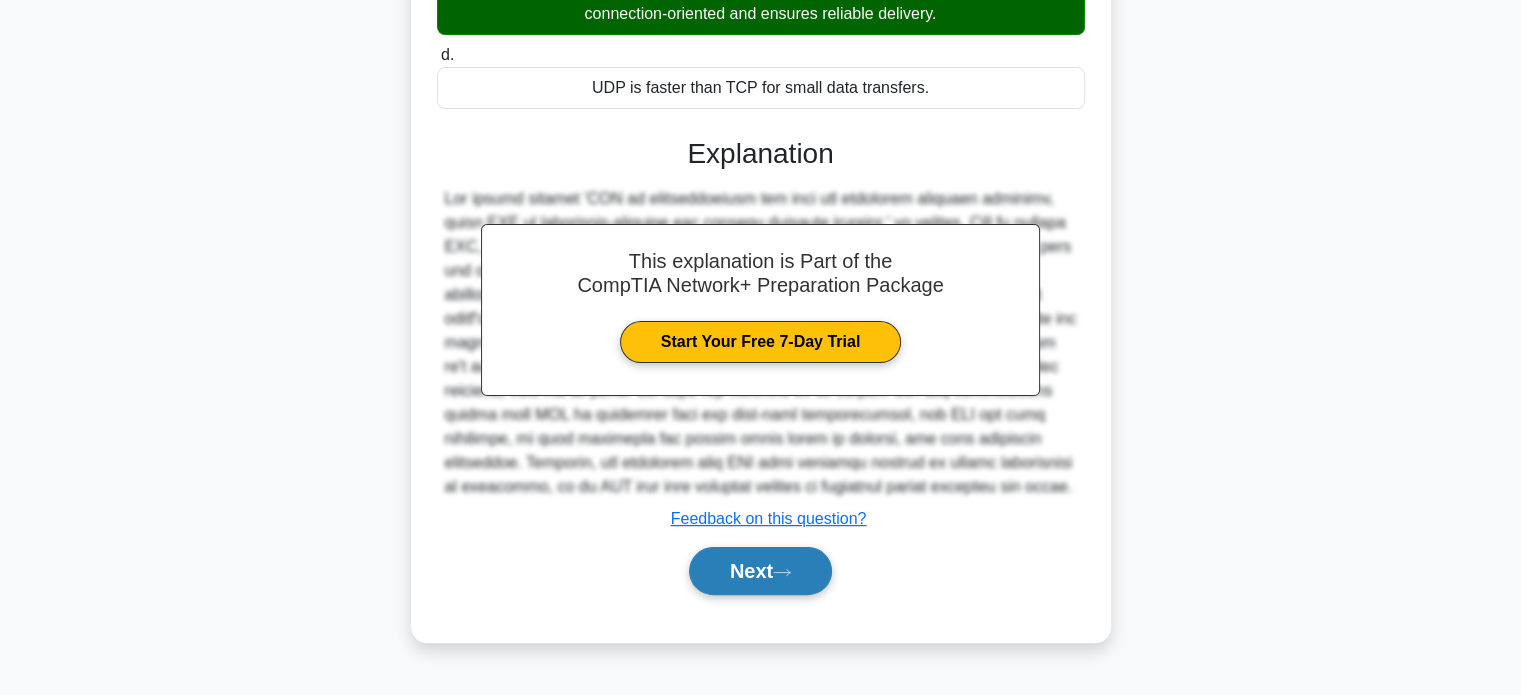 click on "Next" at bounding box center (760, 571) 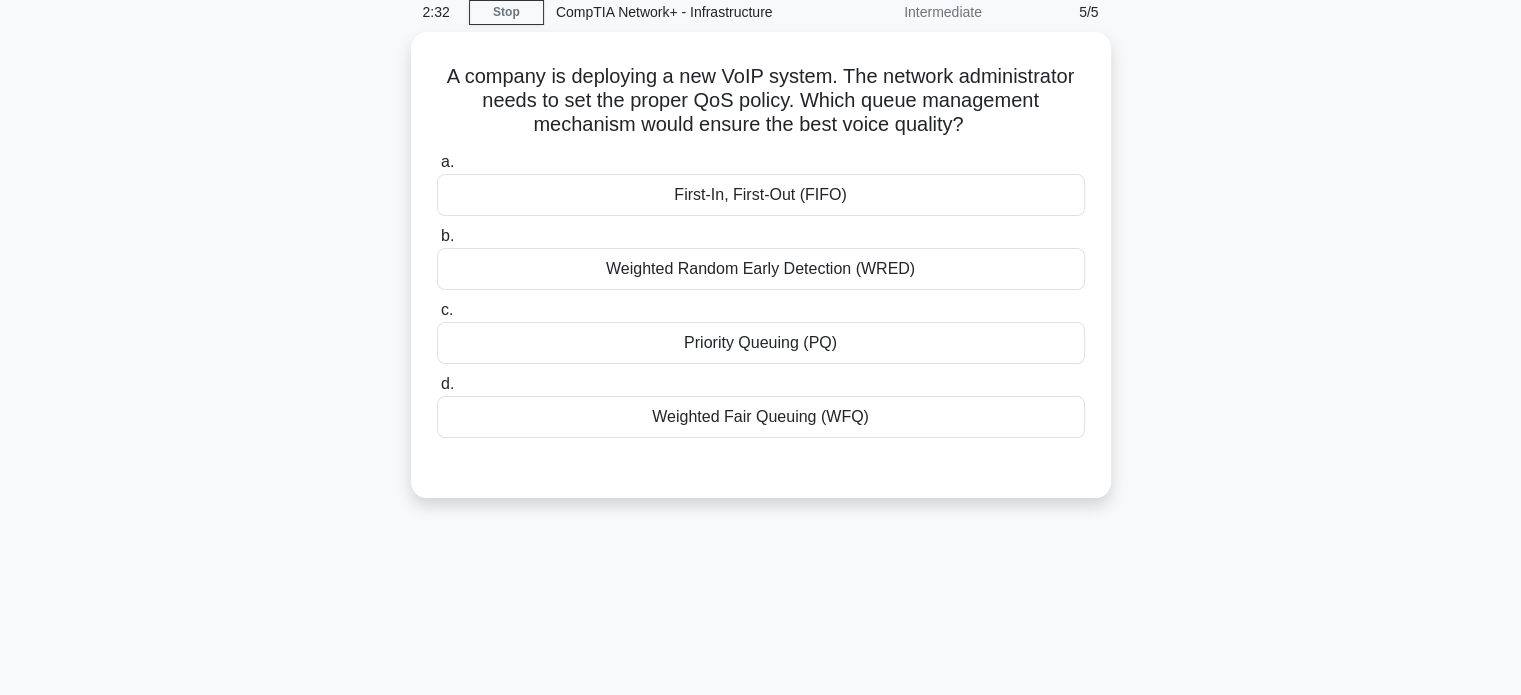 scroll, scrollTop: 0, scrollLeft: 0, axis: both 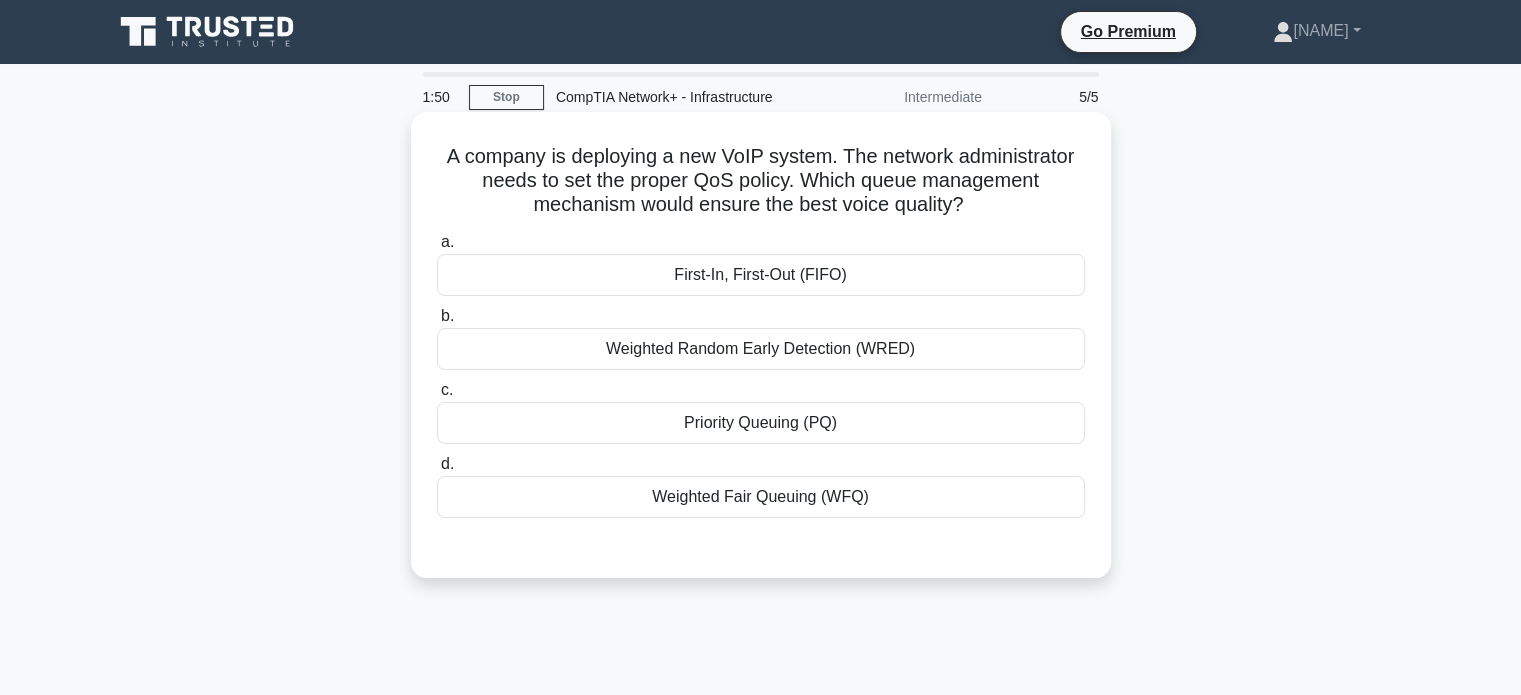 click on "Weighted Random Early Detection (WRED)" at bounding box center [761, 349] 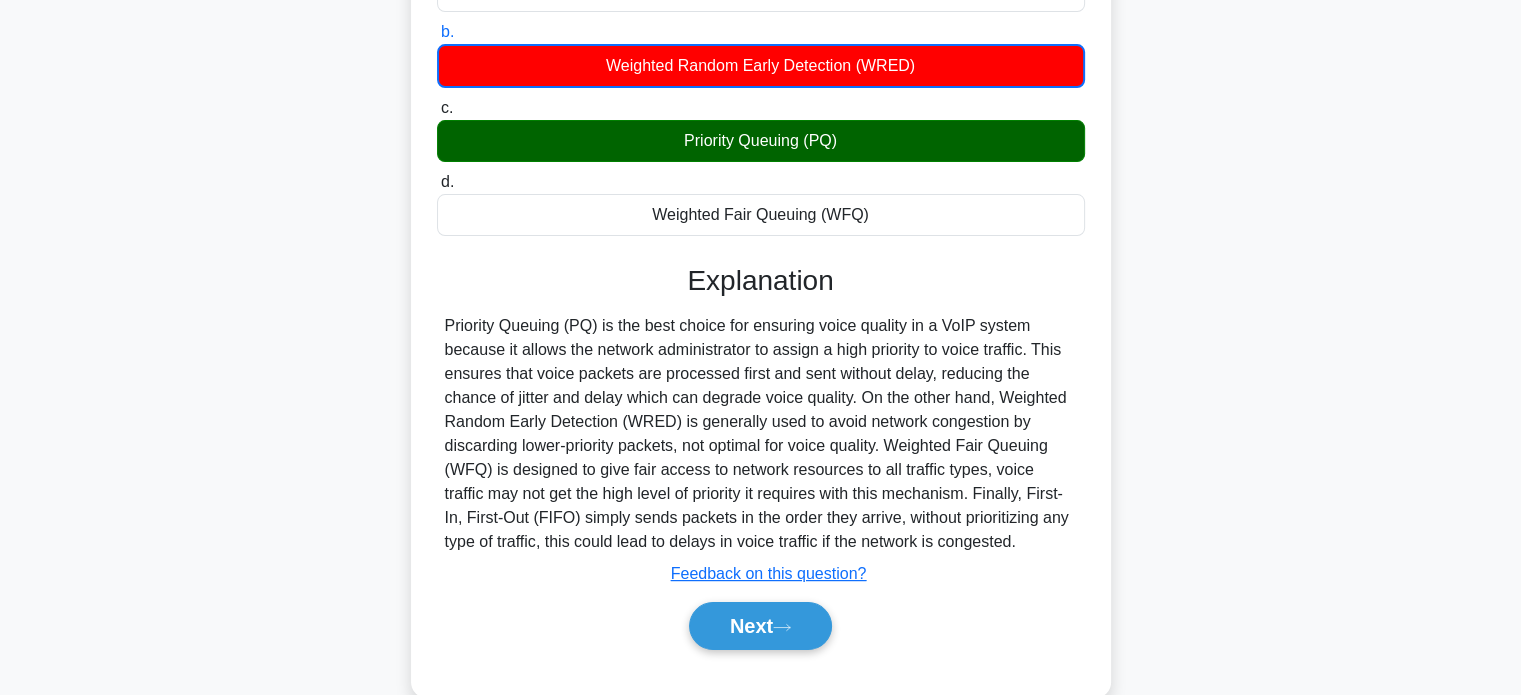 scroll, scrollTop: 385, scrollLeft: 0, axis: vertical 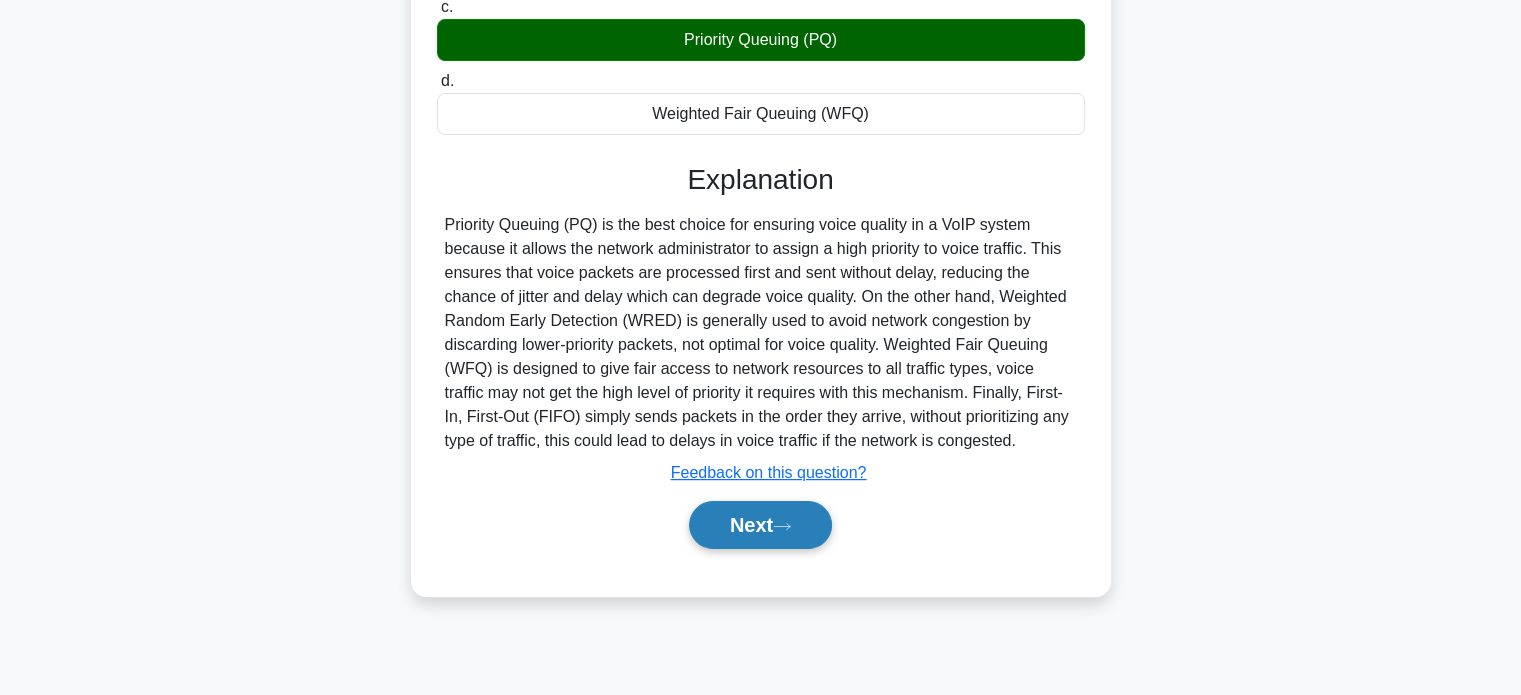 click on "Next" at bounding box center (760, 525) 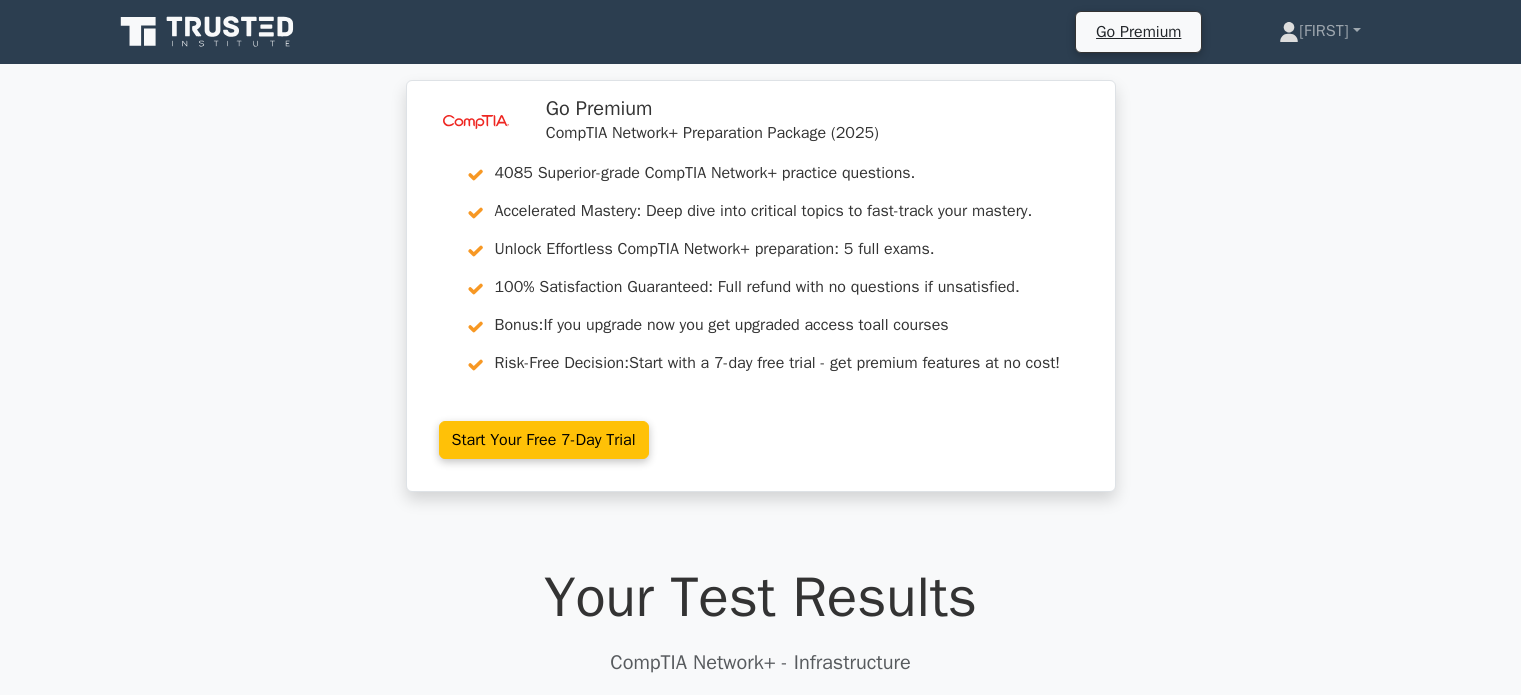 scroll, scrollTop: 0, scrollLeft: 0, axis: both 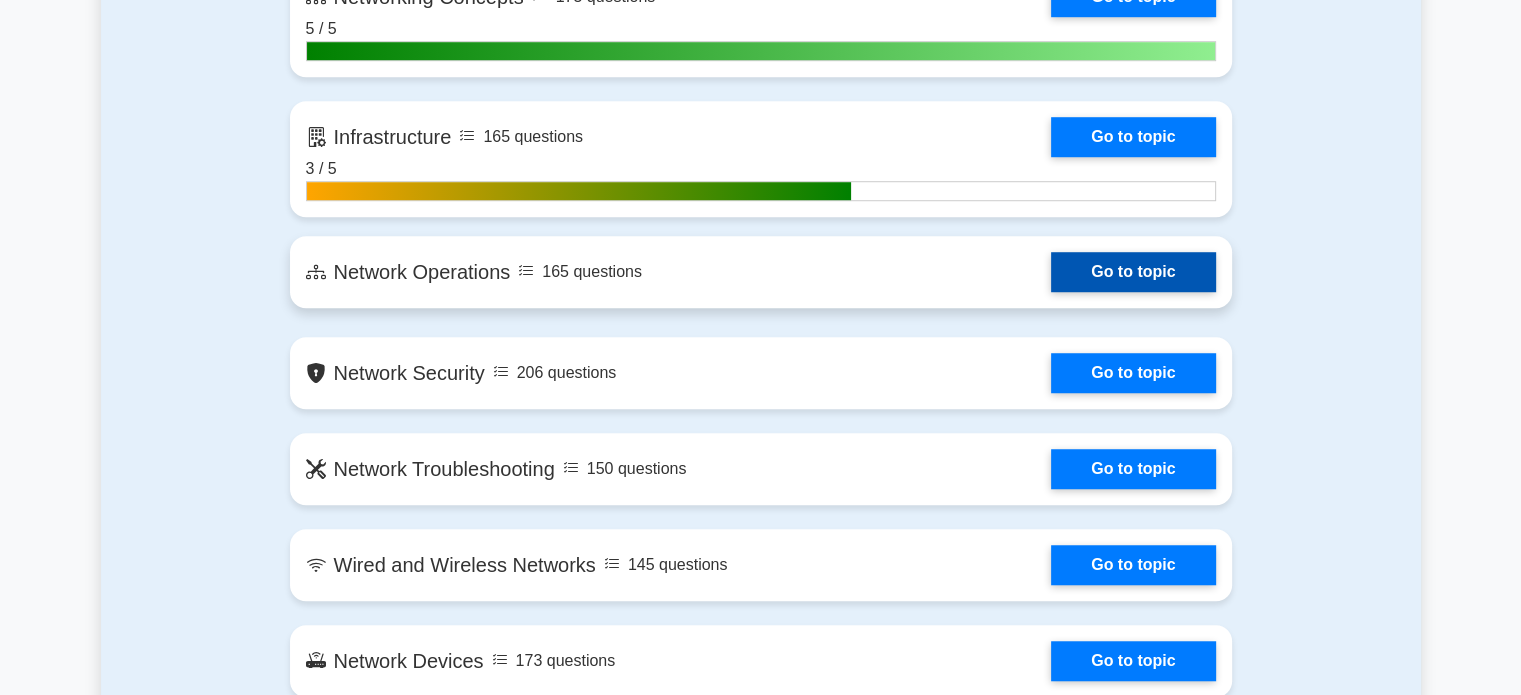 click on "Go to topic" at bounding box center [1133, 272] 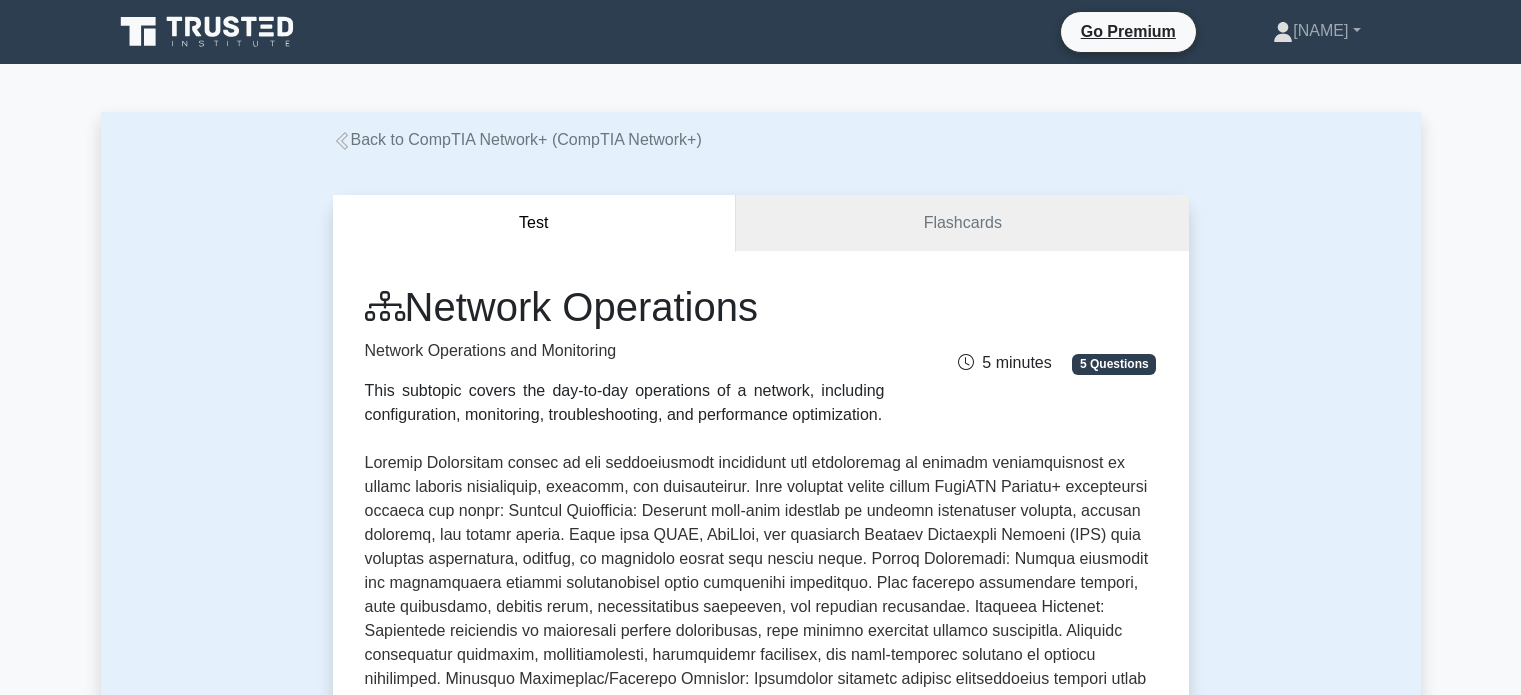 scroll, scrollTop: 0, scrollLeft: 0, axis: both 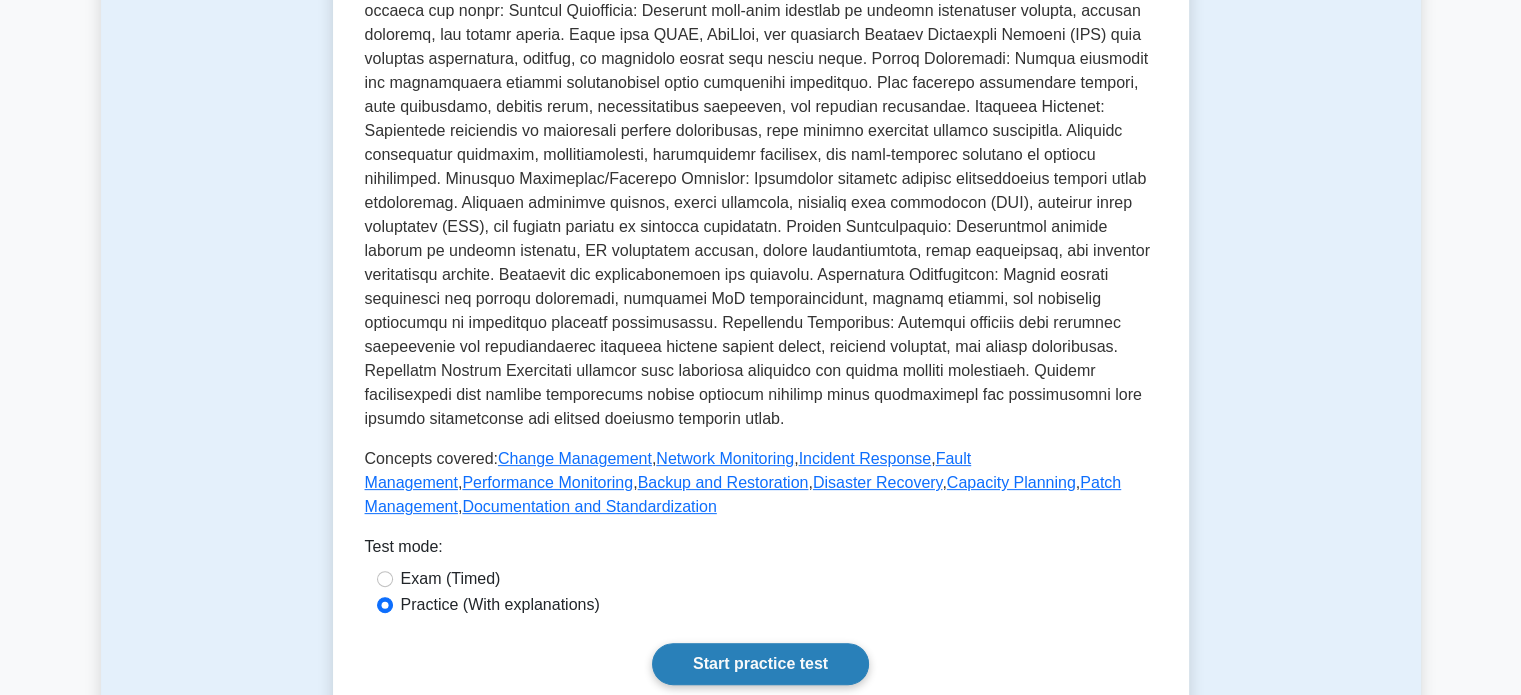 click on "Start practice test" at bounding box center [760, 664] 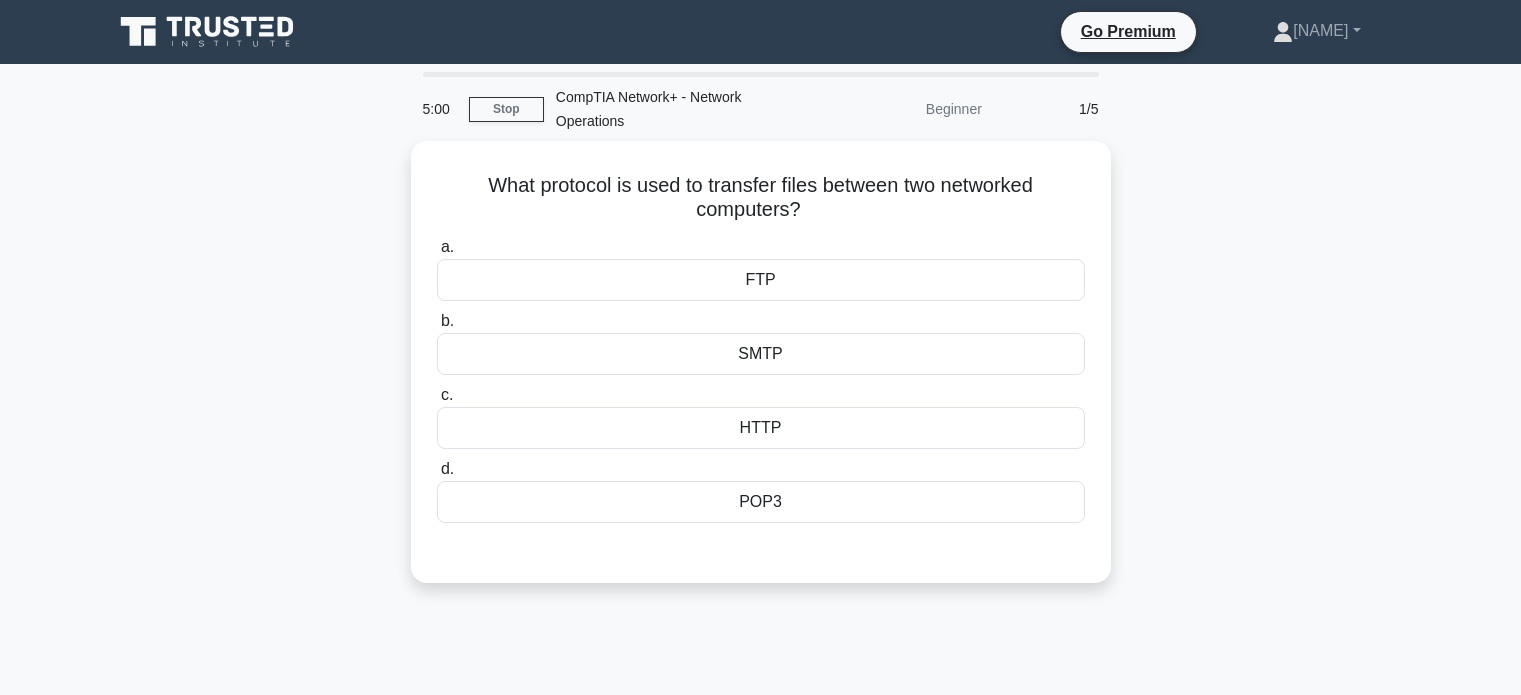 scroll, scrollTop: 0, scrollLeft: 0, axis: both 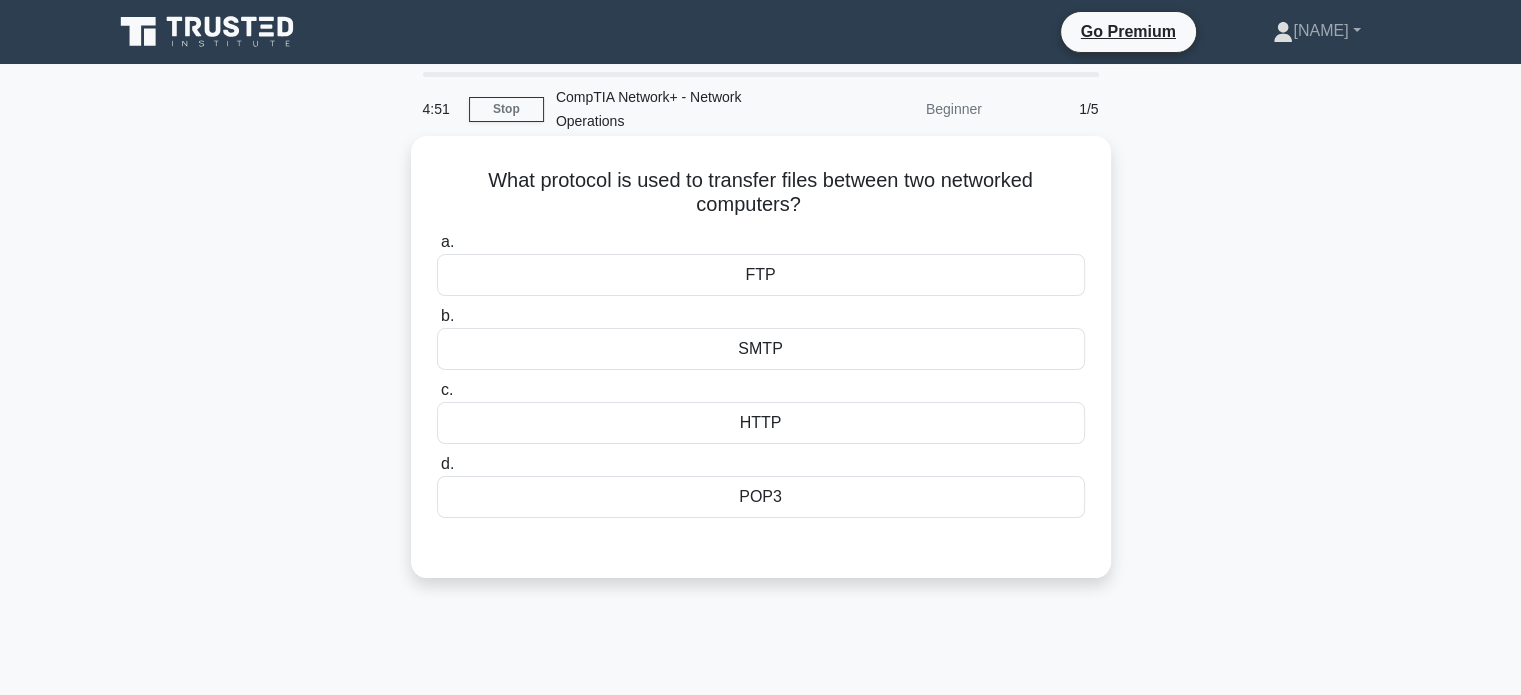 click on "FTP" at bounding box center [761, 275] 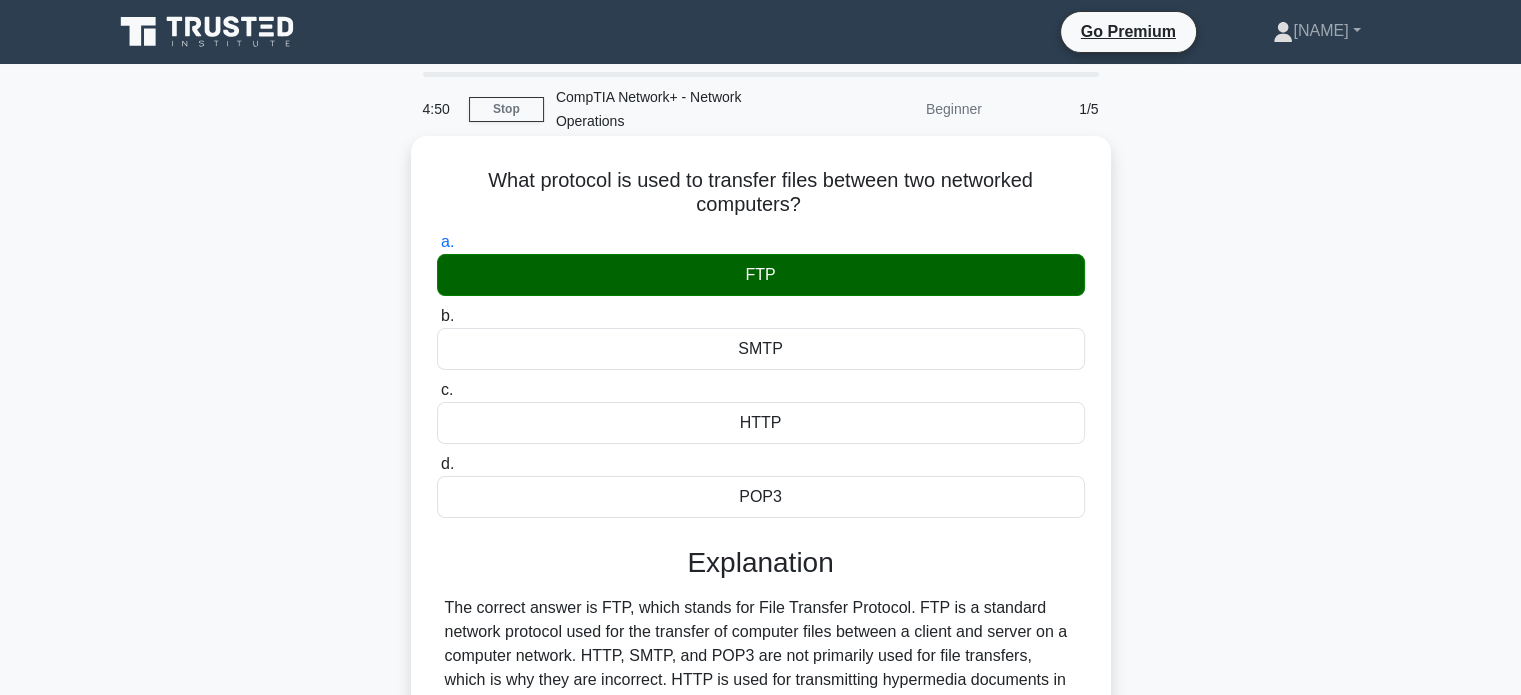 scroll, scrollTop: 385, scrollLeft: 0, axis: vertical 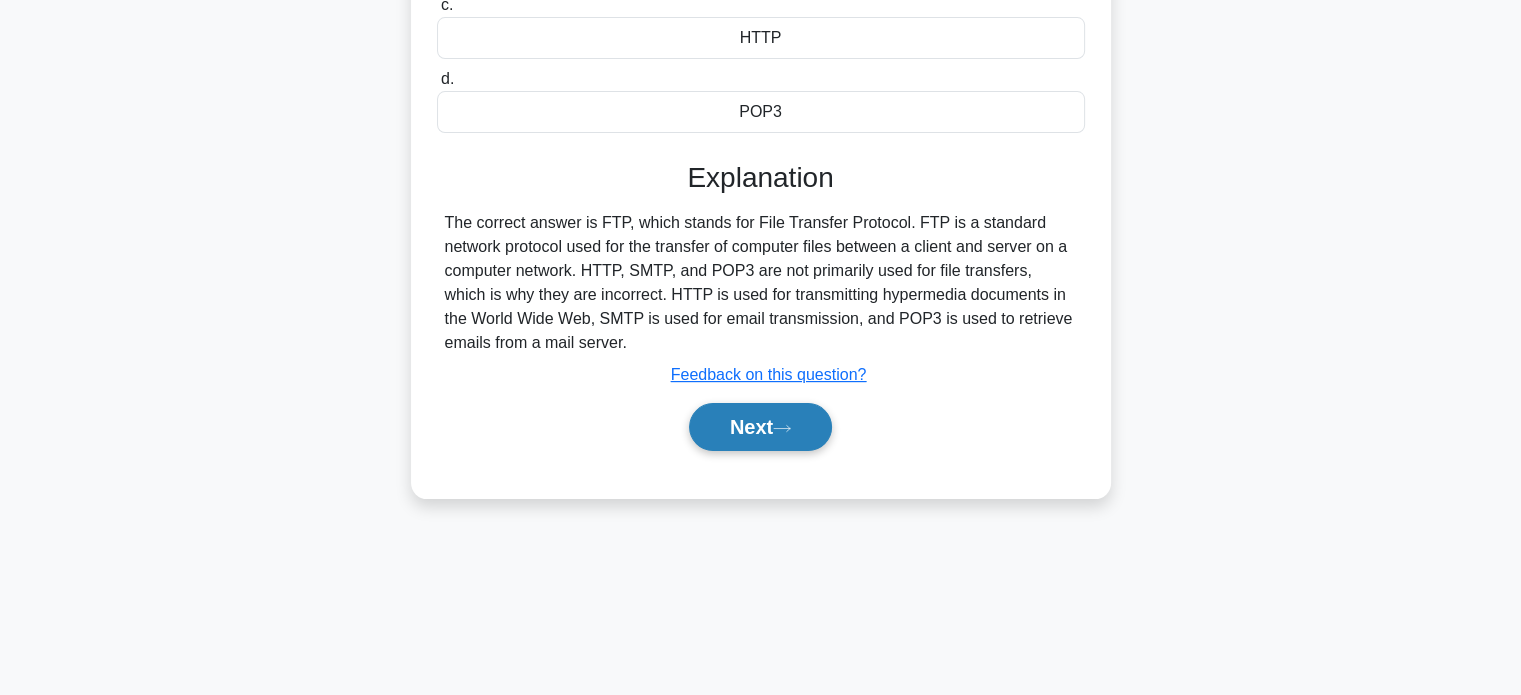 click on "Next" at bounding box center (760, 427) 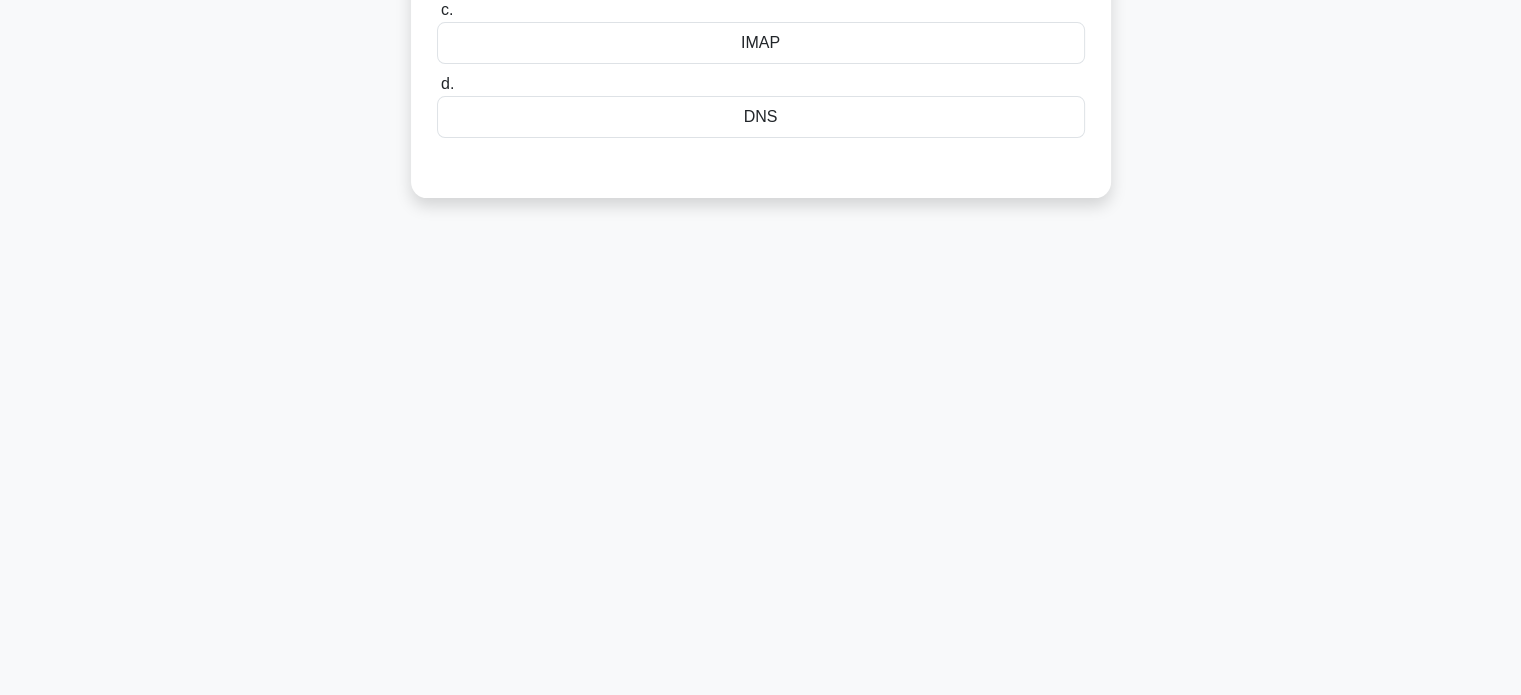 scroll, scrollTop: 85, scrollLeft: 0, axis: vertical 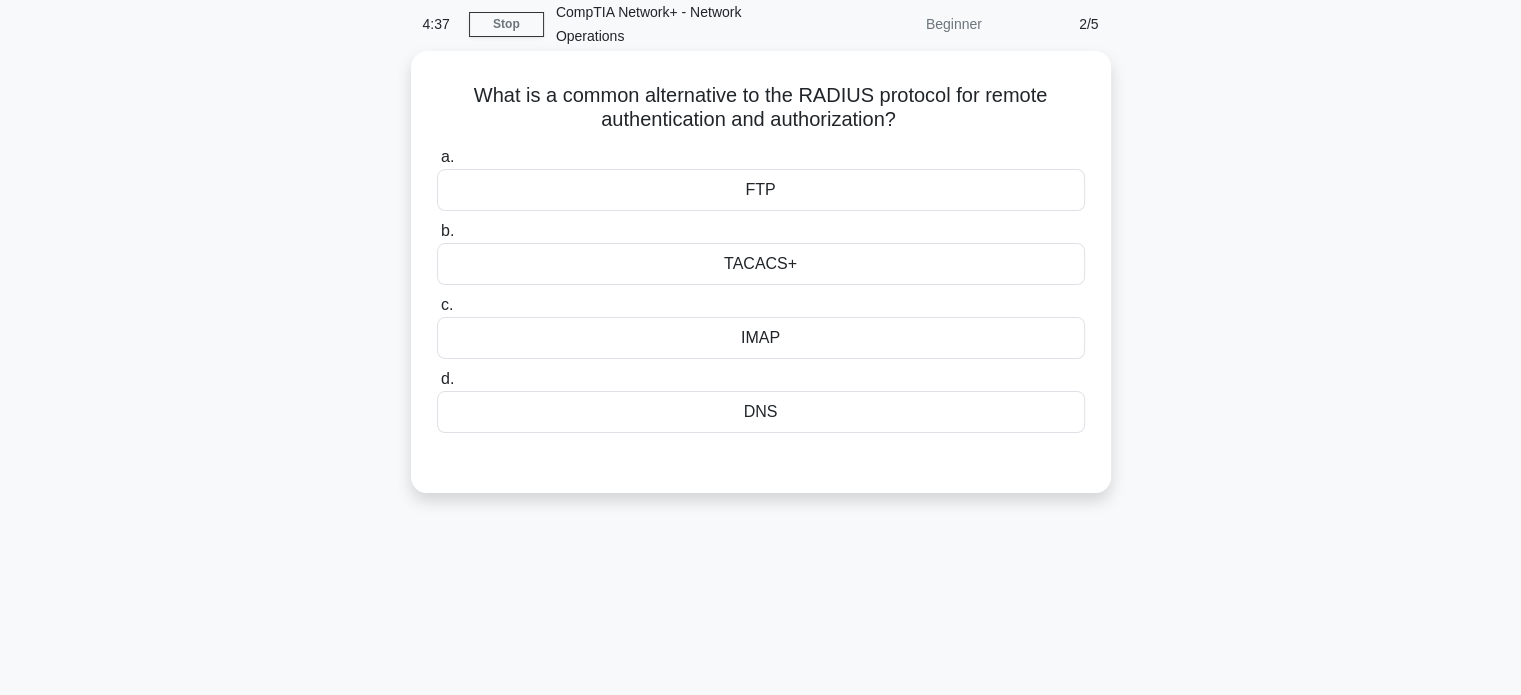 click on "TACACS+" at bounding box center [761, 264] 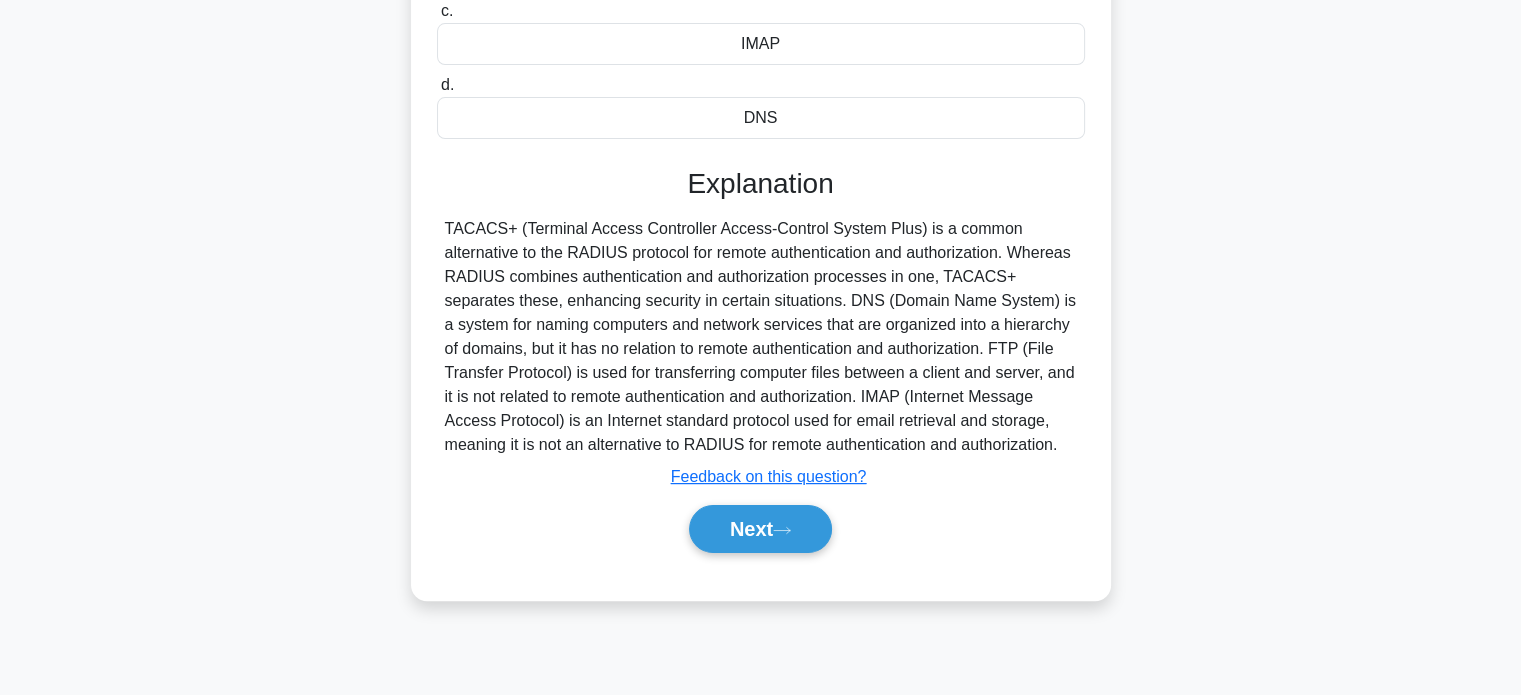 scroll, scrollTop: 385, scrollLeft: 0, axis: vertical 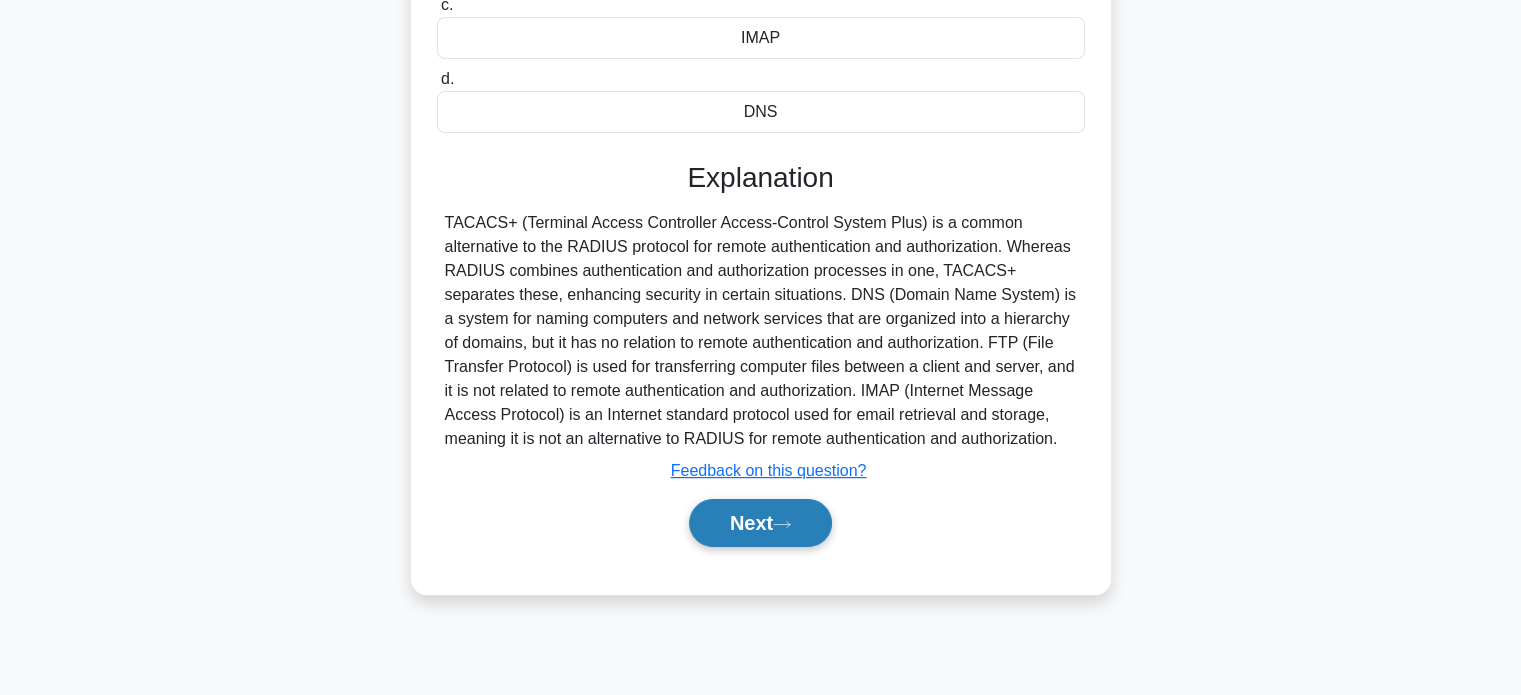 click on "Next" at bounding box center (760, 523) 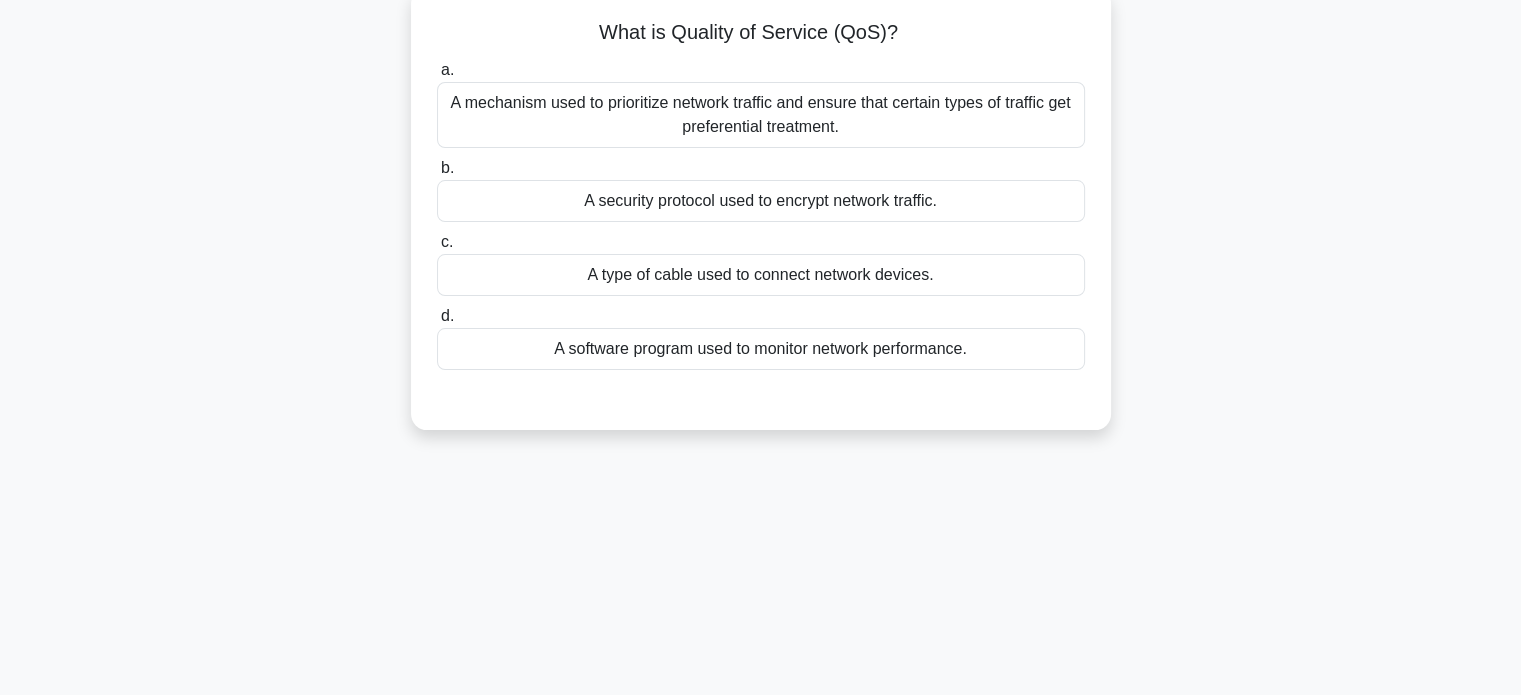 scroll, scrollTop: 0, scrollLeft: 0, axis: both 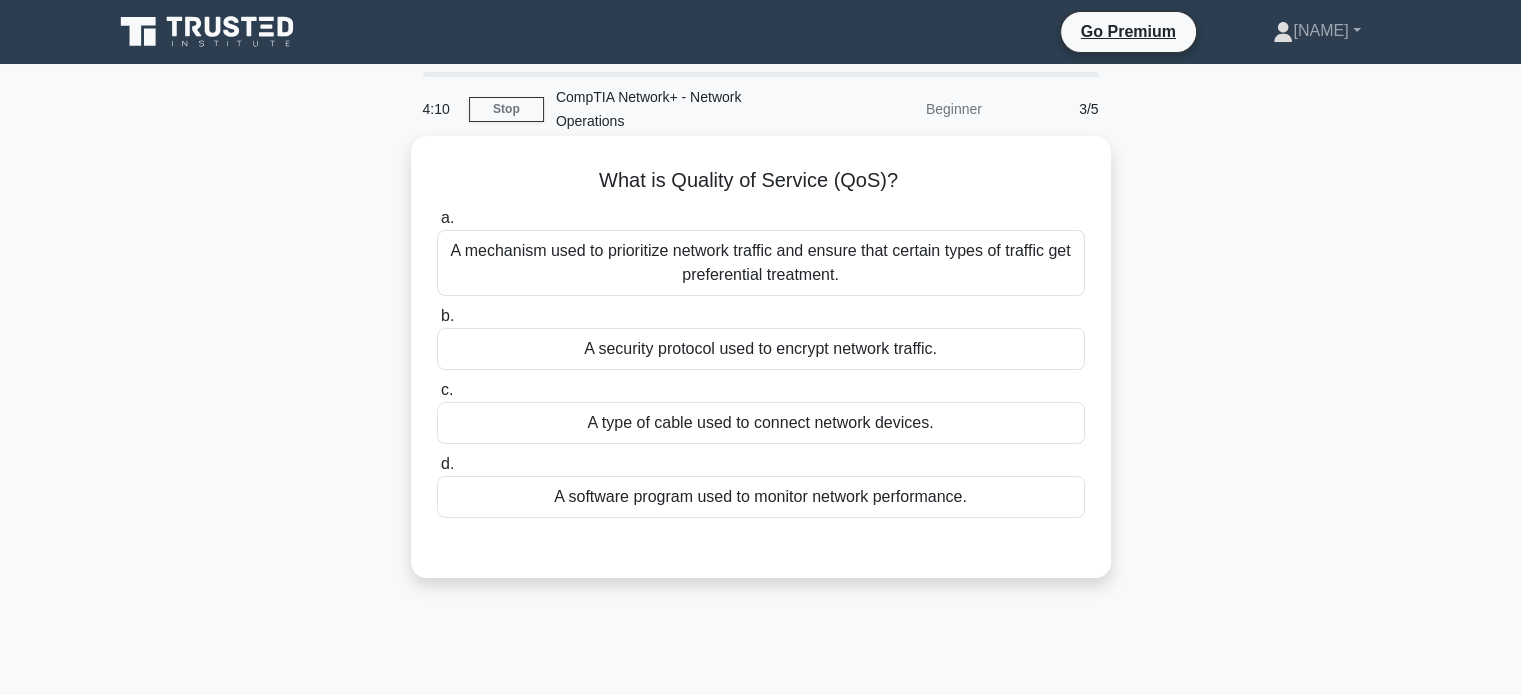 click on "A mechanism used to prioritize network traffic and ensure that certain types of traffic get preferential treatment." at bounding box center (761, 263) 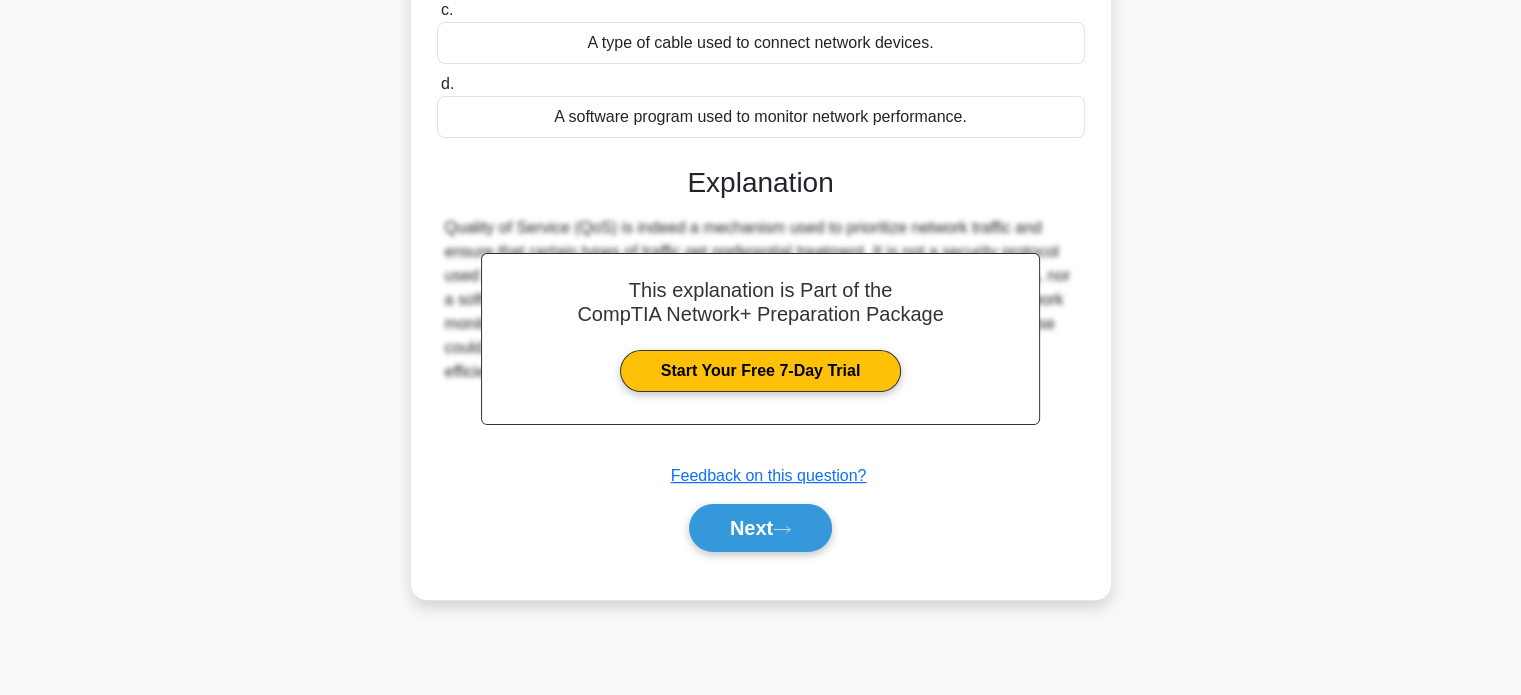 scroll, scrollTop: 385, scrollLeft: 0, axis: vertical 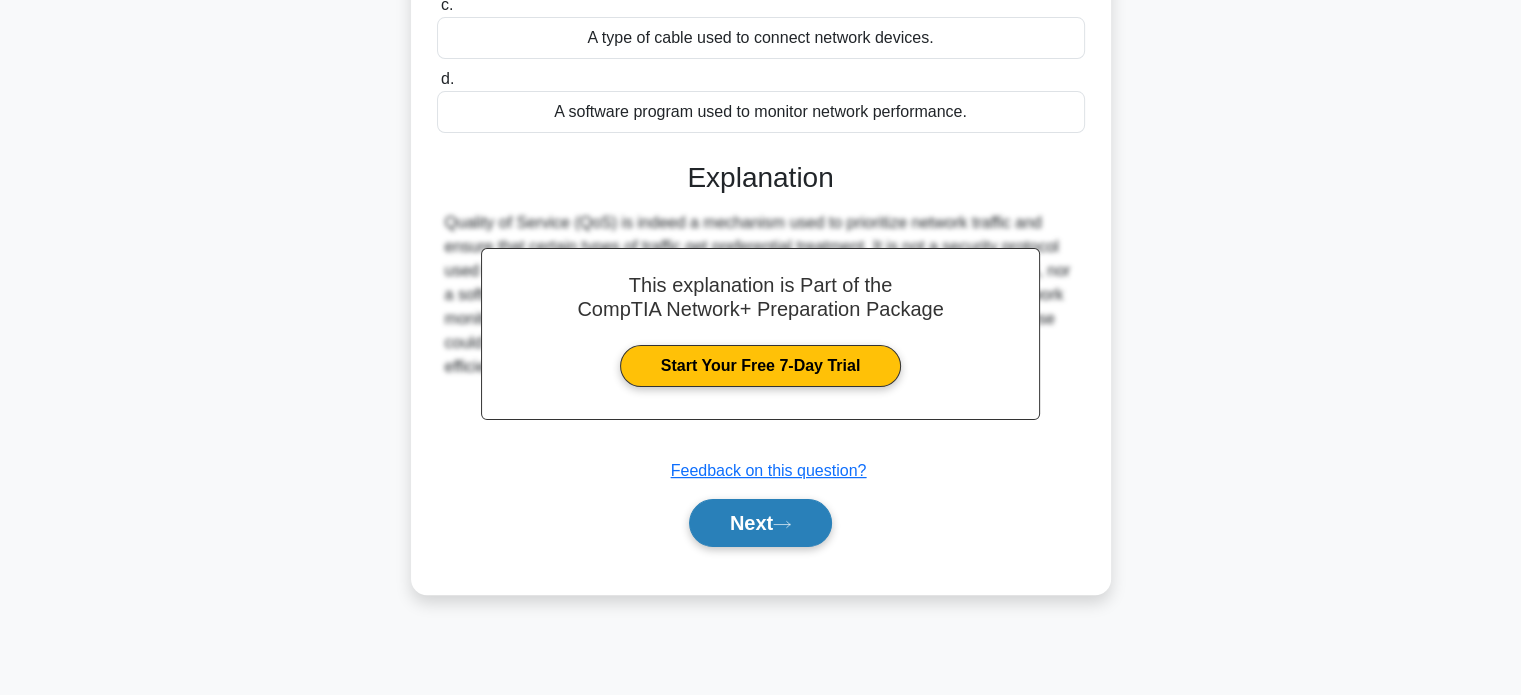 click on "Next" at bounding box center [760, 523] 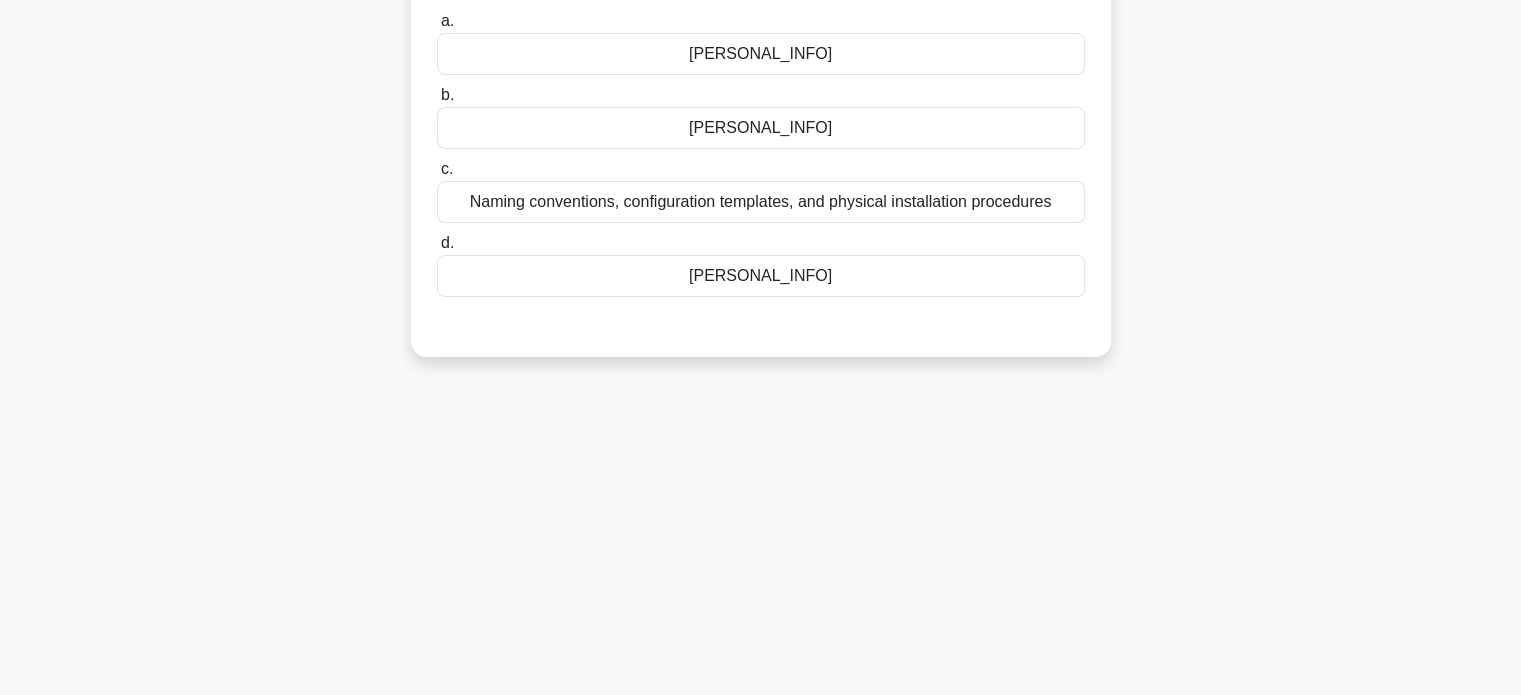 scroll, scrollTop: 85, scrollLeft: 0, axis: vertical 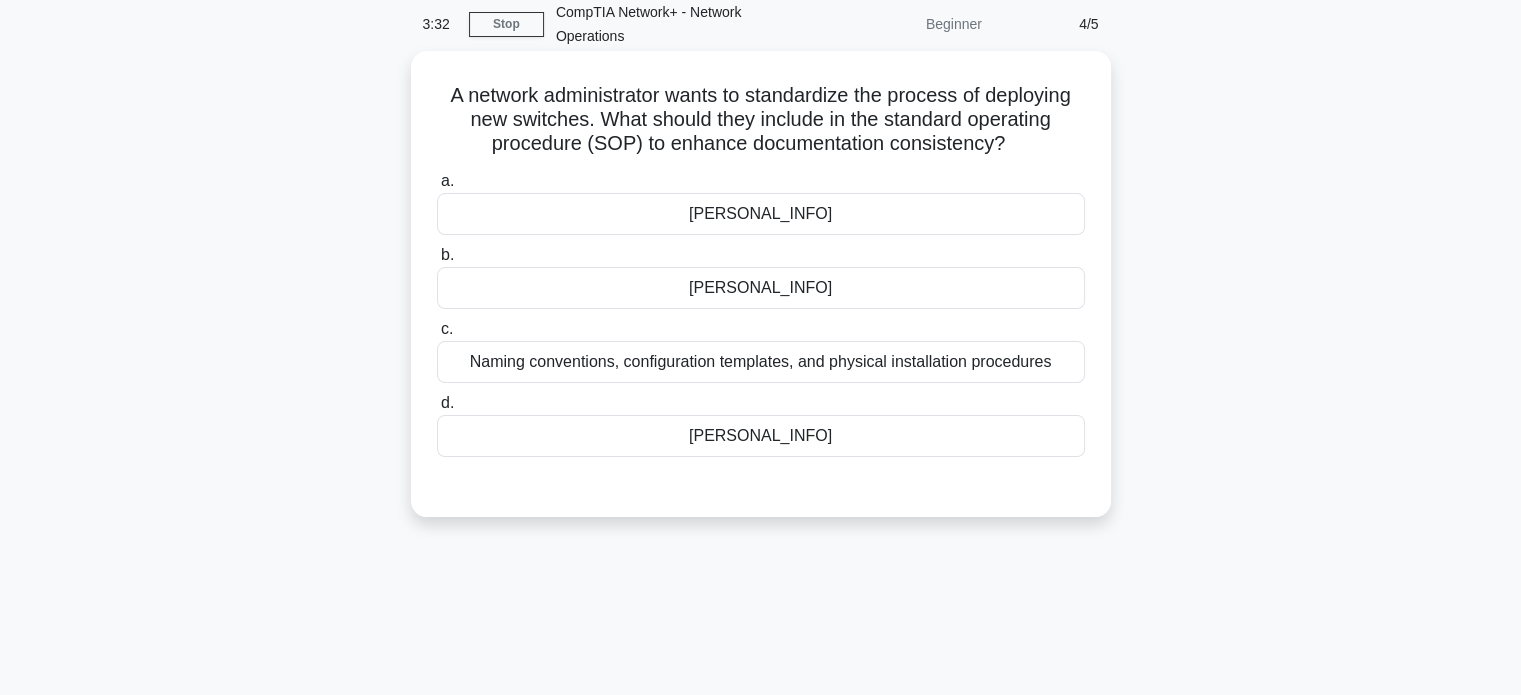 click on "Naming conventions, configuration templates, and physical installation procedures" at bounding box center (761, 362) 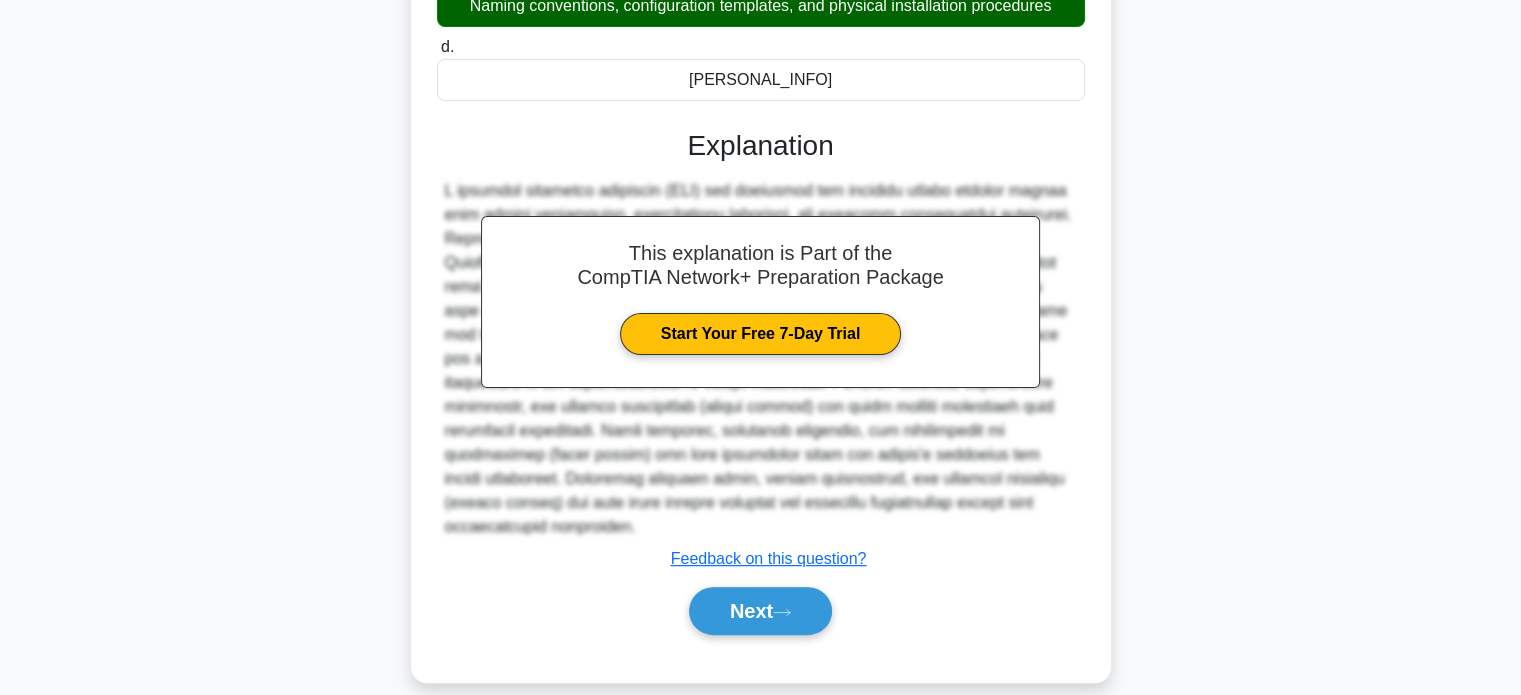 scroll, scrollTop: 464, scrollLeft: 0, axis: vertical 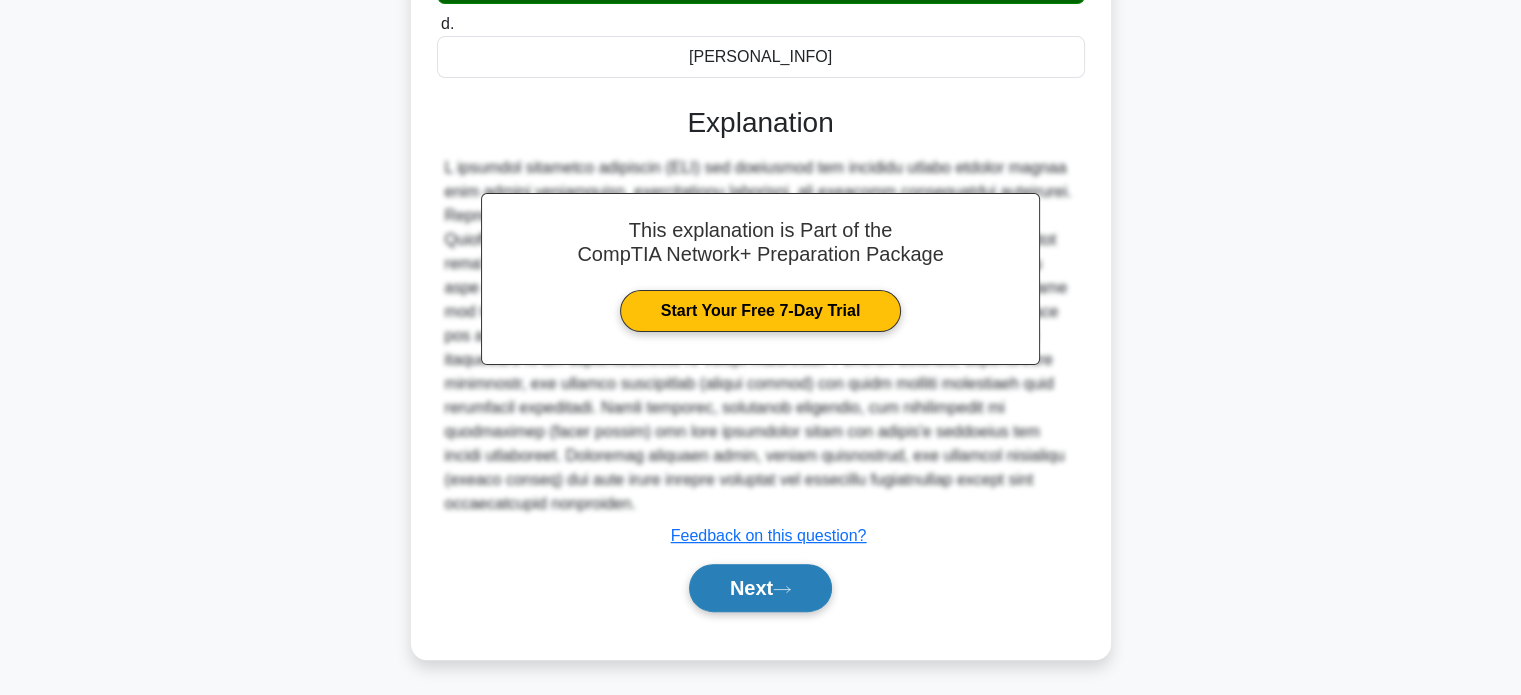 click on "Next" at bounding box center [760, 588] 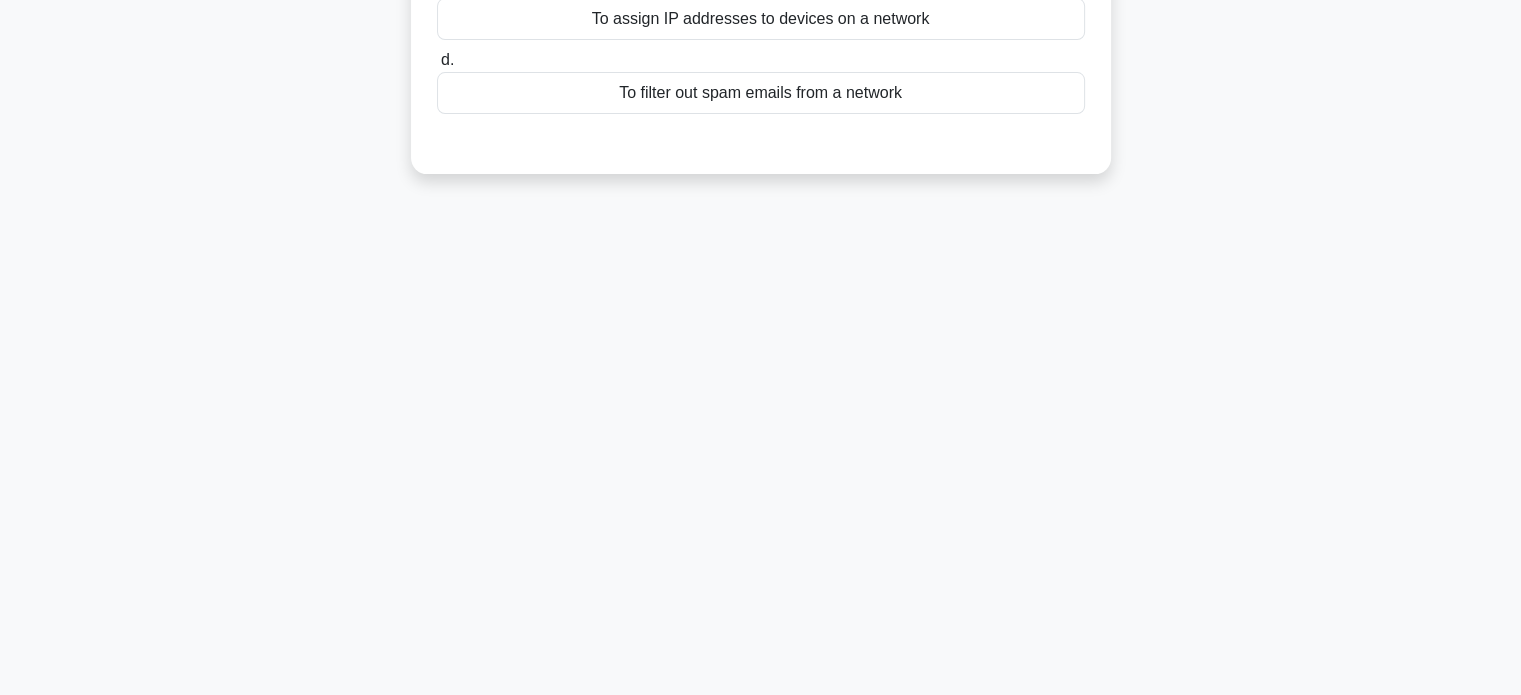 scroll, scrollTop: 0, scrollLeft: 0, axis: both 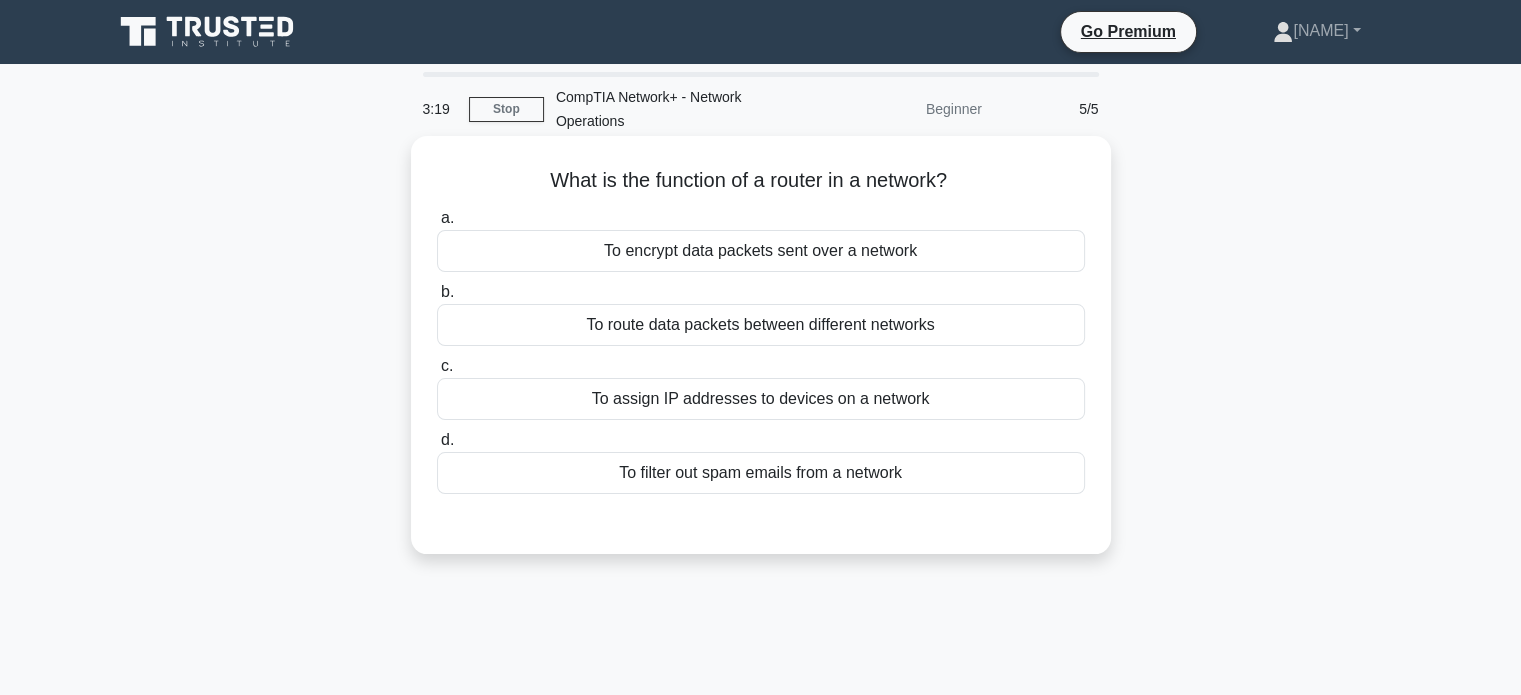 click on "To route data packets between different networks" at bounding box center [761, 325] 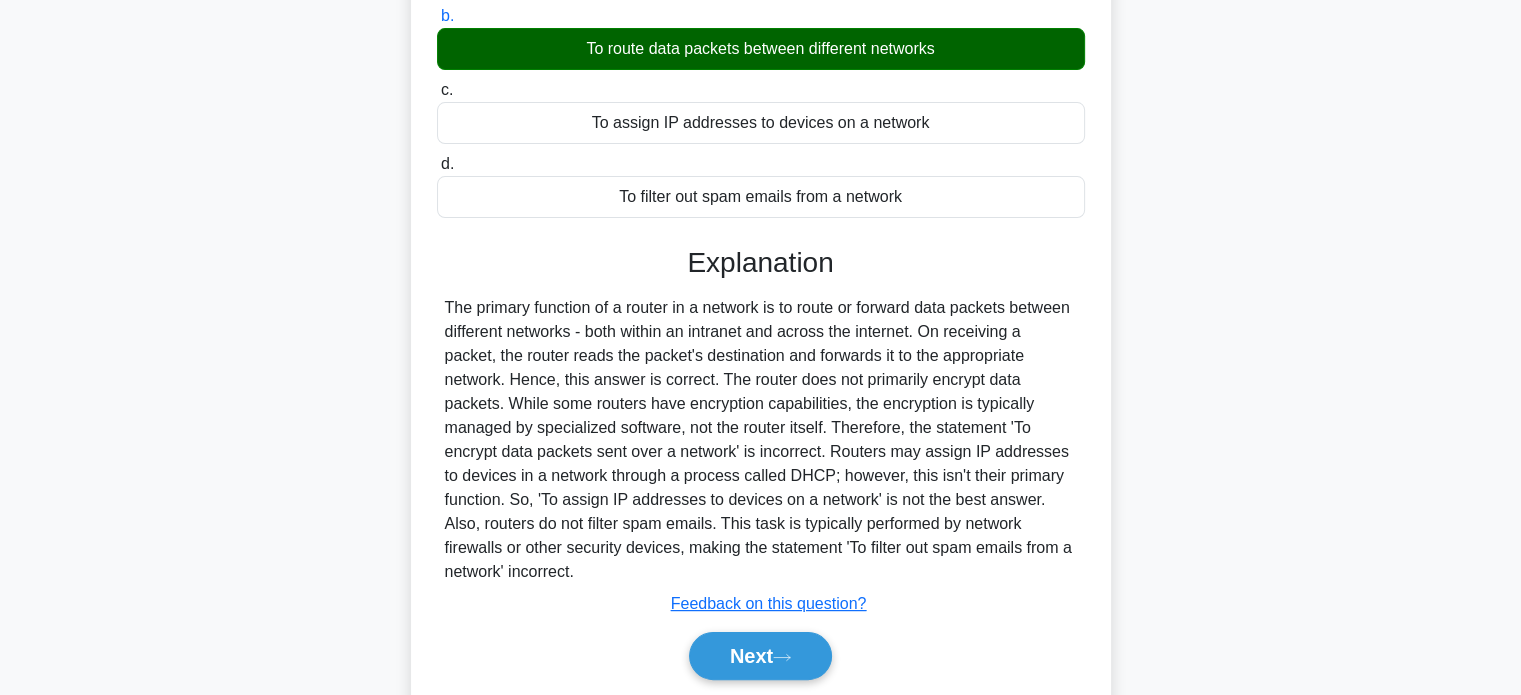scroll, scrollTop: 385, scrollLeft: 0, axis: vertical 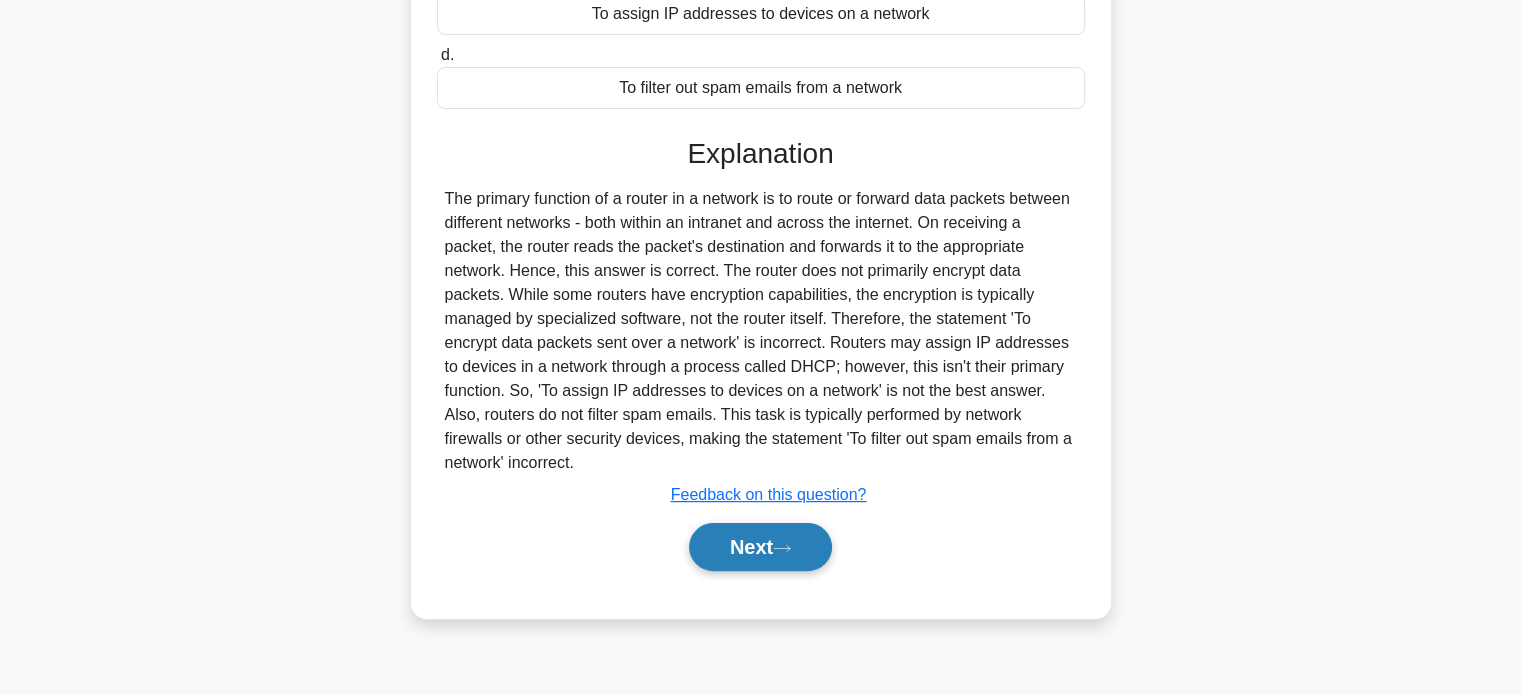 click on "Next" at bounding box center (760, 547) 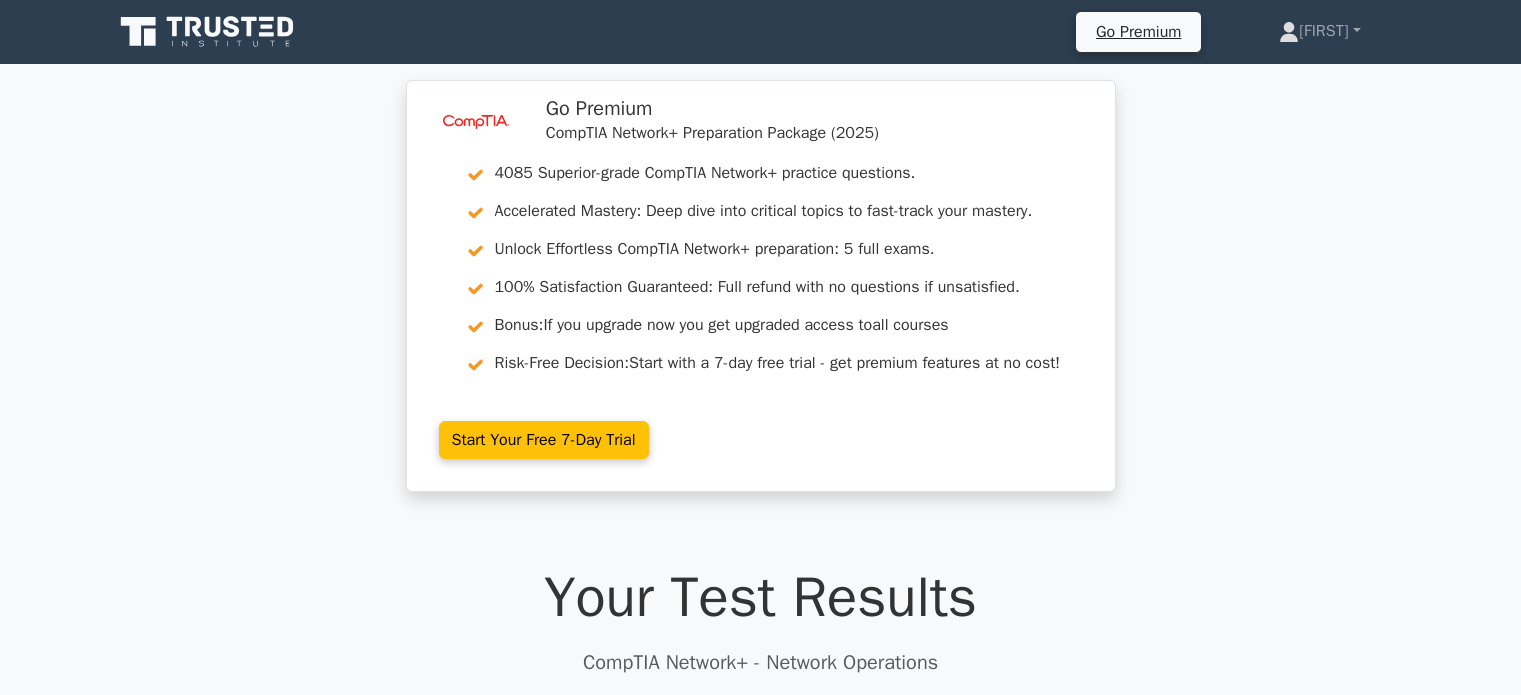 scroll, scrollTop: 0, scrollLeft: 0, axis: both 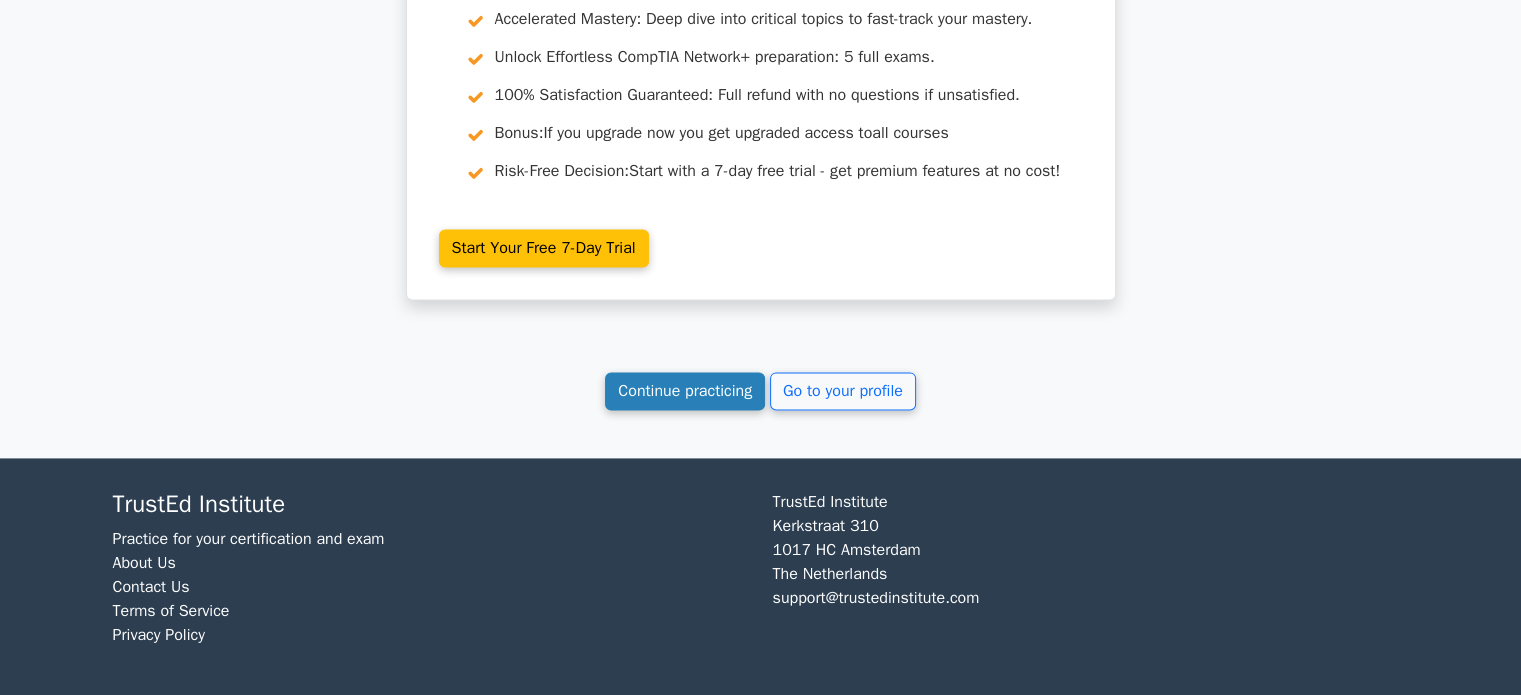 click on "Continue practicing" at bounding box center [685, 391] 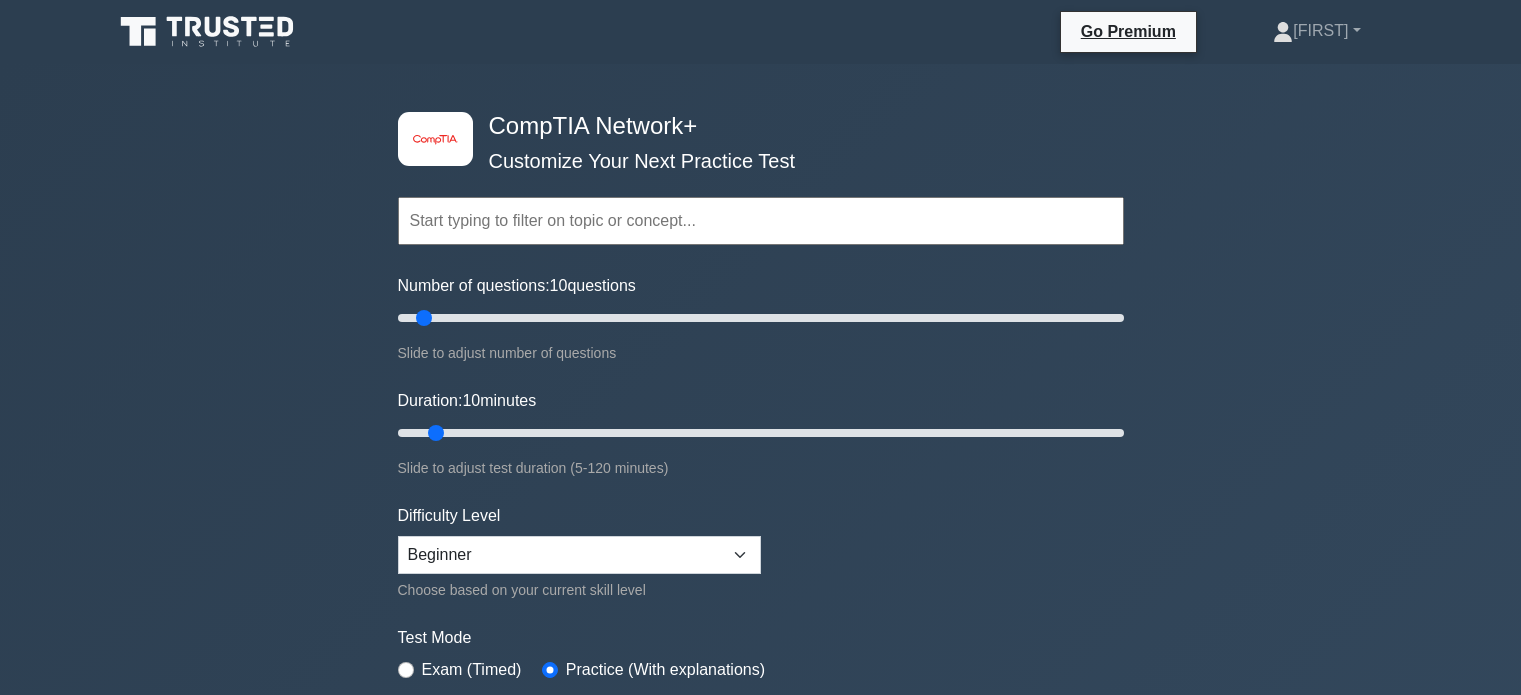 scroll, scrollTop: 0, scrollLeft: 0, axis: both 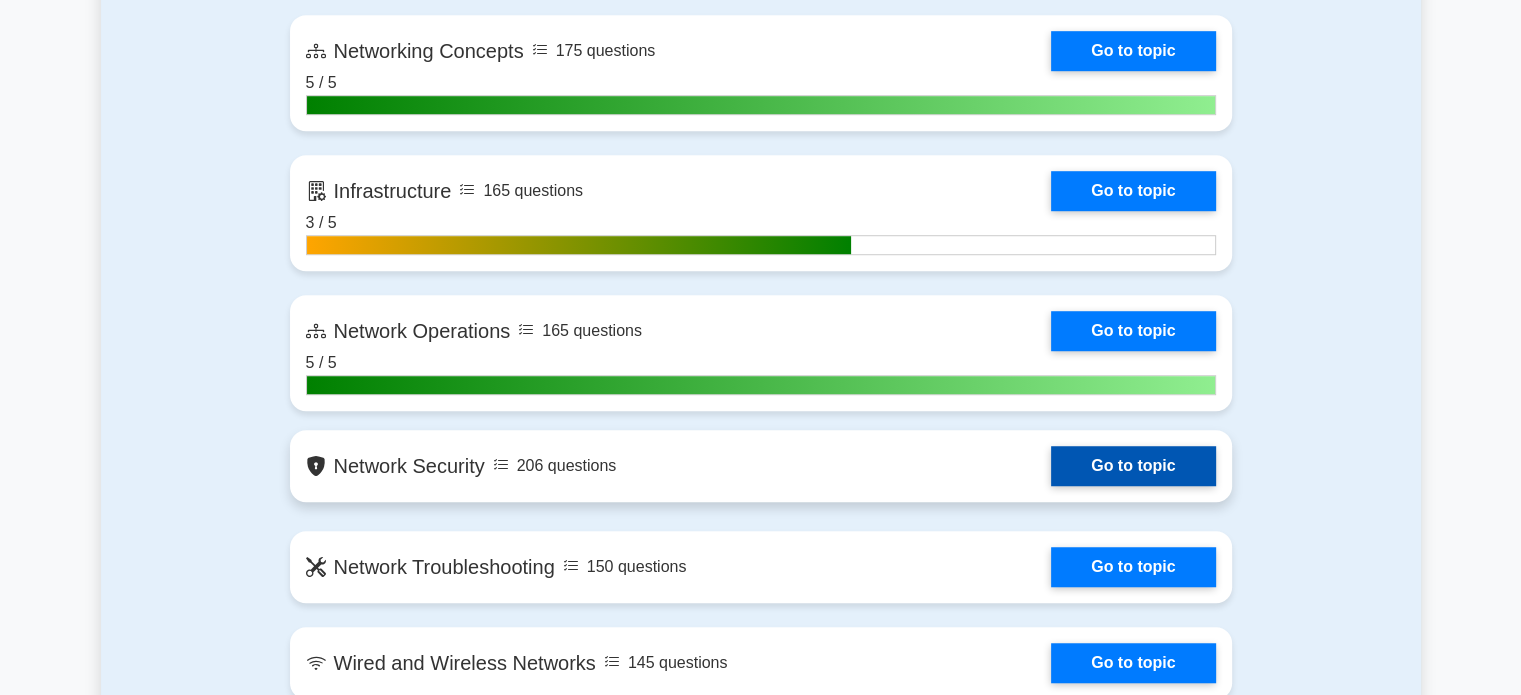 click on "Go to topic" at bounding box center [1133, 466] 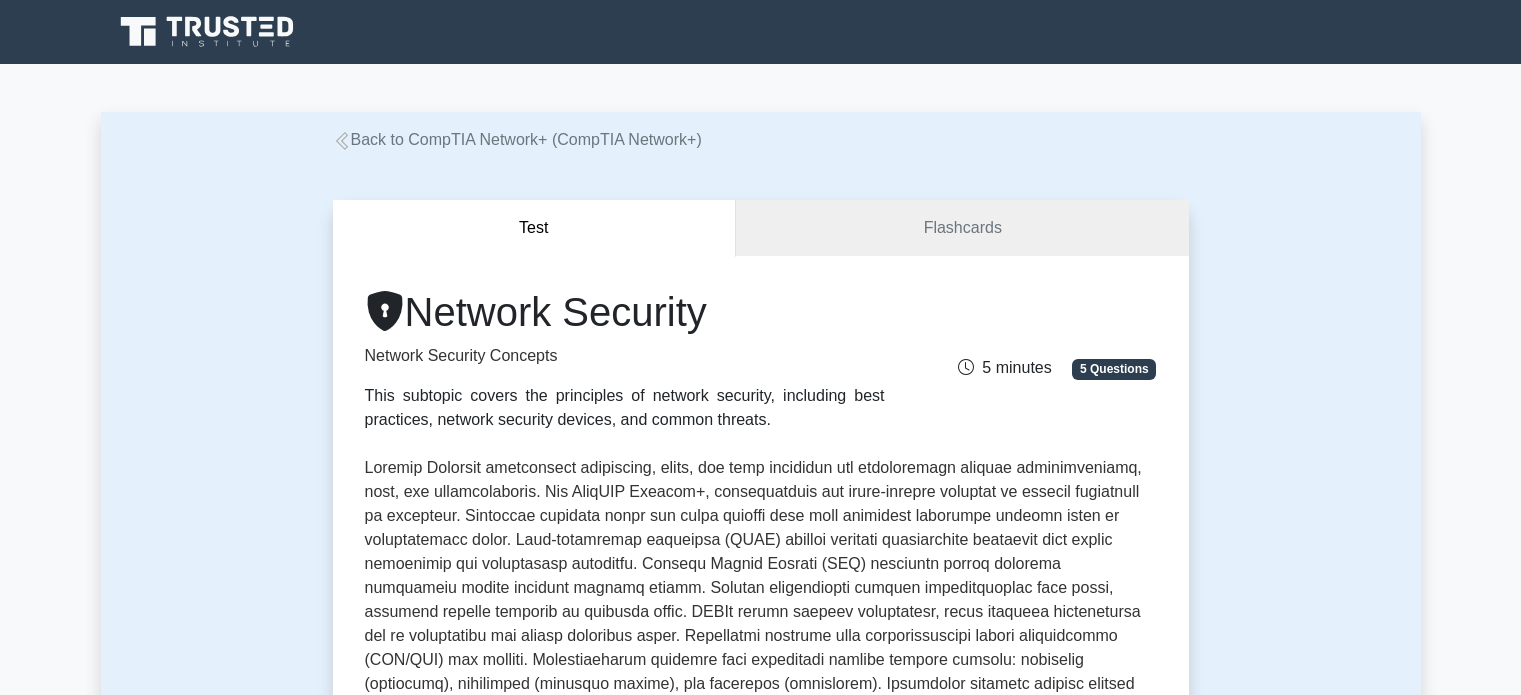 scroll, scrollTop: 0, scrollLeft: 0, axis: both 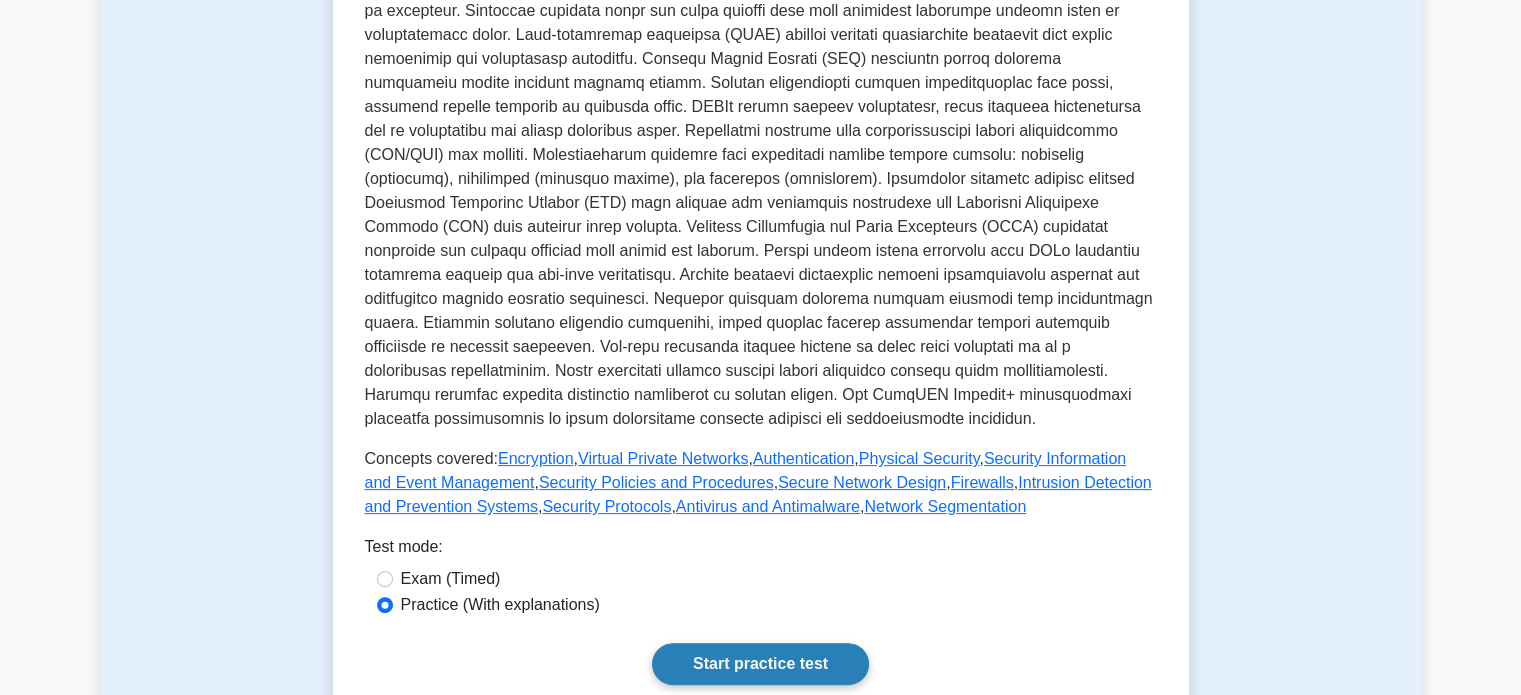 click on "Start practice test" at bounding box center (760, 664) 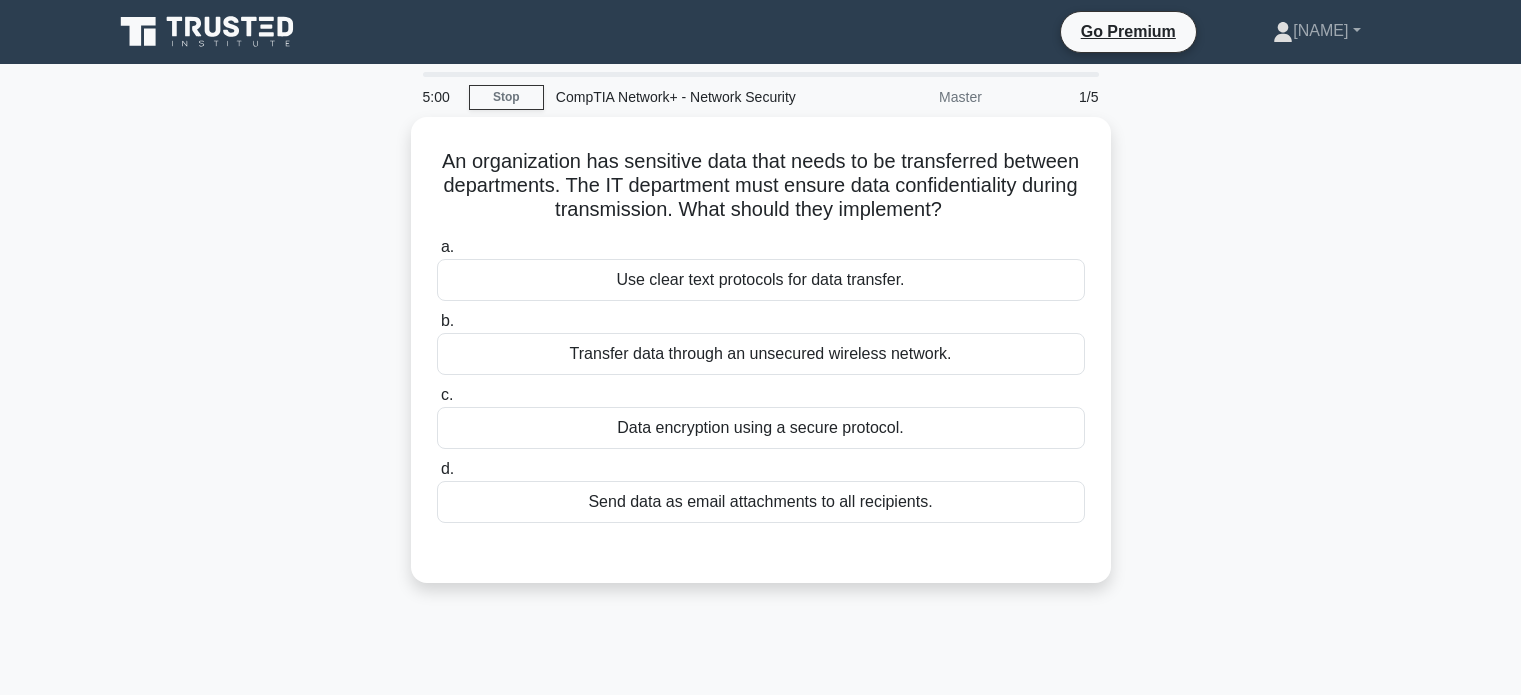 scroll, scrollTop: 0, scrollLeft: 0, axis: both 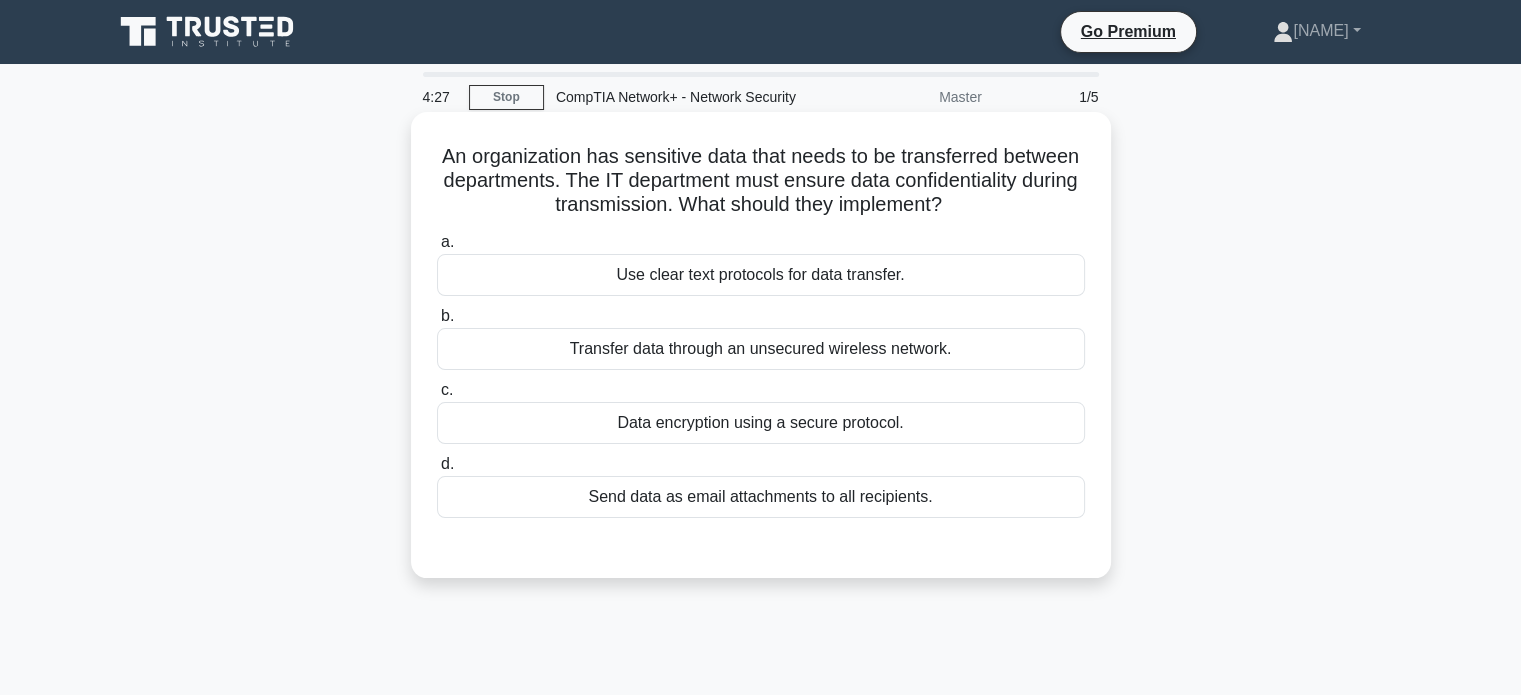 click on "Data encryption using a secure protocol." at bounding box center (761, 423) 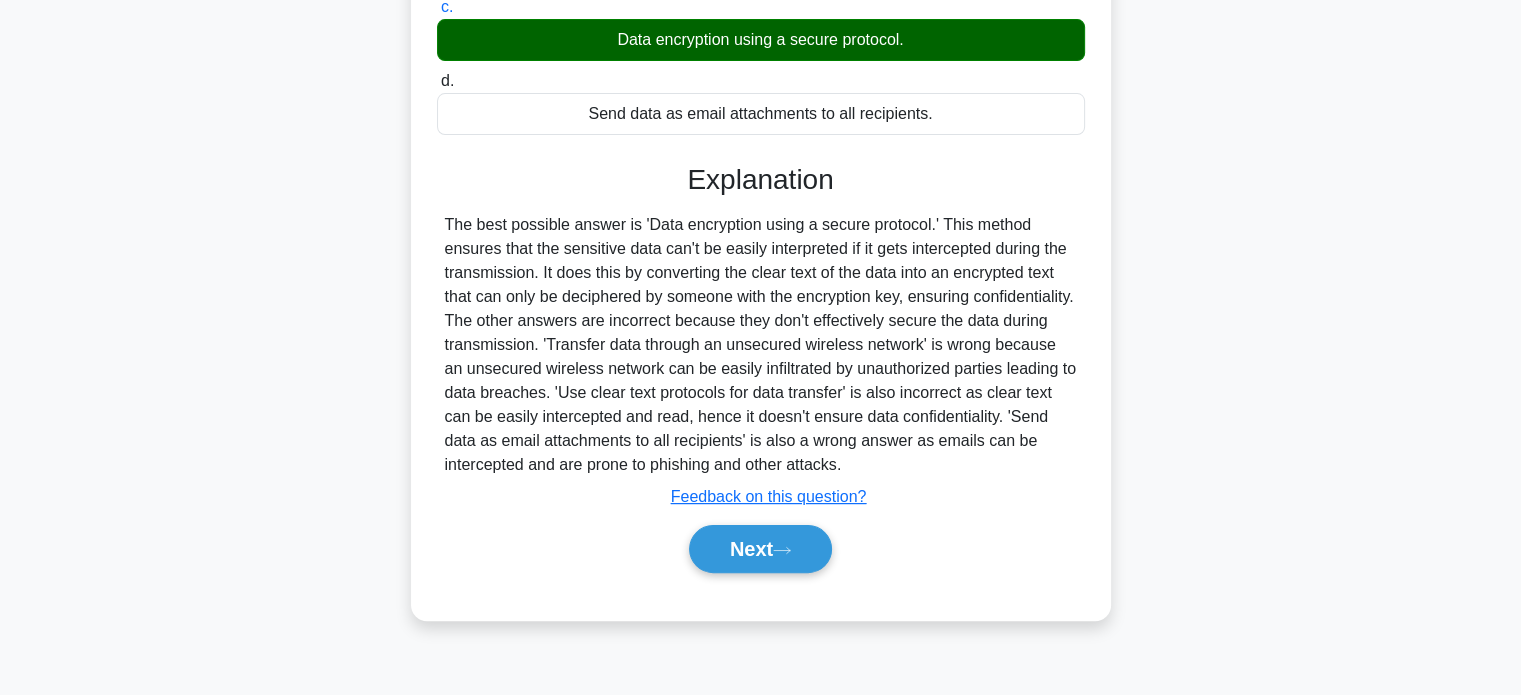 scroll, scrollTop: 385, scrollLeft: 0, axis: vertical 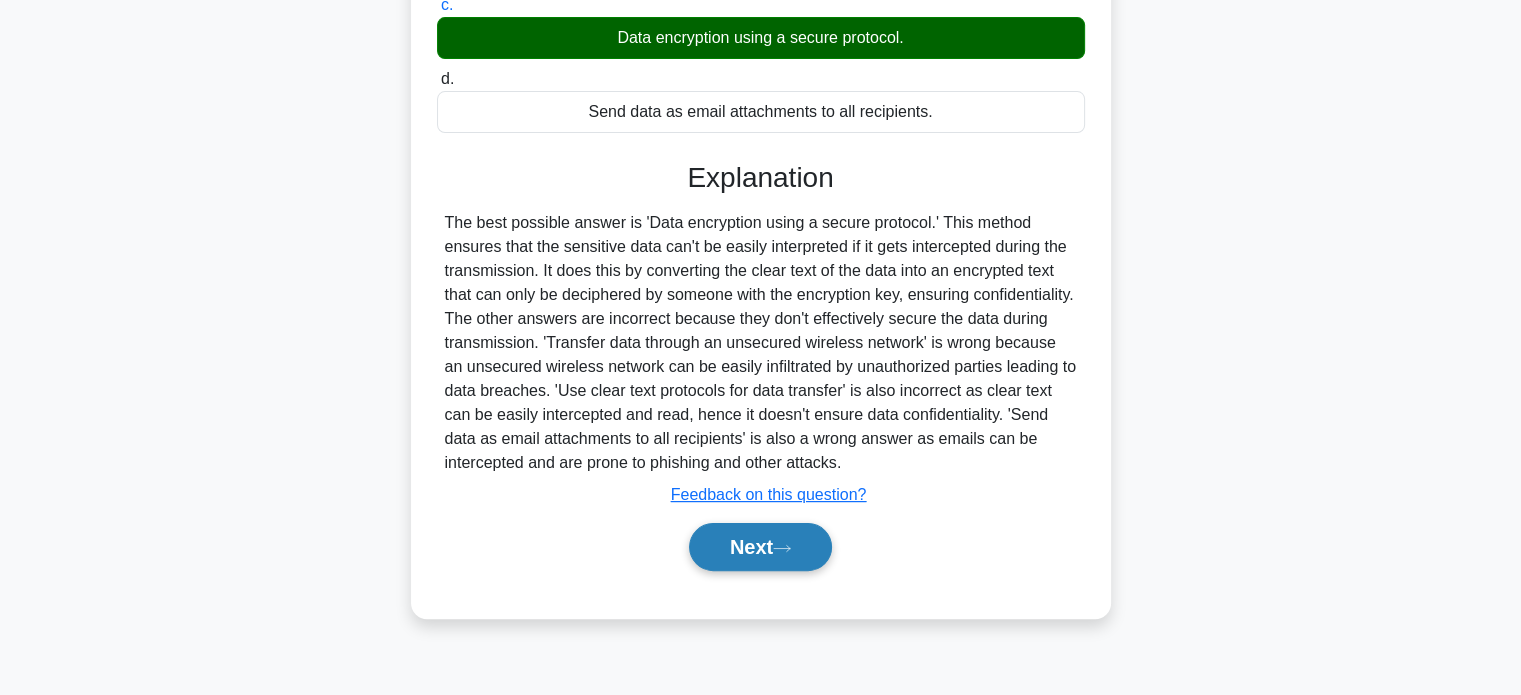 click on "Next" at bounding box center [760, 547] 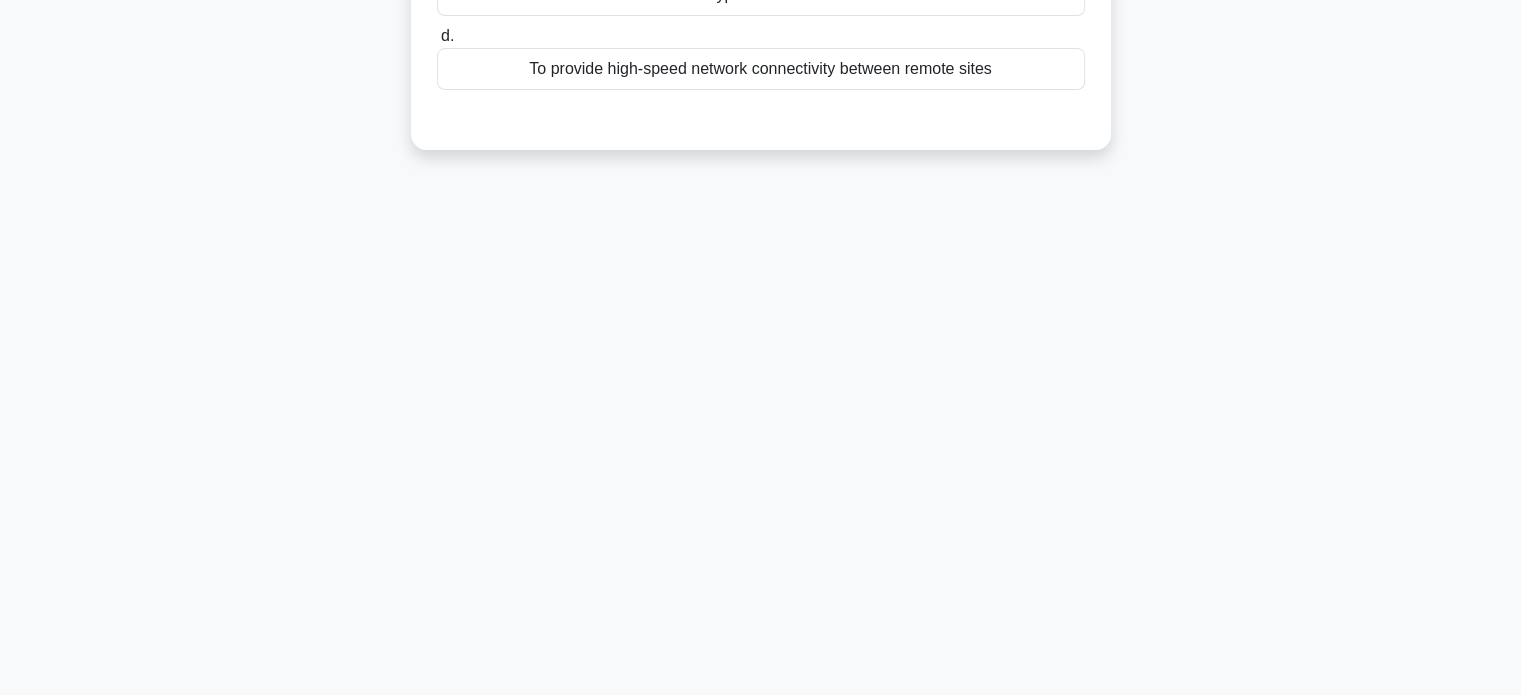 scroll, scrollTop: 0, scrollLeft: 0, axis: both 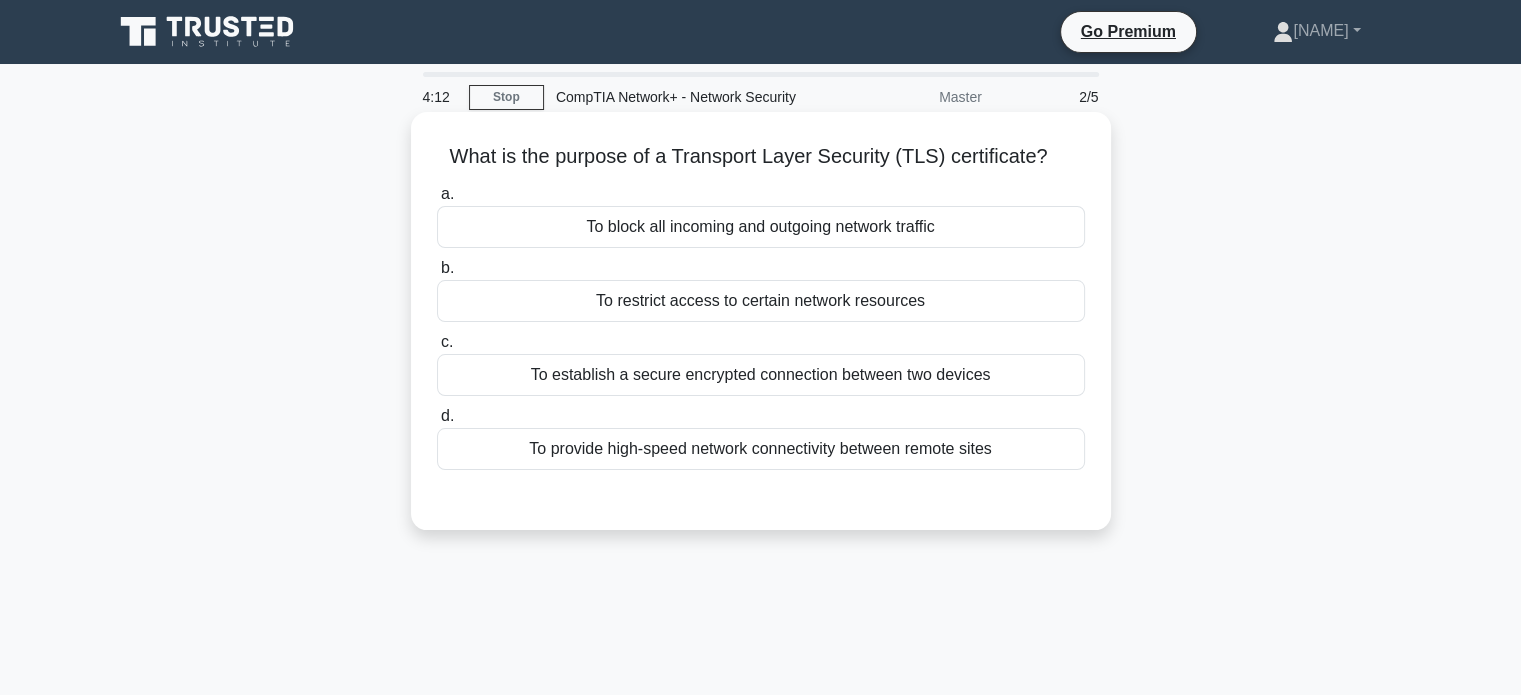 click on "To establish a secure encrypted connection between two devices" at bounding box center [761, 375] 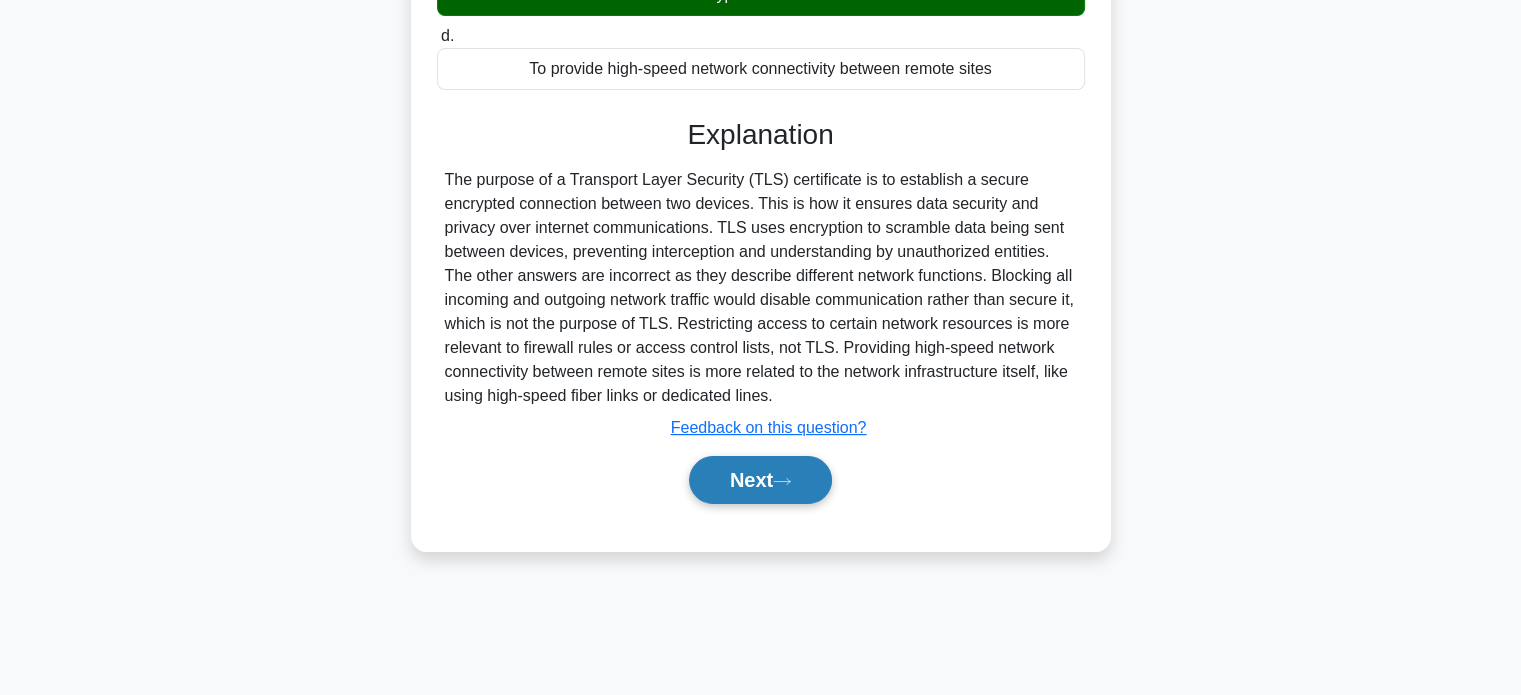scroll, scrollTop: 385, scrollLeft: 0, axis: vertical 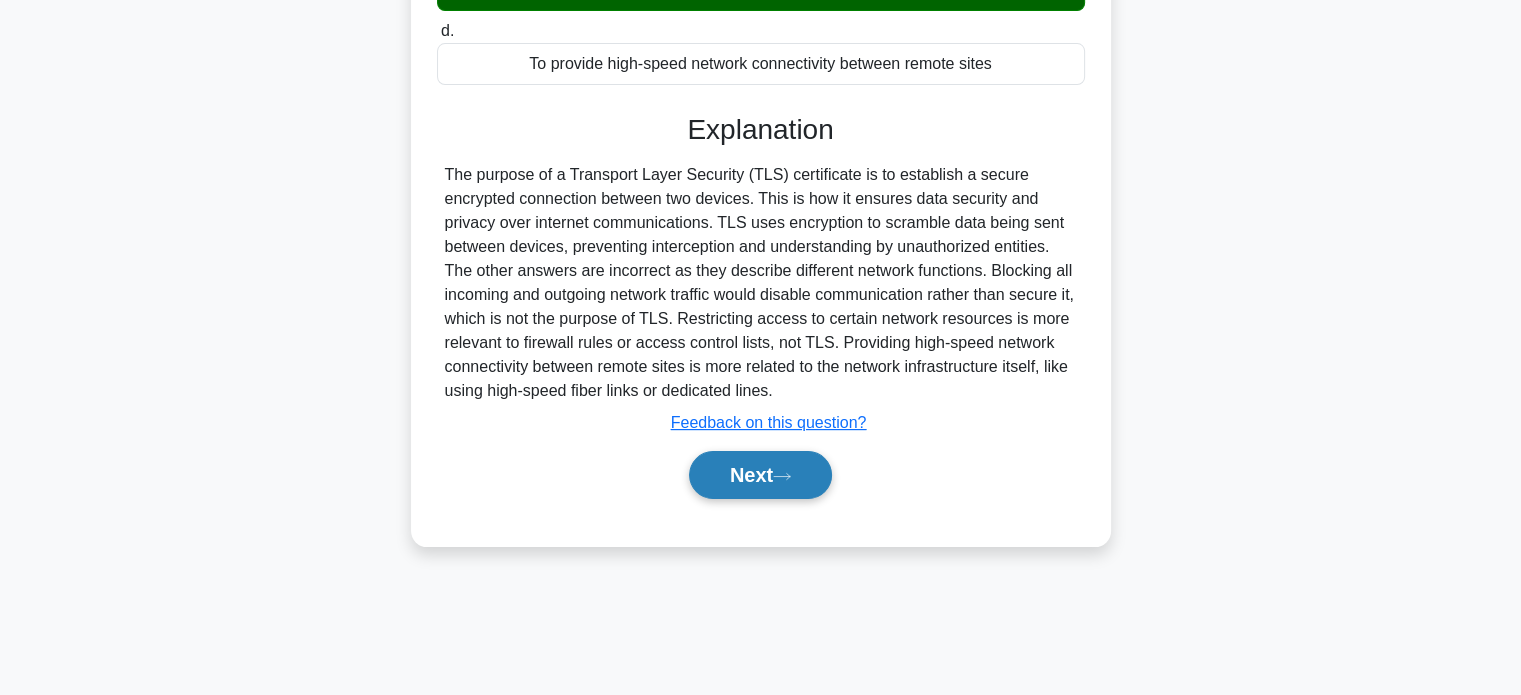 click 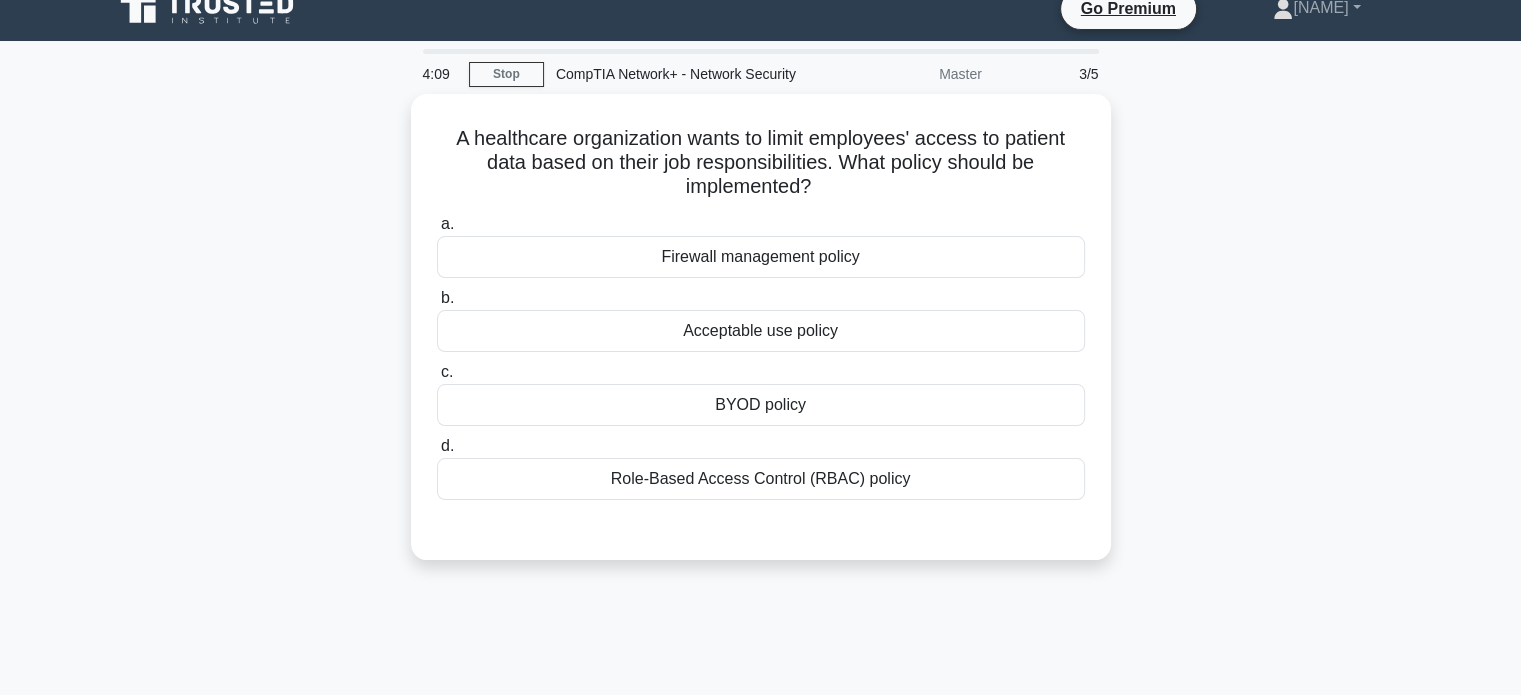 scroll, scrollTop: 0, scrollLeft: 0, axis: both 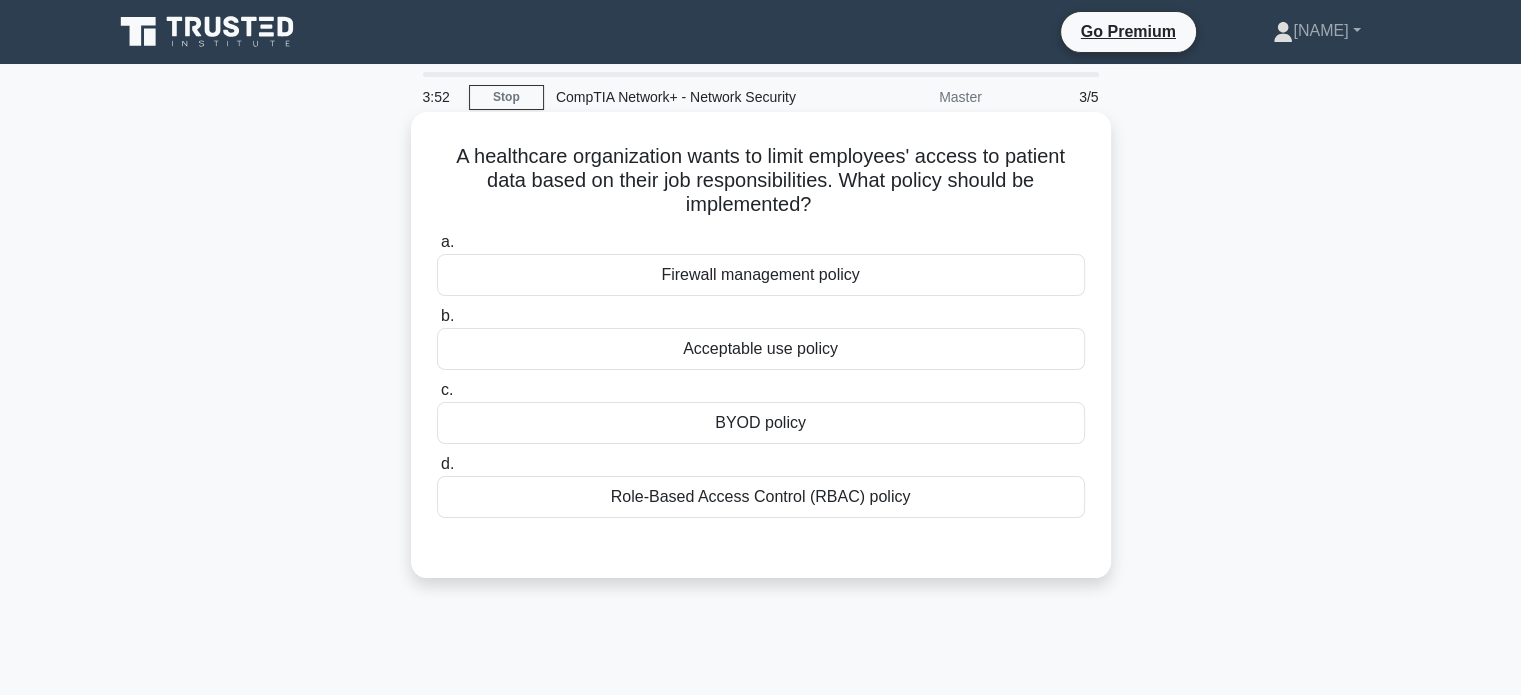 click on "Role-Based Access Control (RBAC) policy" at bounding box center [761, 497] 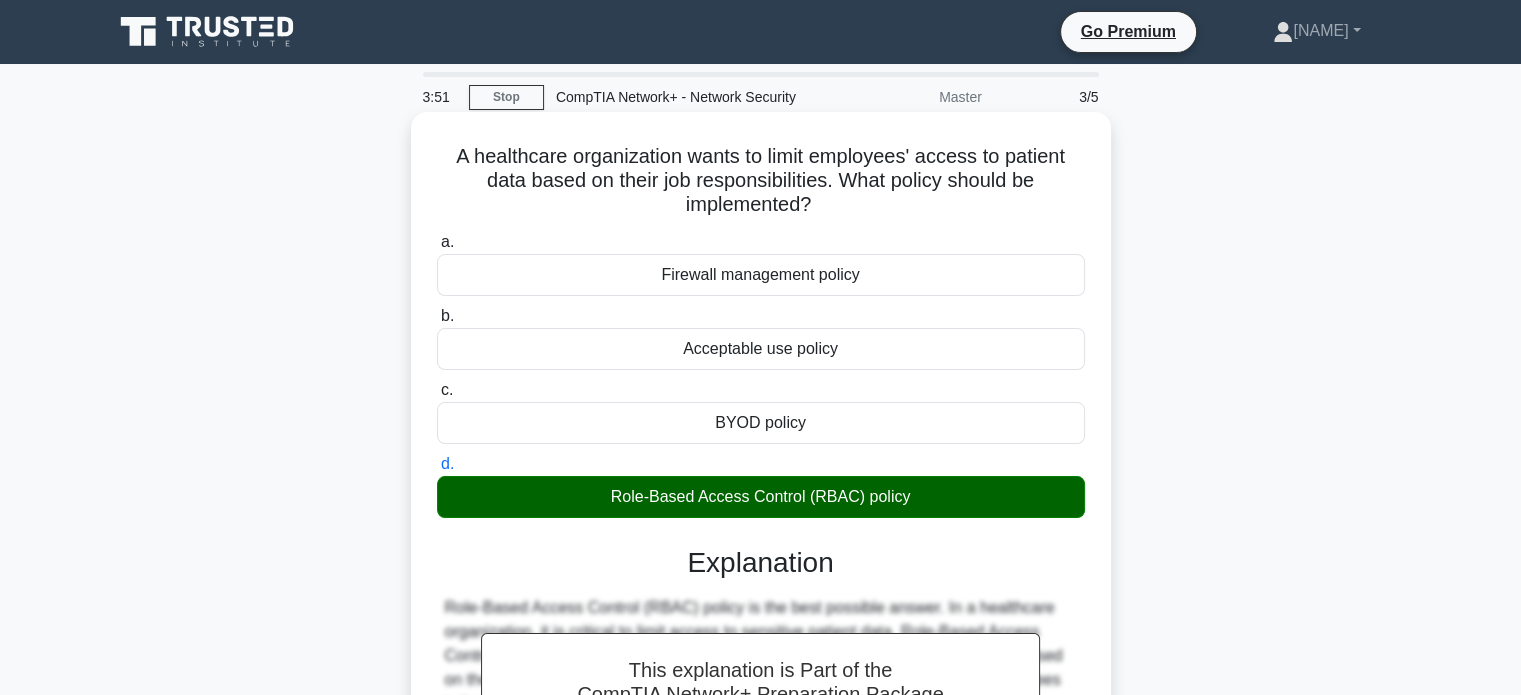 scroll, scrollTop: 440, scrollLeft: 0, axis: vertical 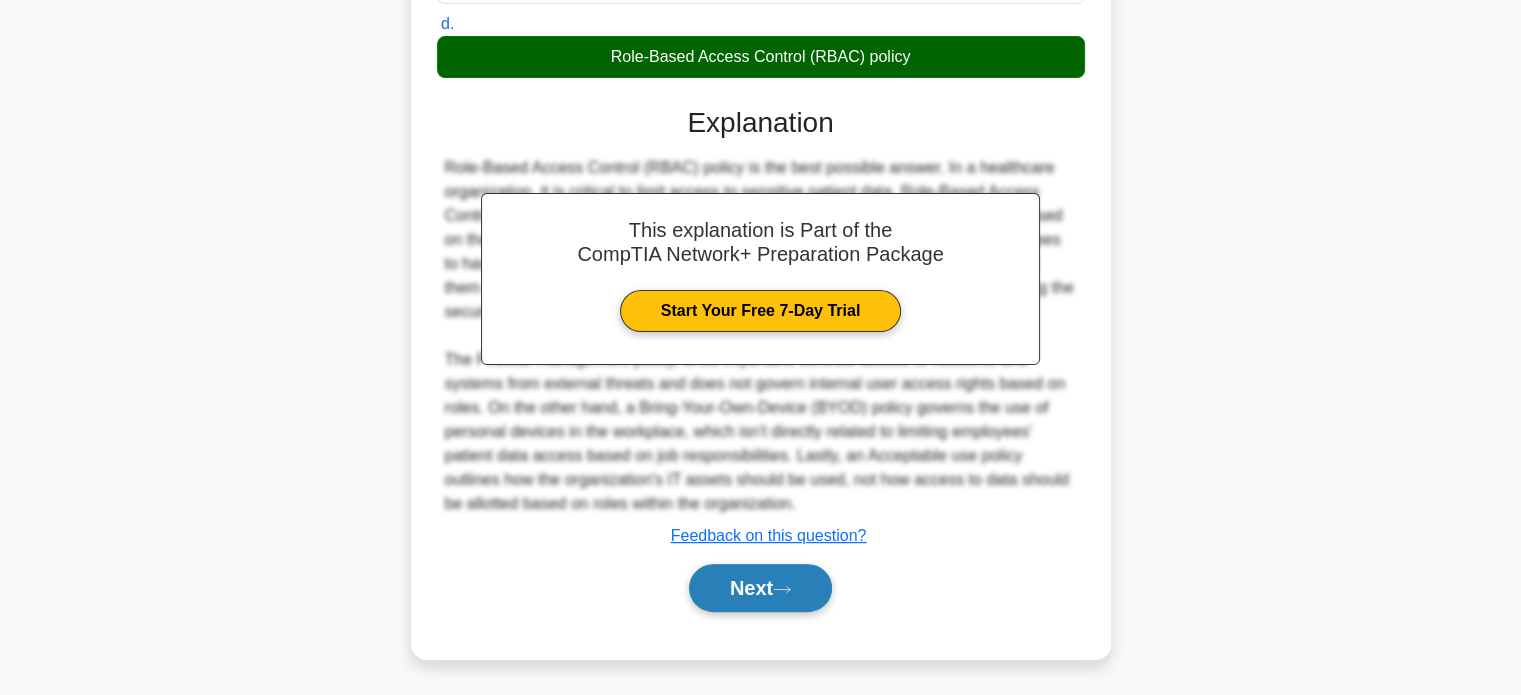 click on "Next" at bounding box center [760, 588] 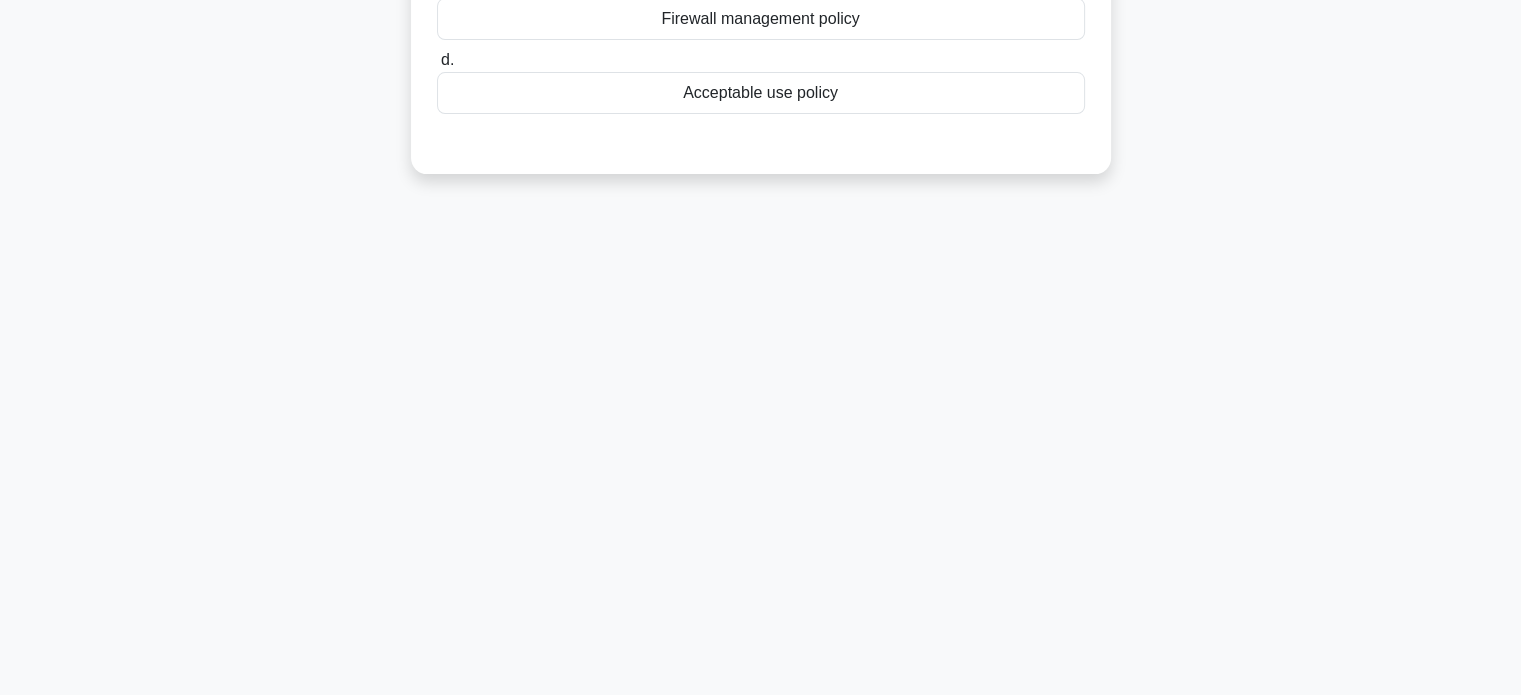 scroll, scrollTop: 0, scrollLeft: 0, axis: both 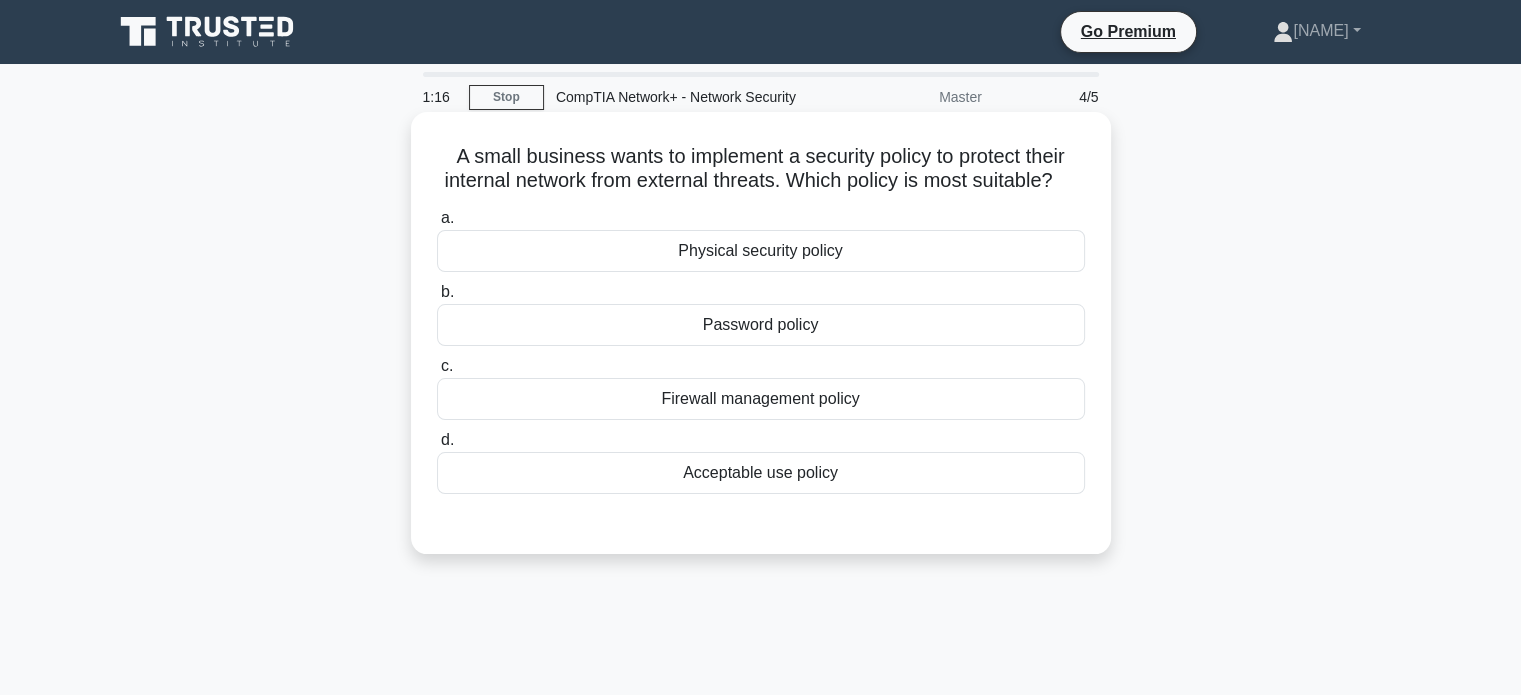 click on "Firewall management policy" at bounding box center (761, 399) 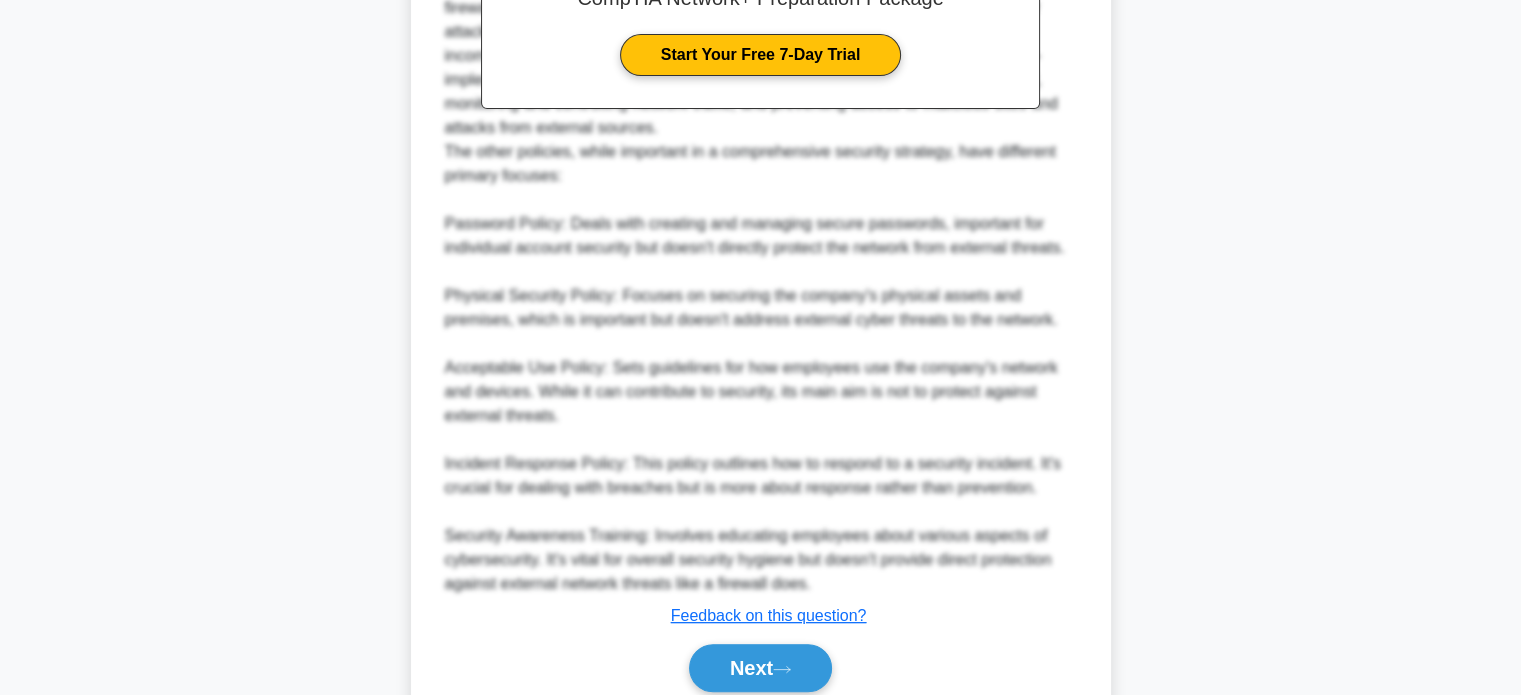 scroll, scrollTop: 776, scrollLeft: 0, axis: vertical 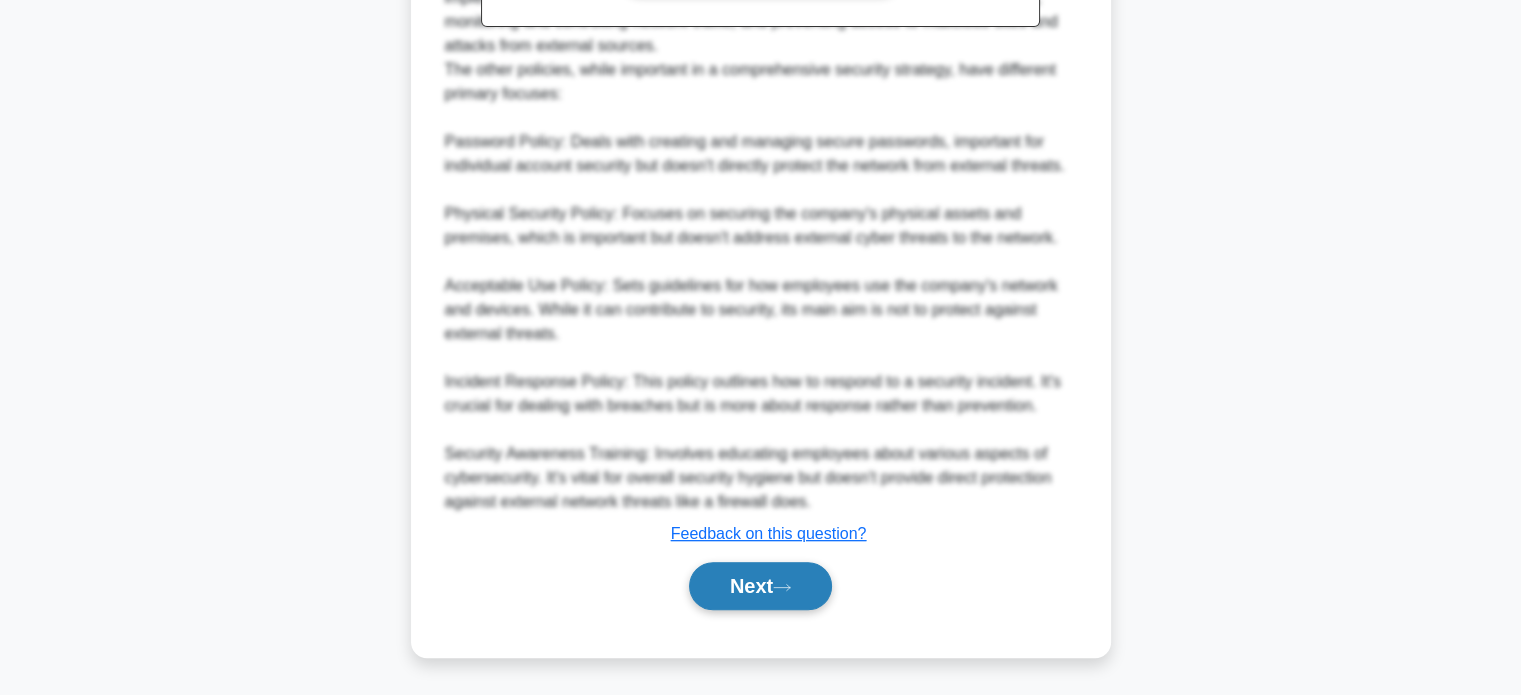 click on "Next" at bounding box center [760, 586] 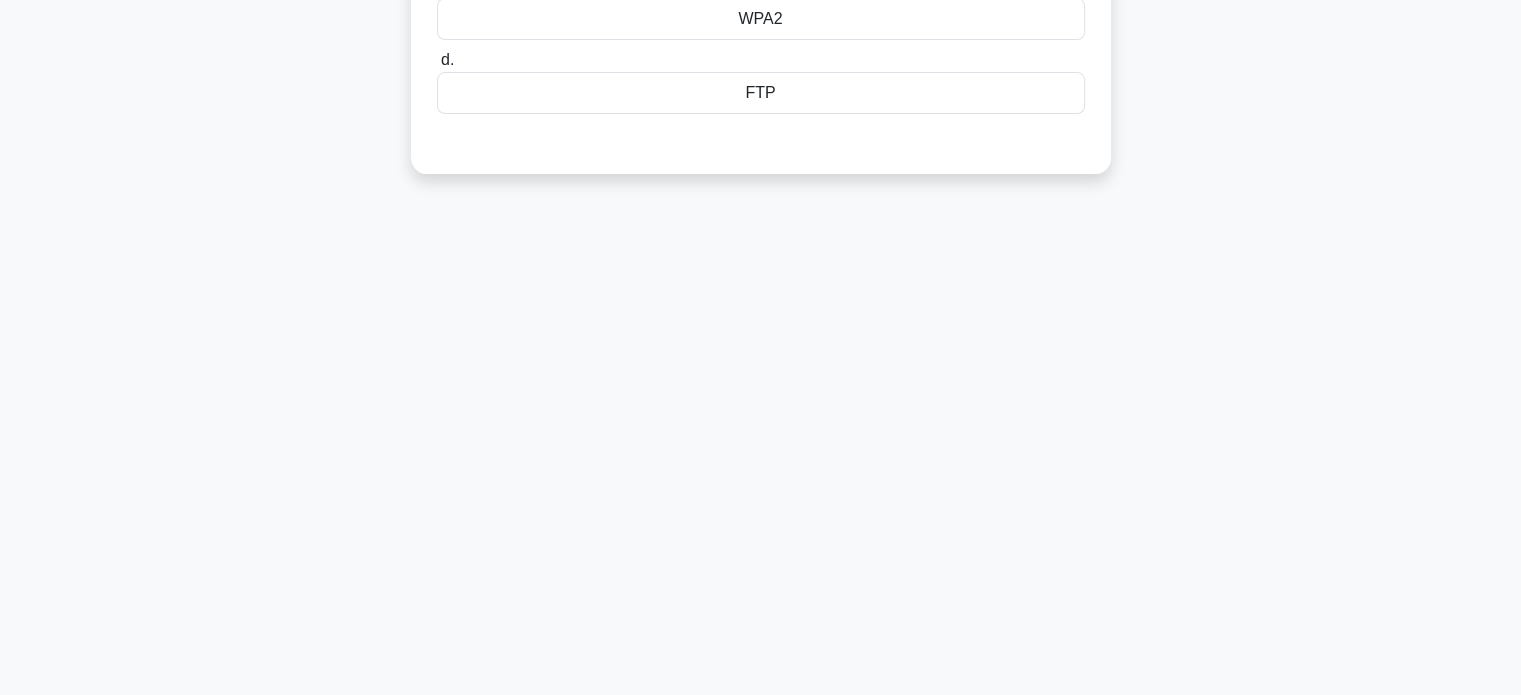 scroll, scrollTop: 0, scrollLeft: 0, axis: both 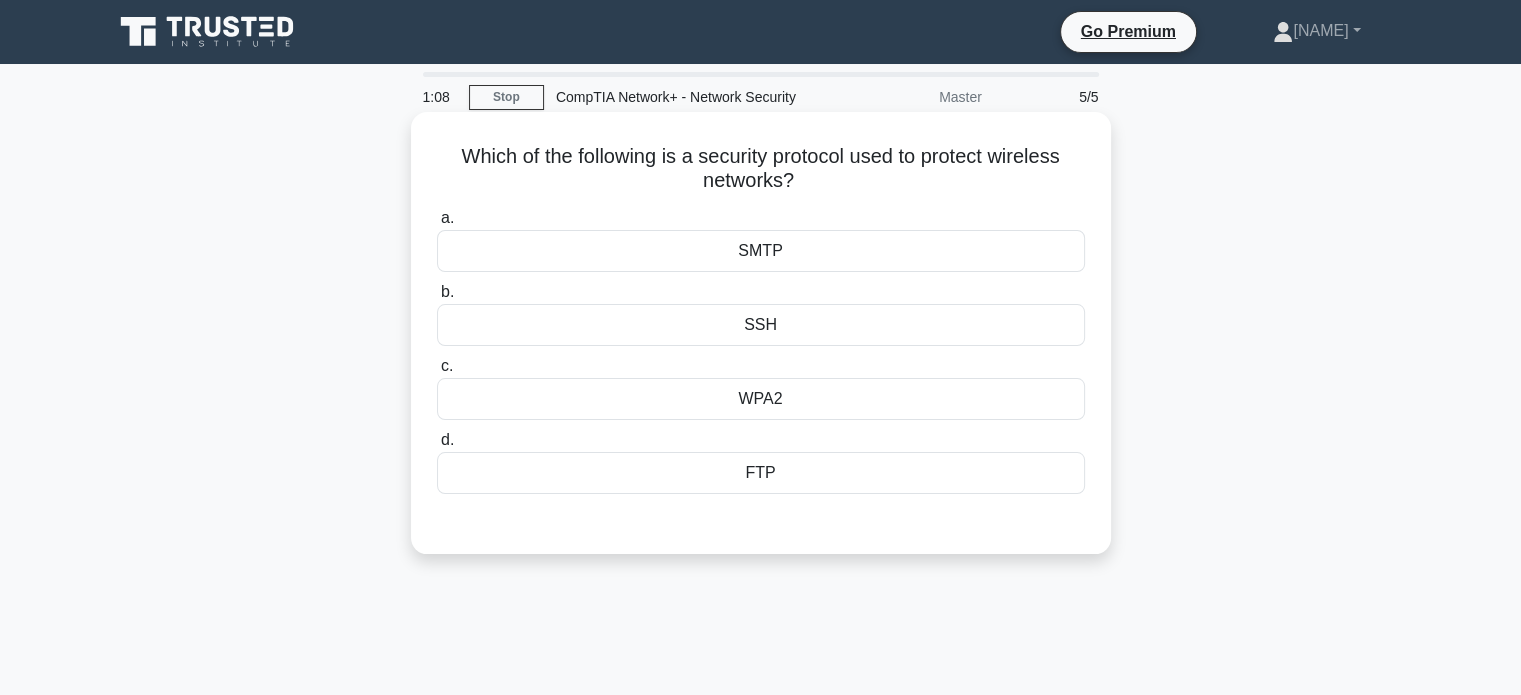 click on "WPA2" at bounding box center [761, 399] 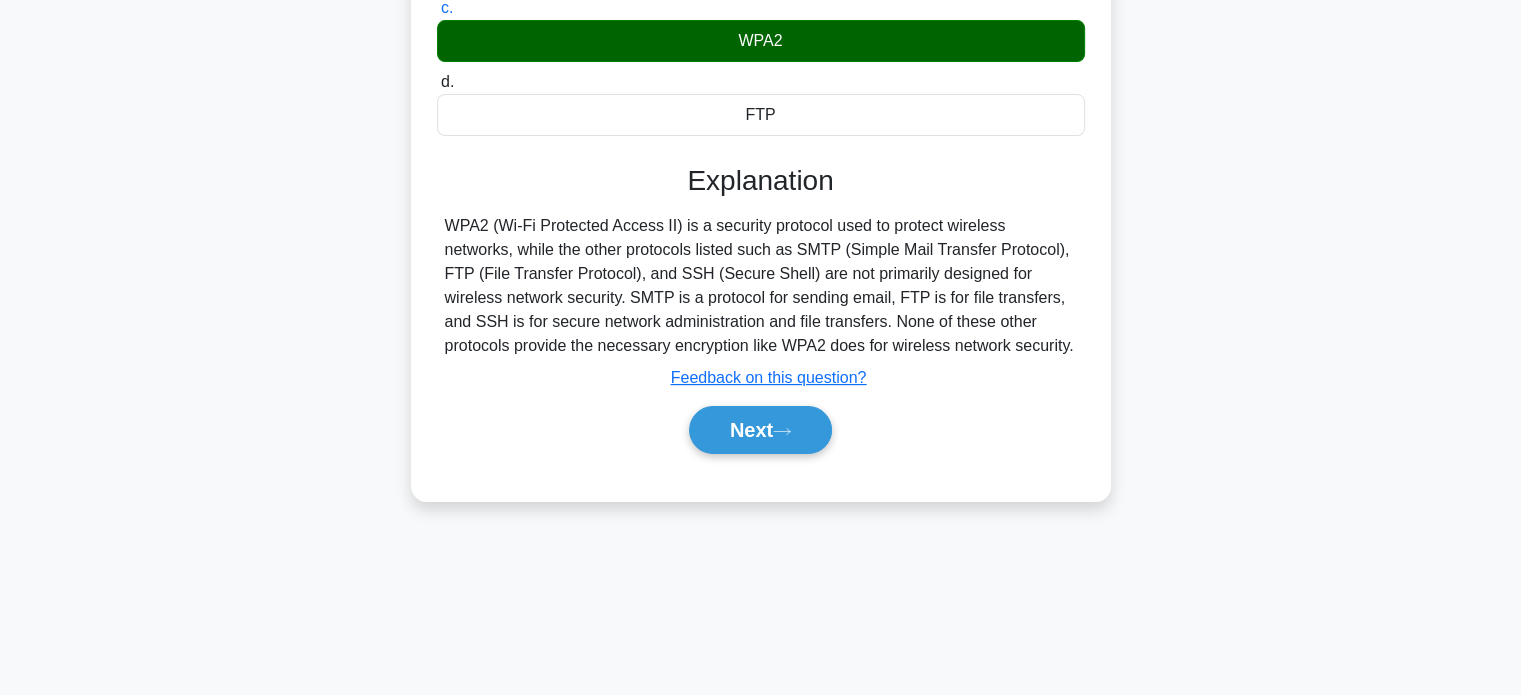 scroll, scrollTop: 385, scrollLeft: 0, axis: vertical 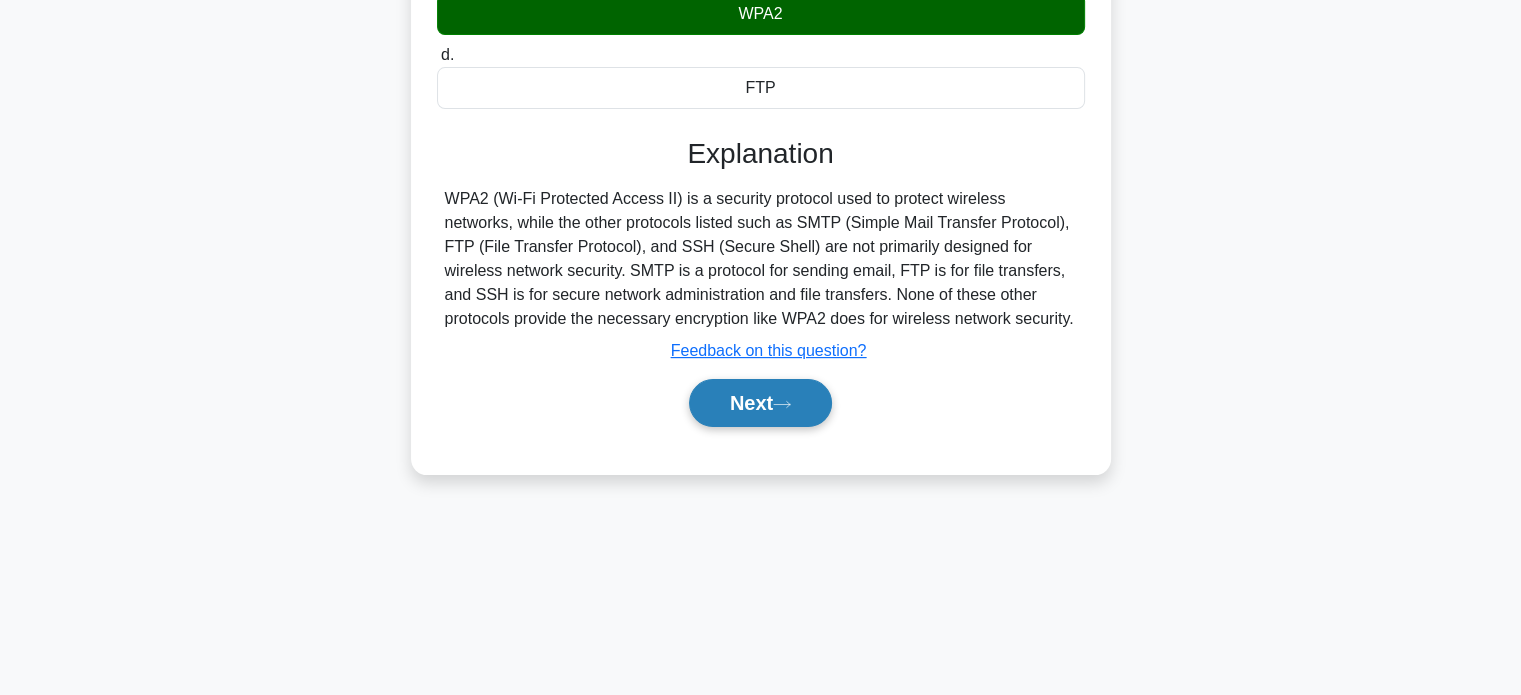 click on "Next" at bounding box center [760, 403] 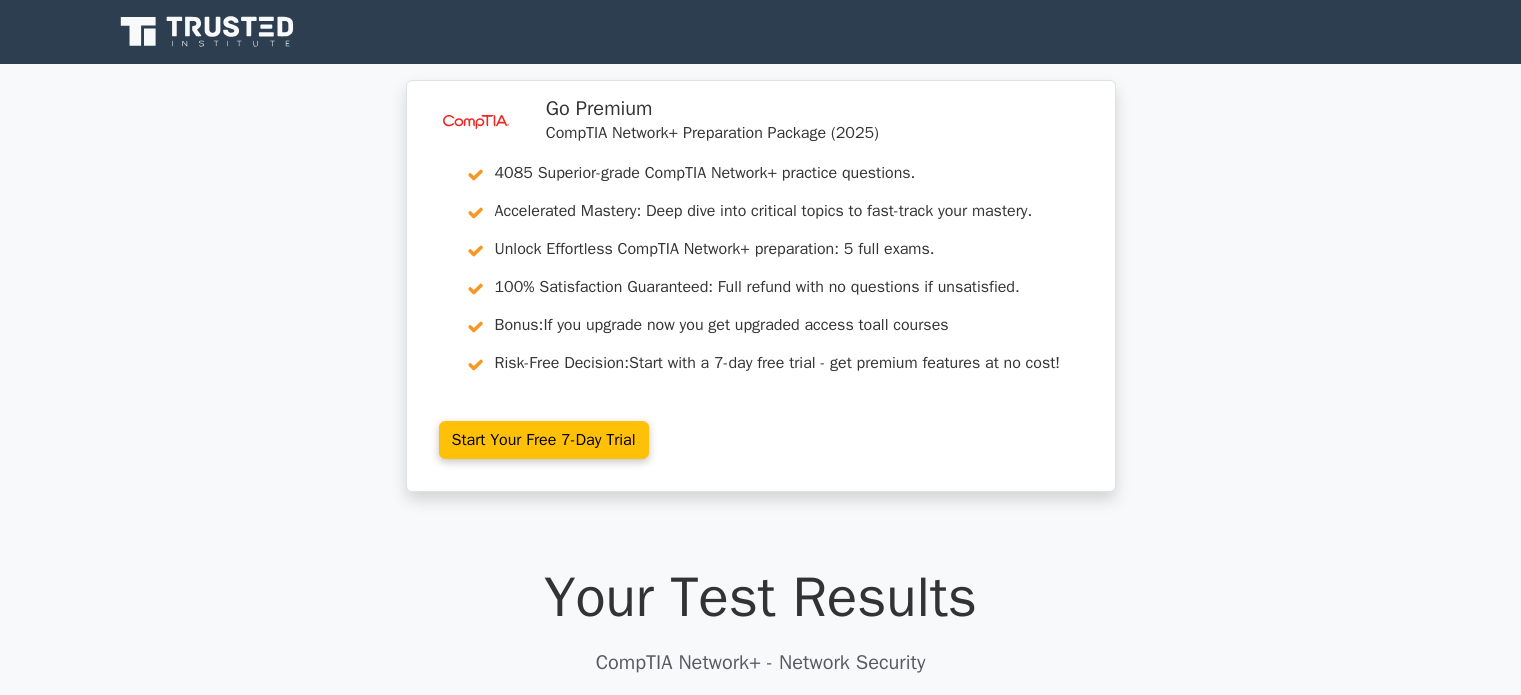 scroll, scrollTop: 0, scrollLeft: 0, axis: both 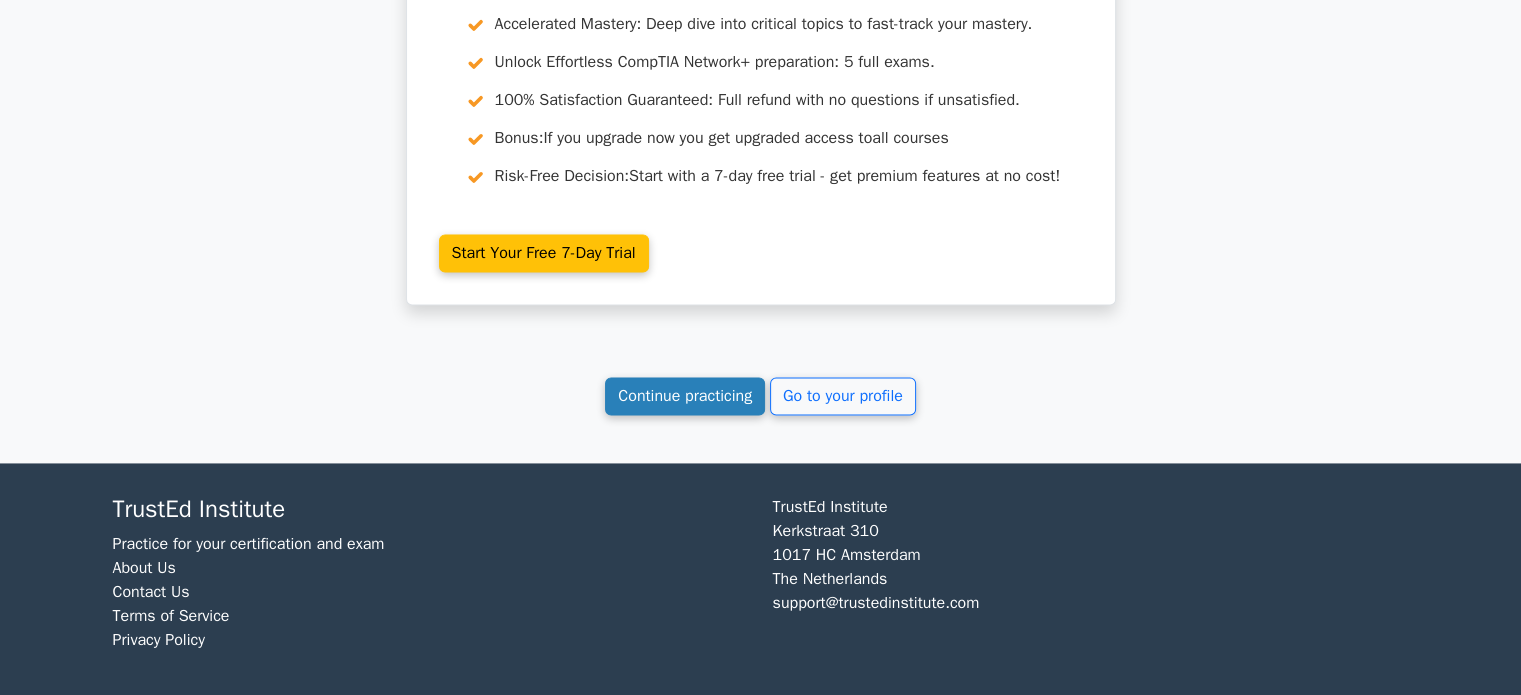 click on "Continue practicing" at bounding box center [685, 396] 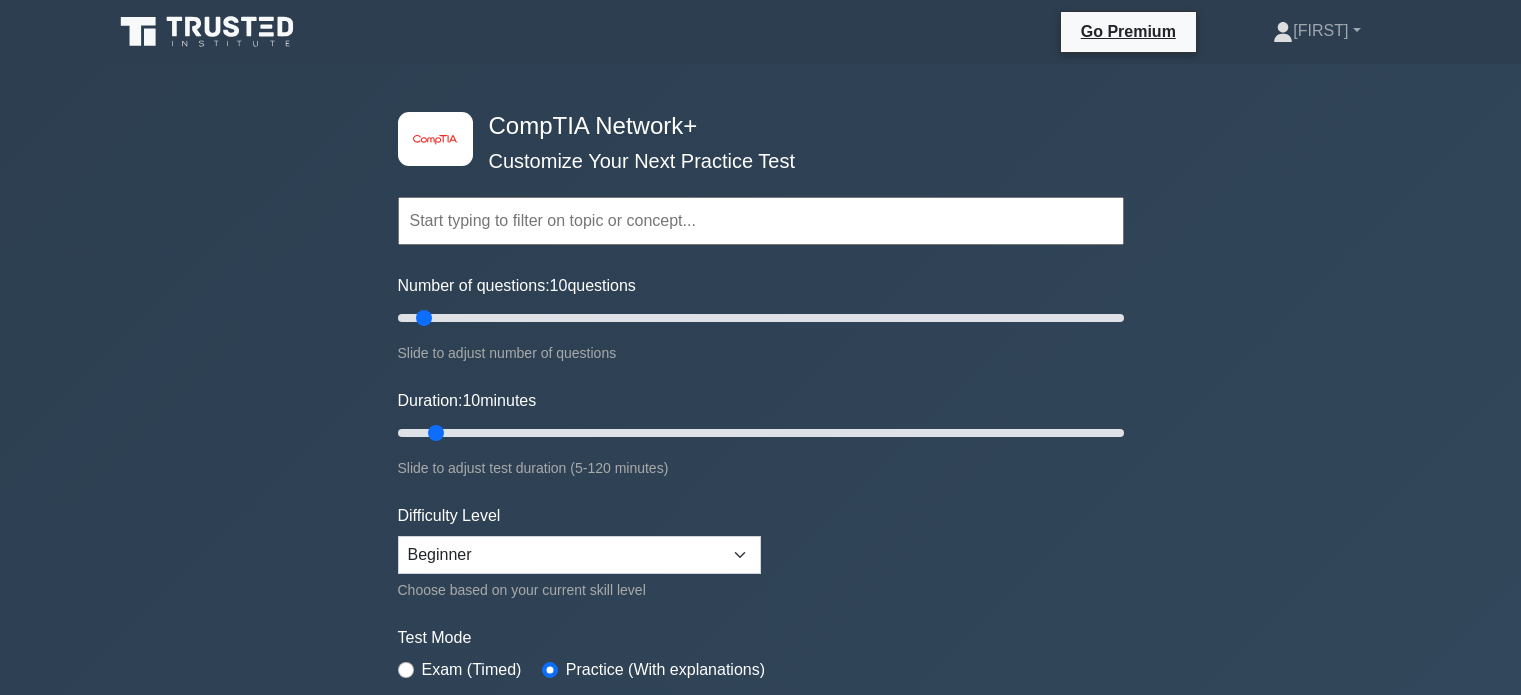 scroll, scrollTop: 0, scrollLeft: 0, axis: both 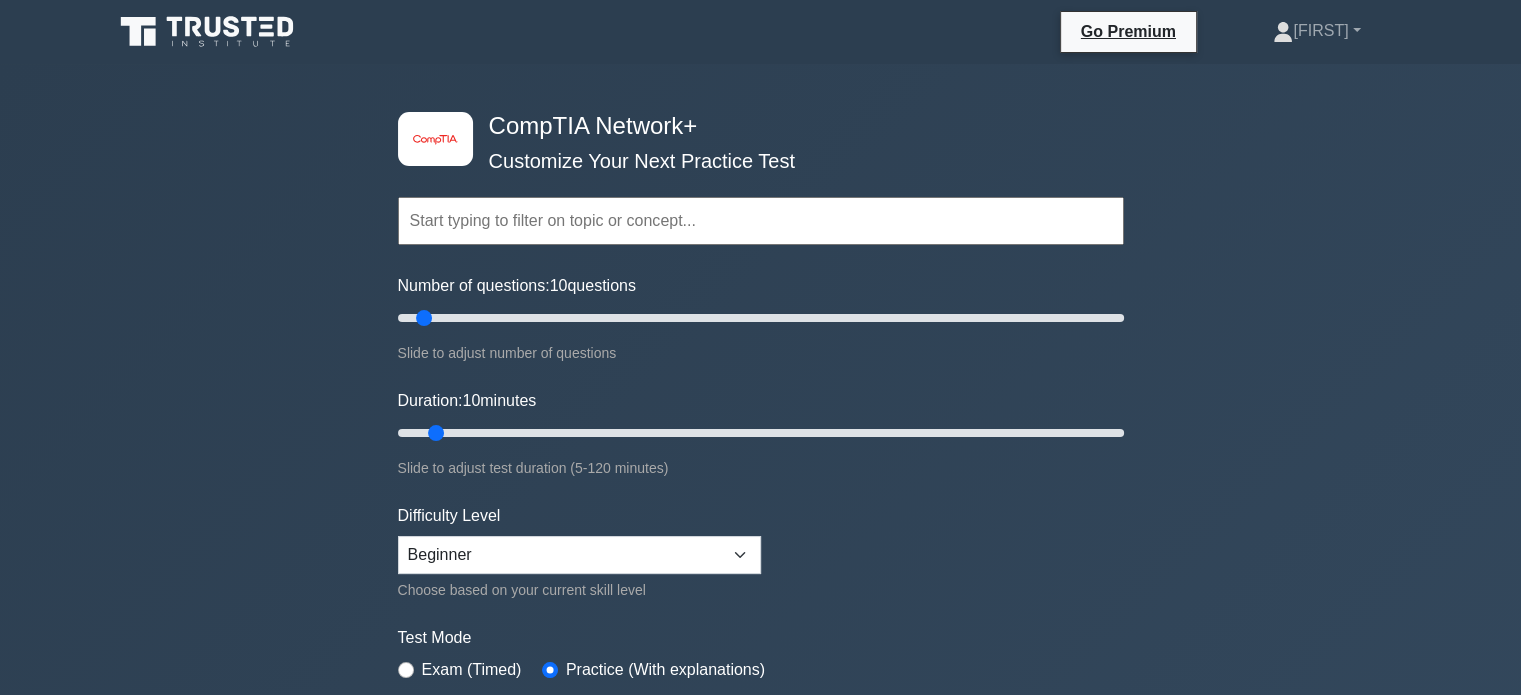 click 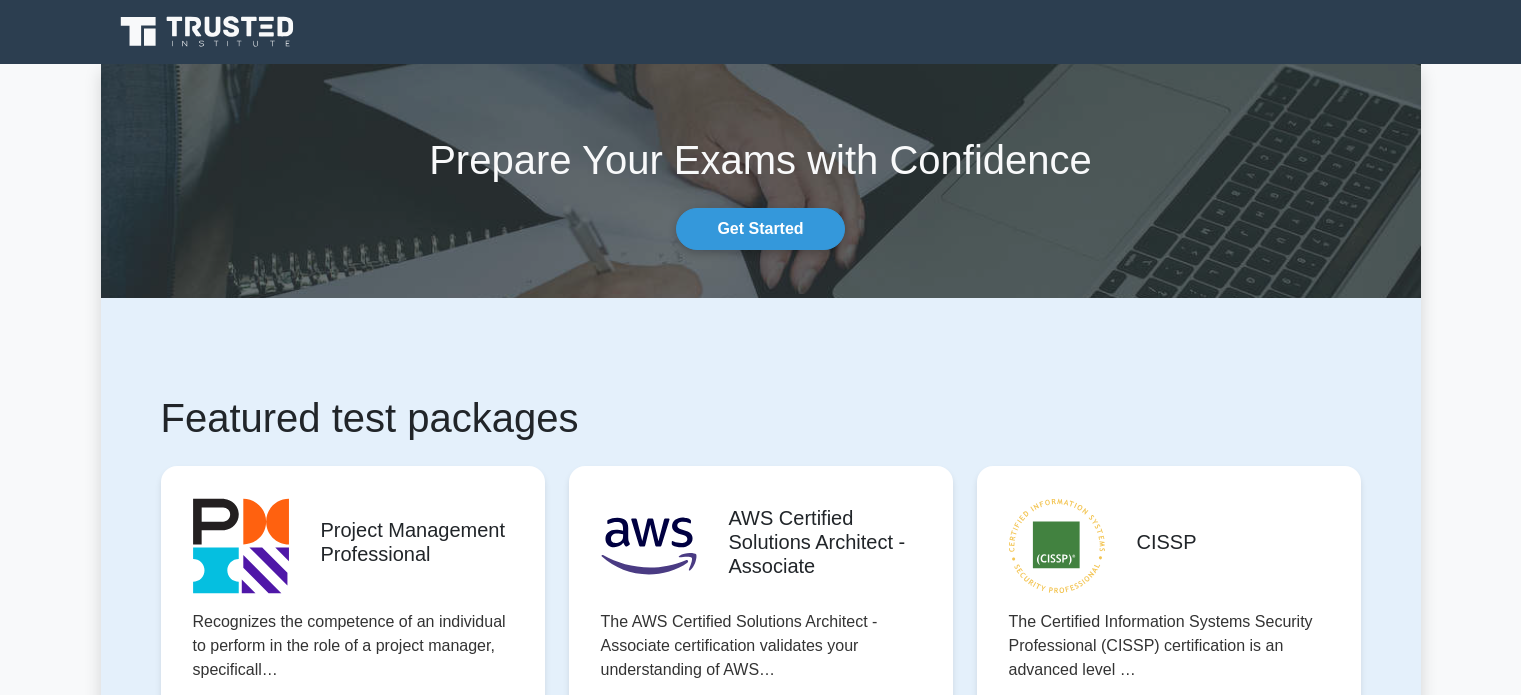 scroll, scrollTop: 0, scrollLeft: 0, axis: both 